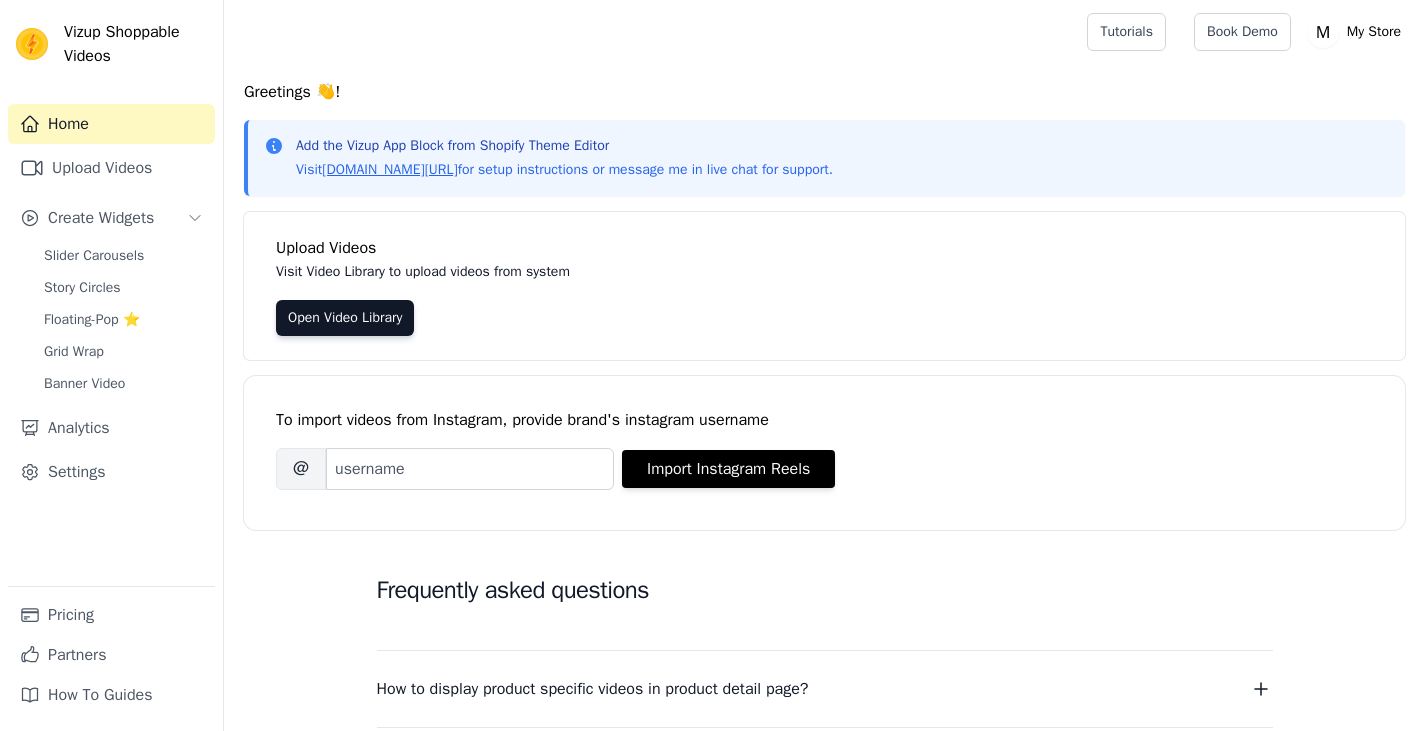 scroll, scrollTop: 0, scrollLeft: 0, axis: both 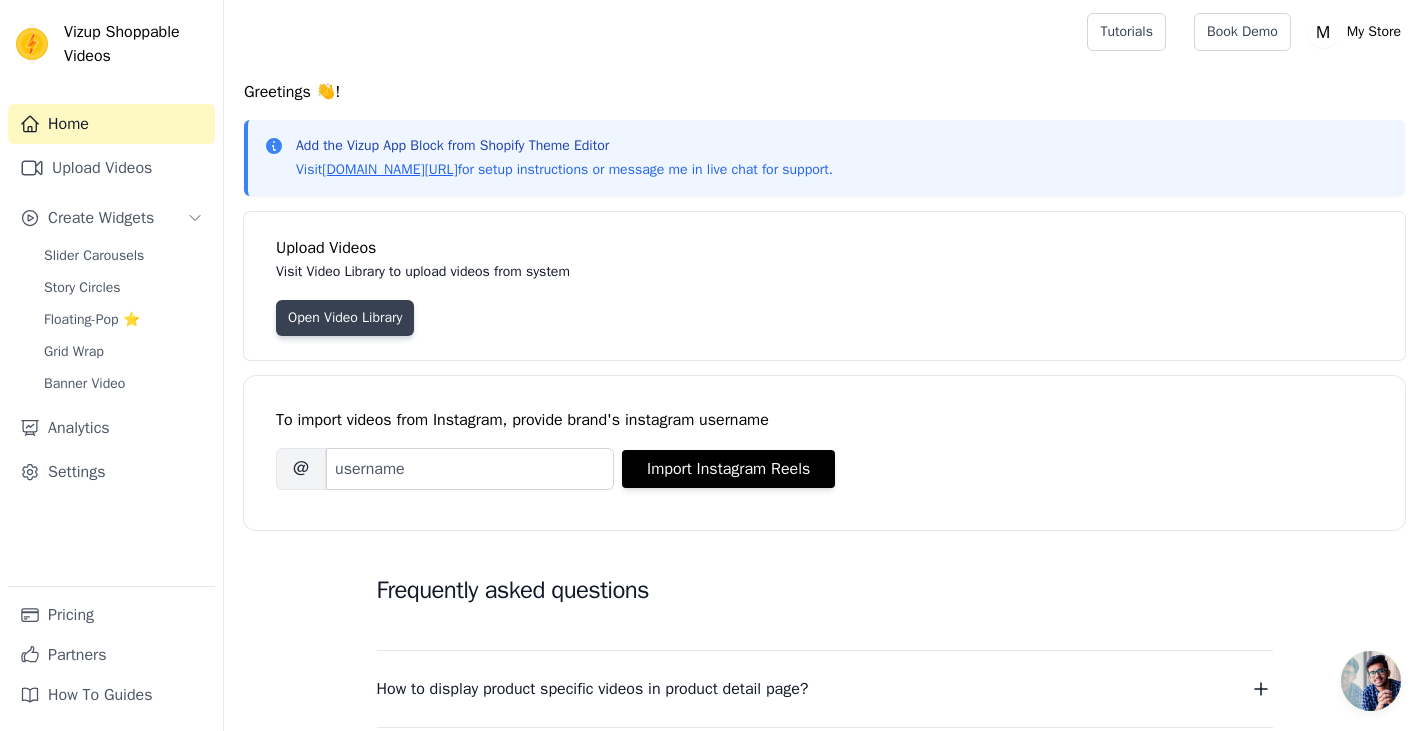 click on "Open Video Library" at bounding box center (345, 318) 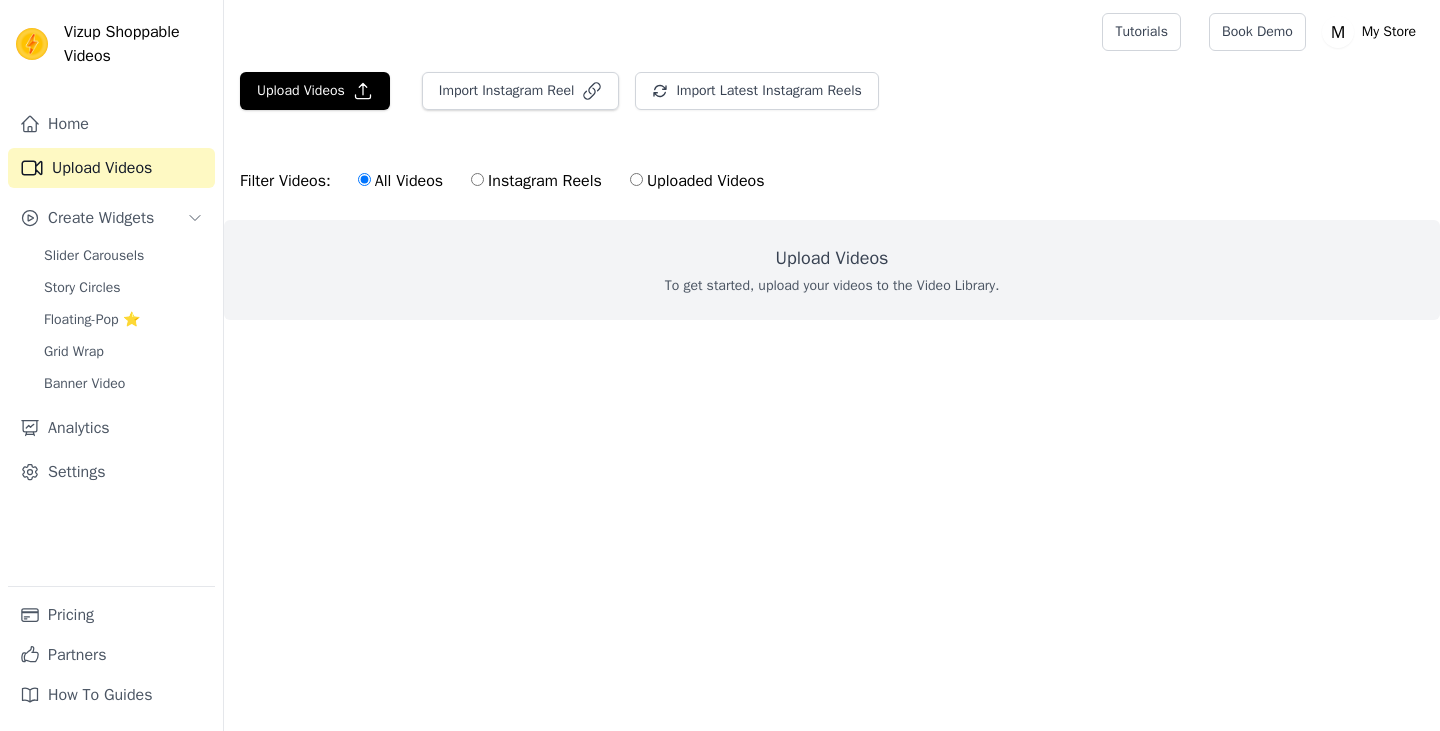 scroll, scrollTop: 0, scrollLeft: 0, axis: both 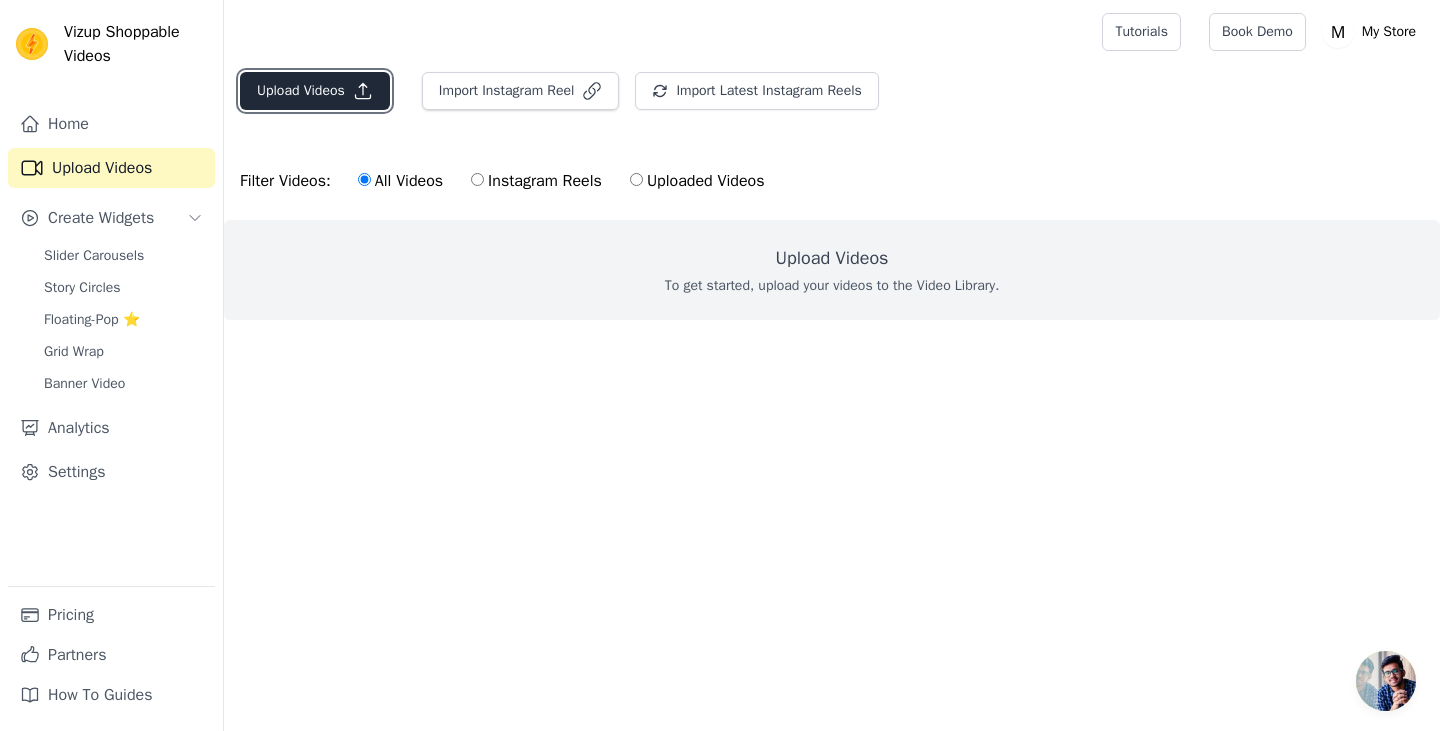 click on "Upload Videos" at bounding box center (315, 91) 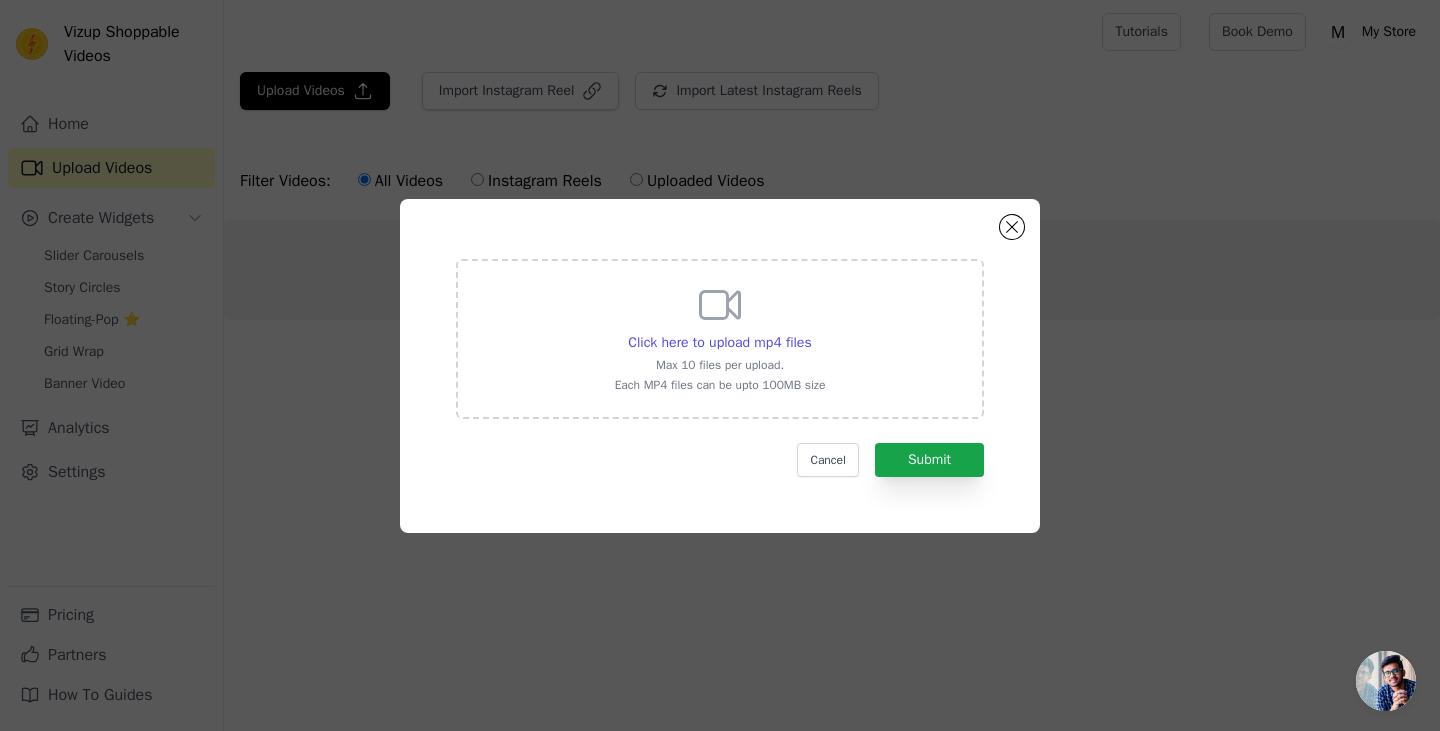 click on "Click here to upload mp4 files     Max 10 files per upload.   Each MP4 files can be upto 100MB size" at bounding box center (720, 339) 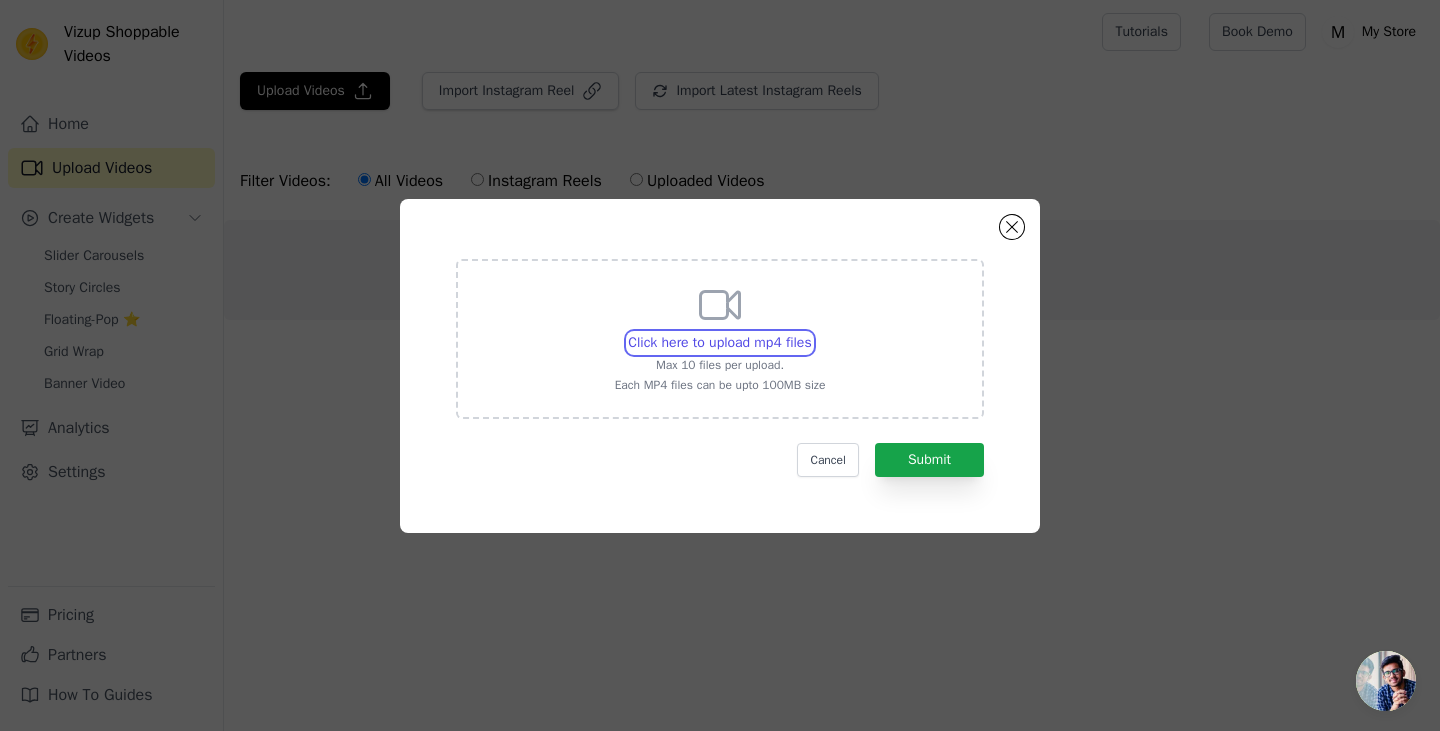 click on "Click here to upload mp4 files     Max 10 files per upload.   Each MP4 files can be upto 100MB size" at bounding box center (811, 332) 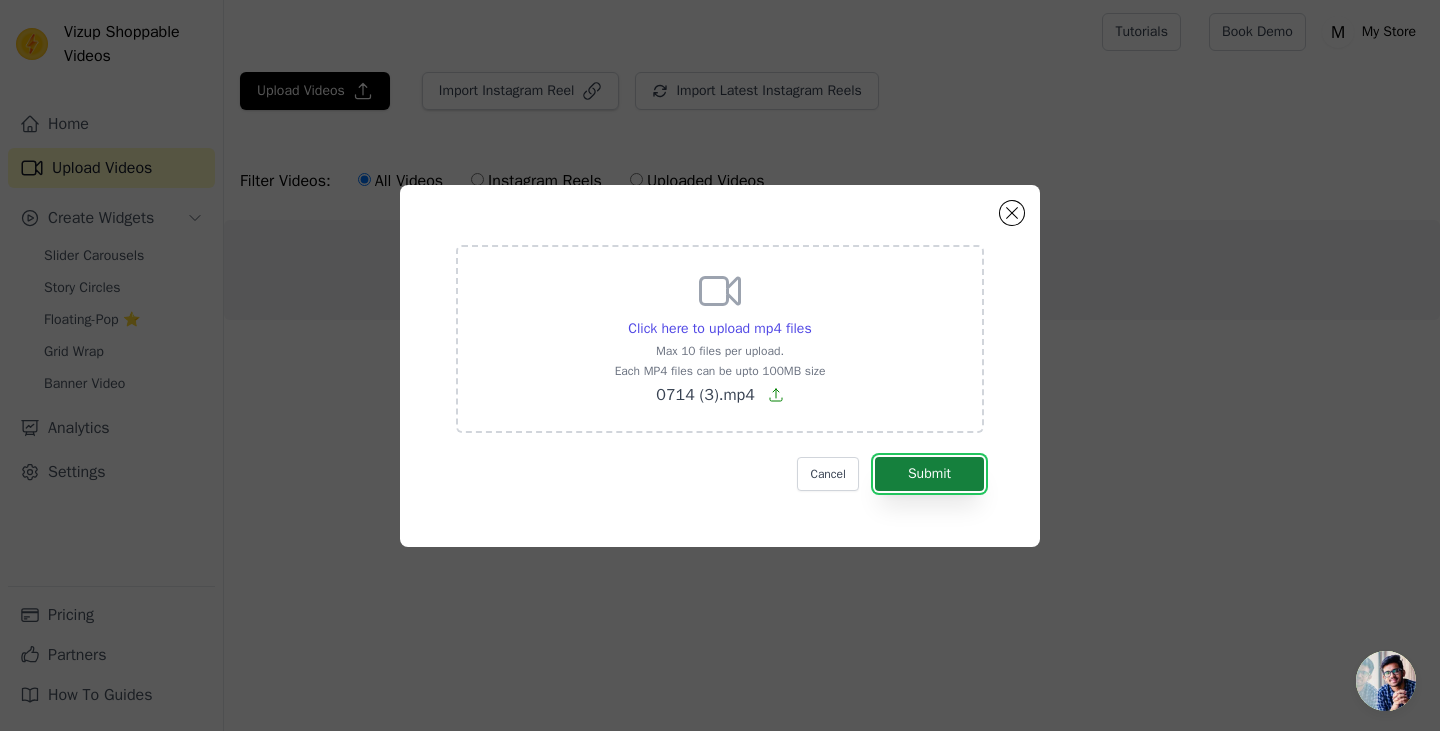 click on "Submit" at bounding box center (929, 474) 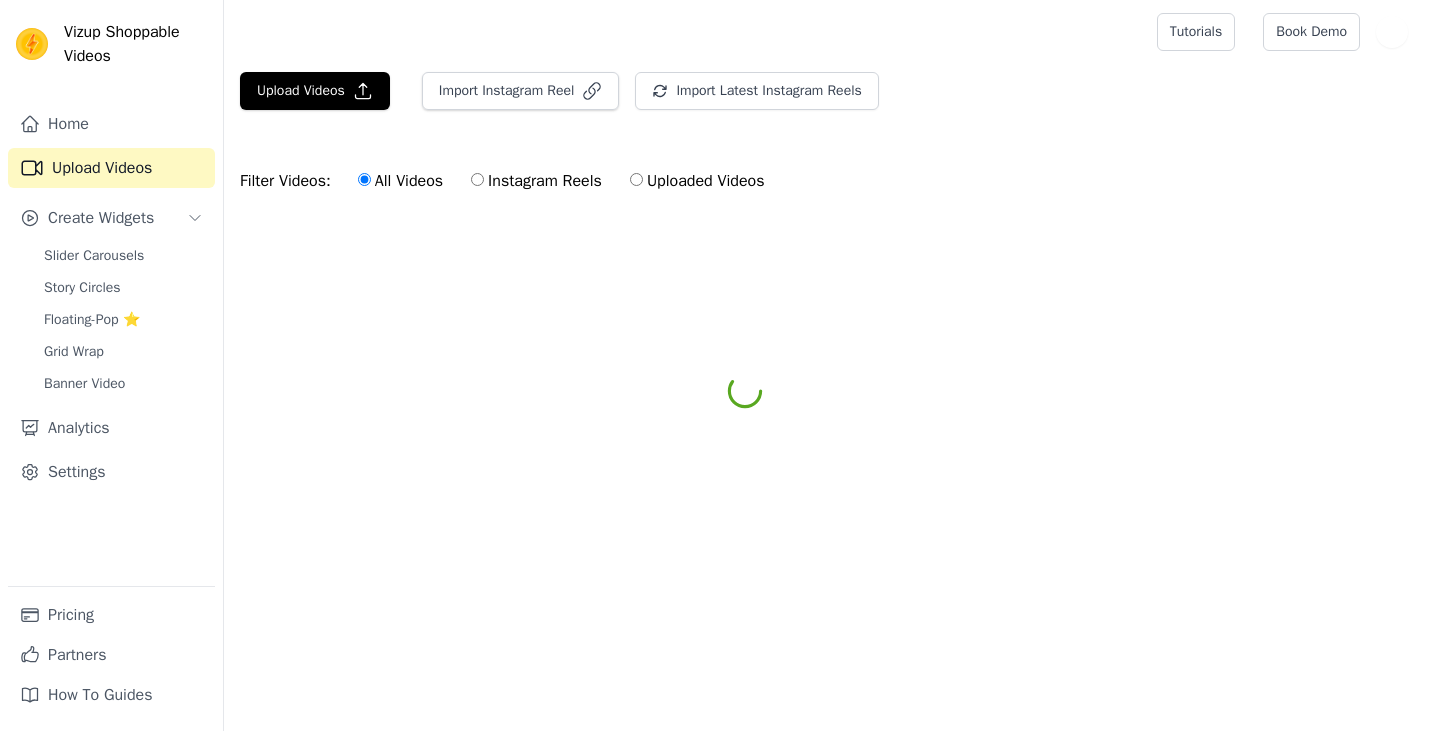 scroll, scrollTop: 0, scrollLeft: 0, axis: both 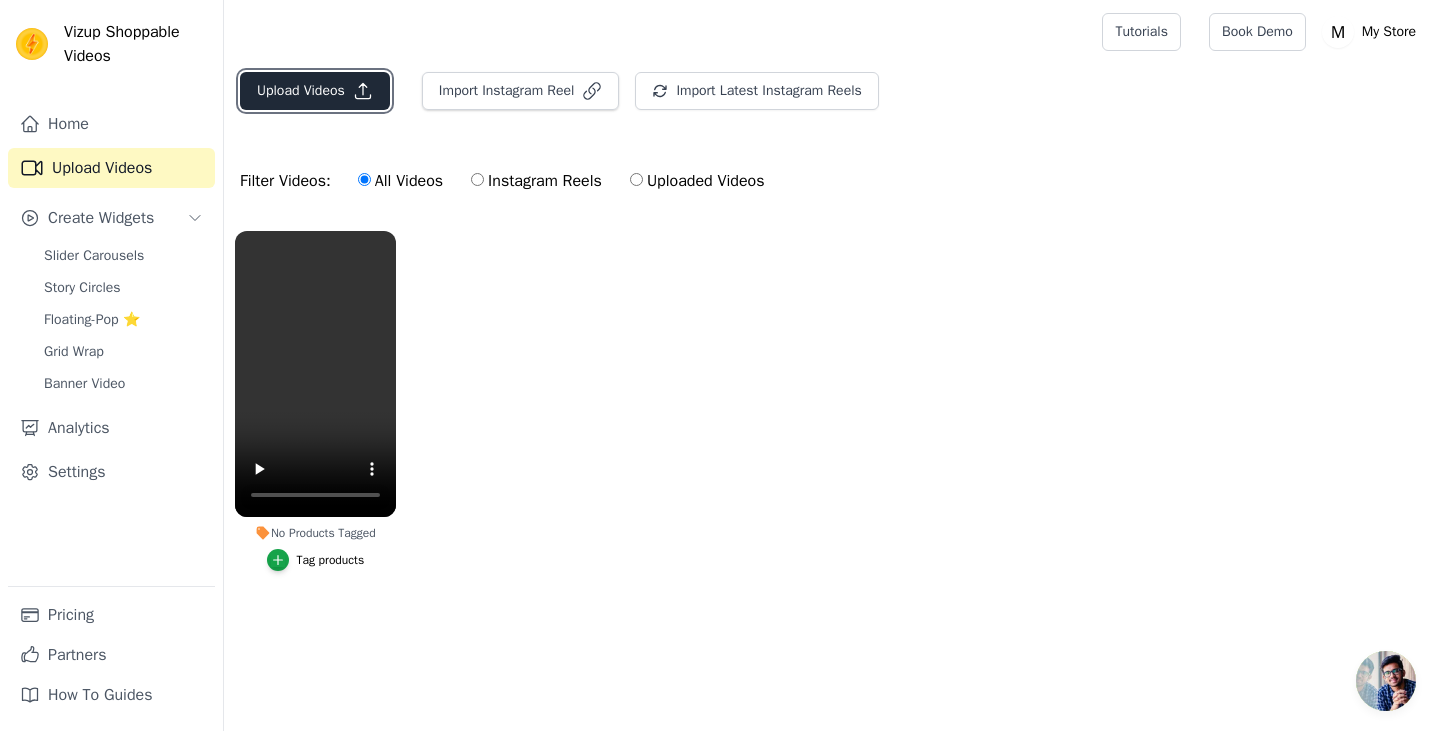 click on "Upload Videos" at bounding box center [315, 91] 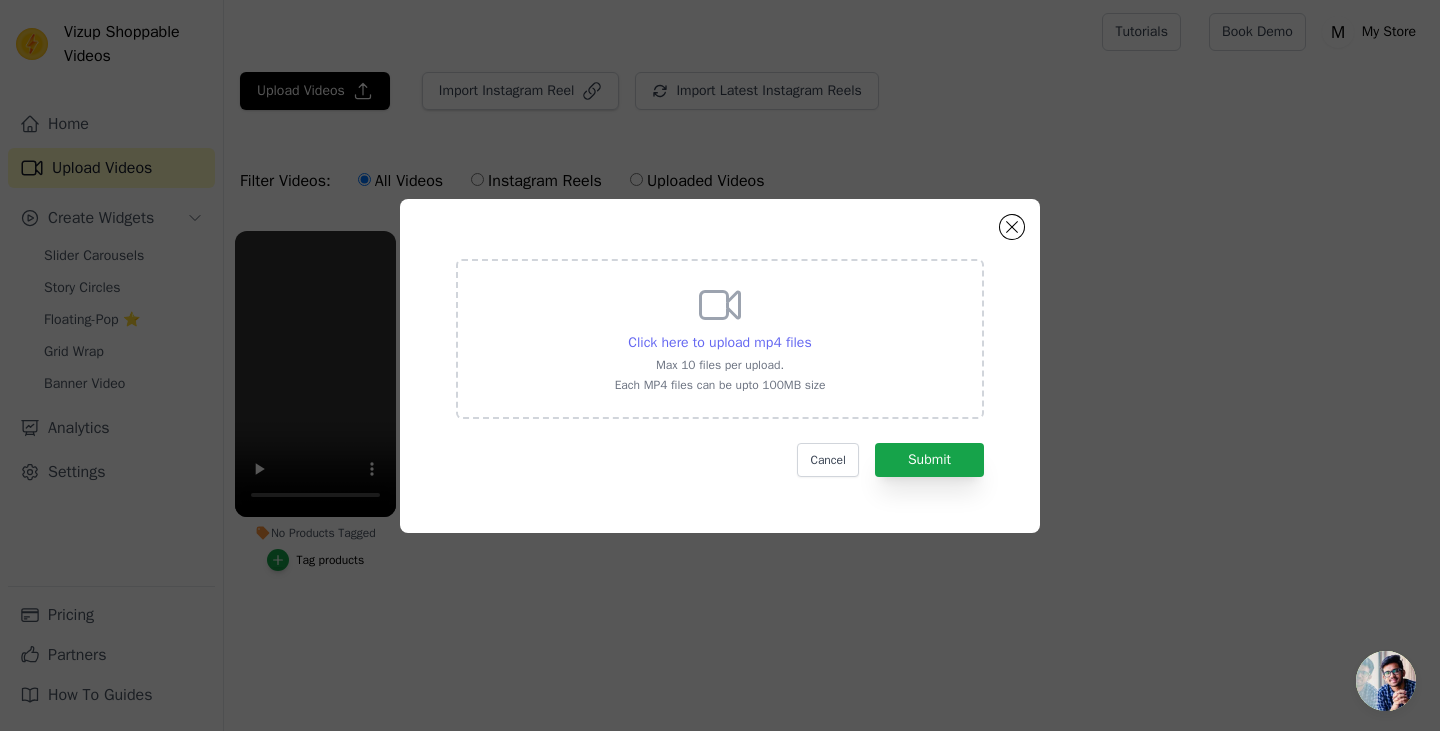 click on "Click here to upload mp4 files" at bounding box center (719, 342) 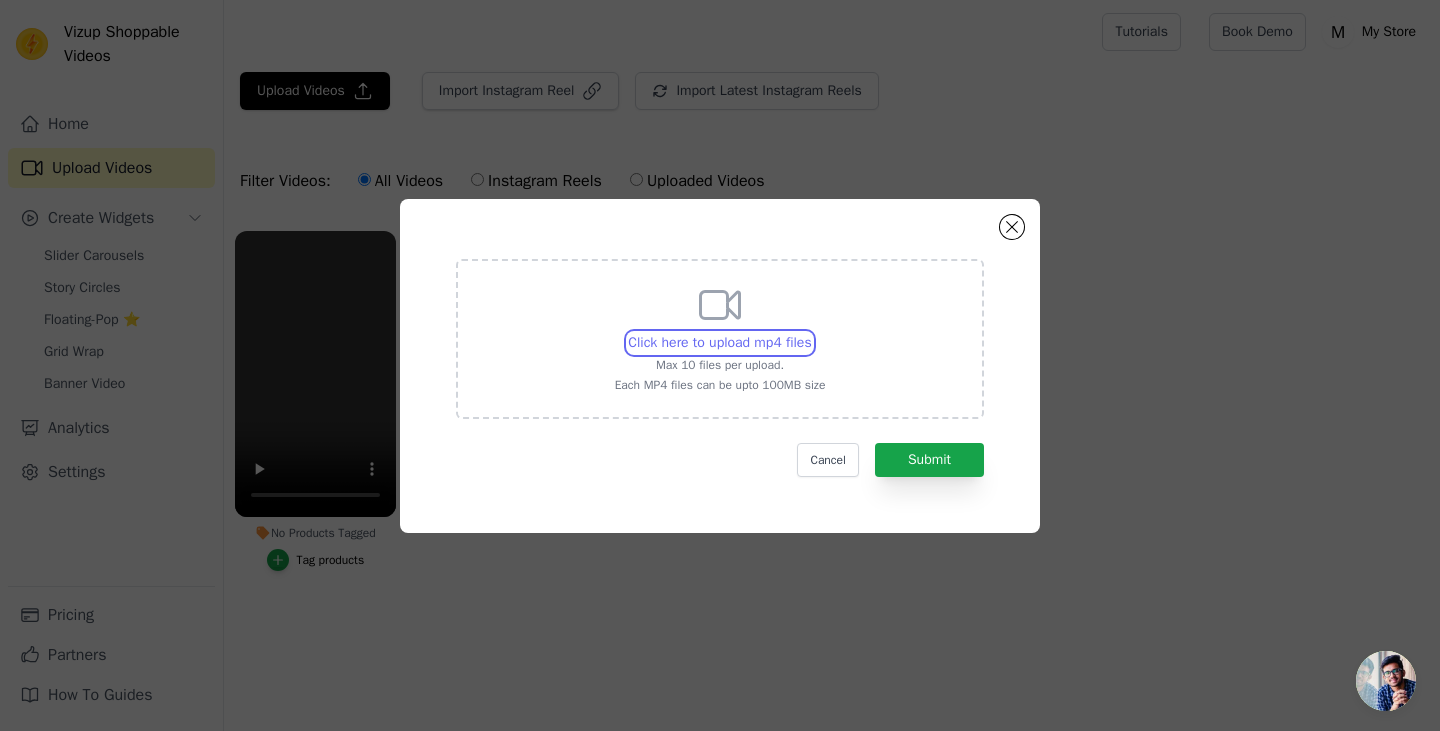 click on "Click here to upload mp4 files     Max 10 files per upload.   Each MP4 files can be upto 100MB size" at bounding box center (811, 332) 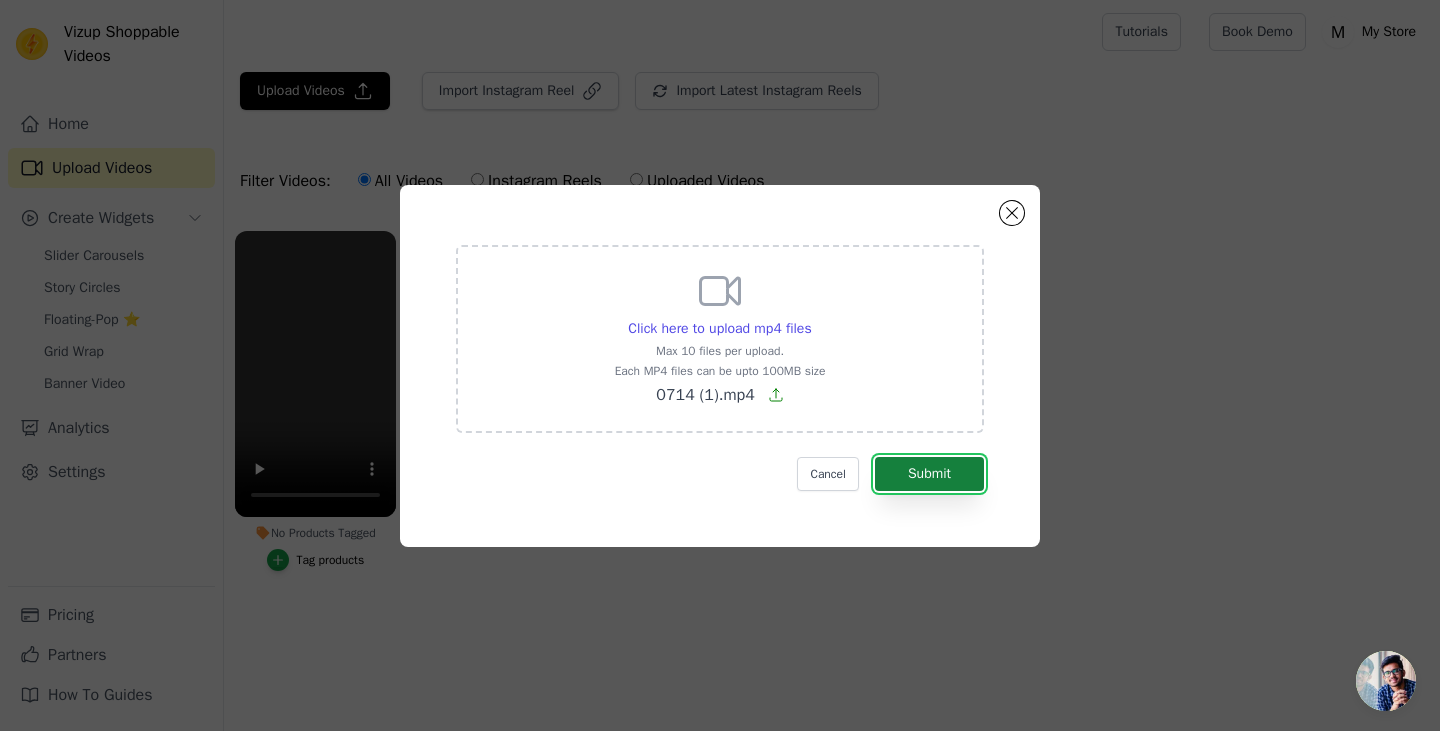 click on "Submit" at bounding box center [929, 474] 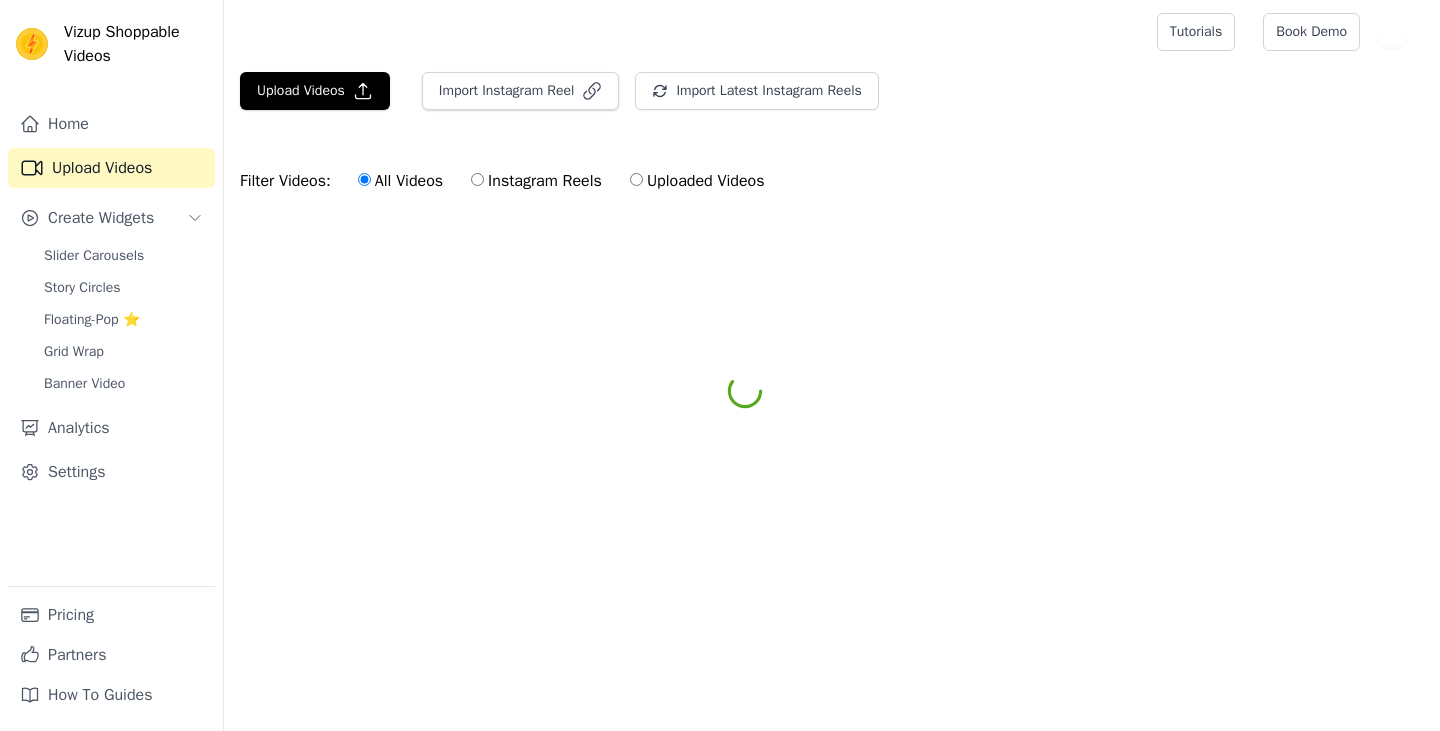 scroll, scrollTop: 0, scrollLeft: 0, axis: both 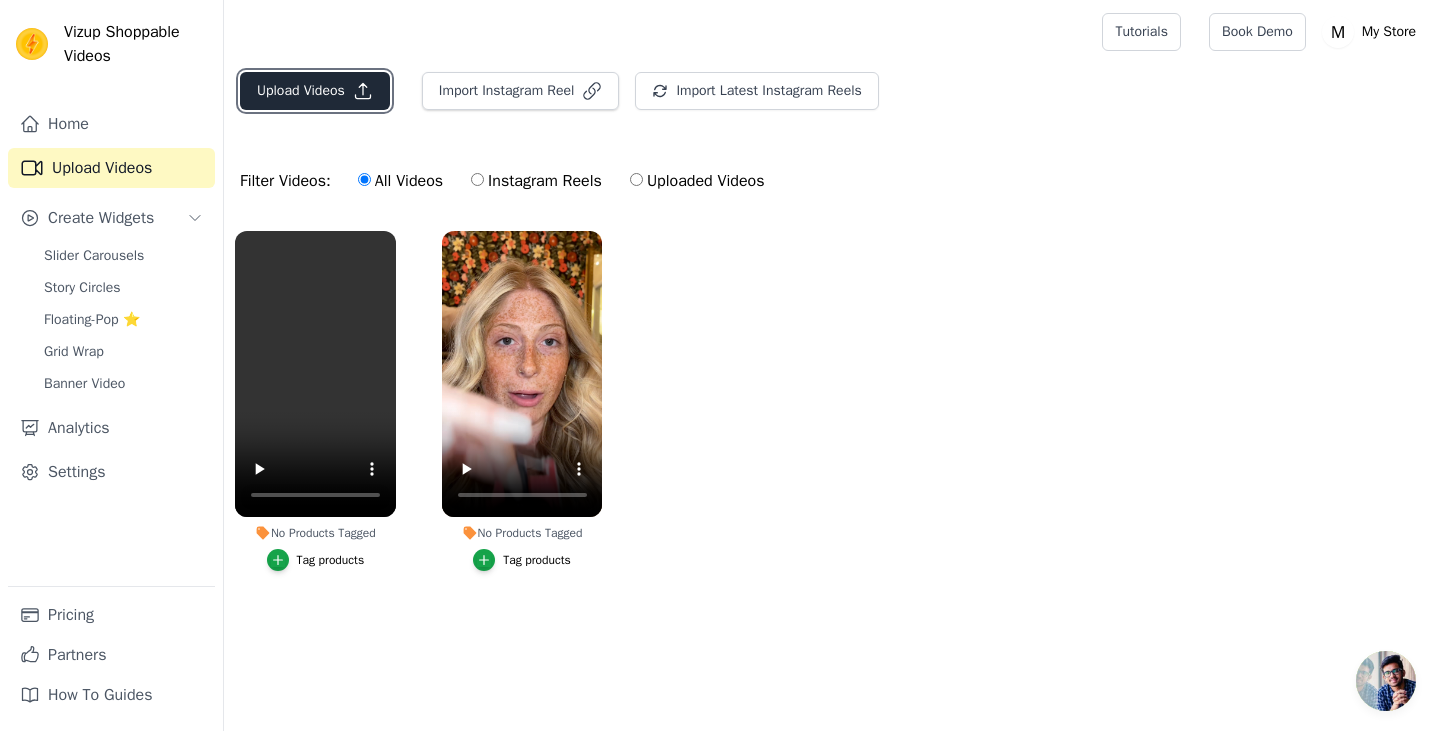 click on "Upload Videos" at bounding box center (315, 91) 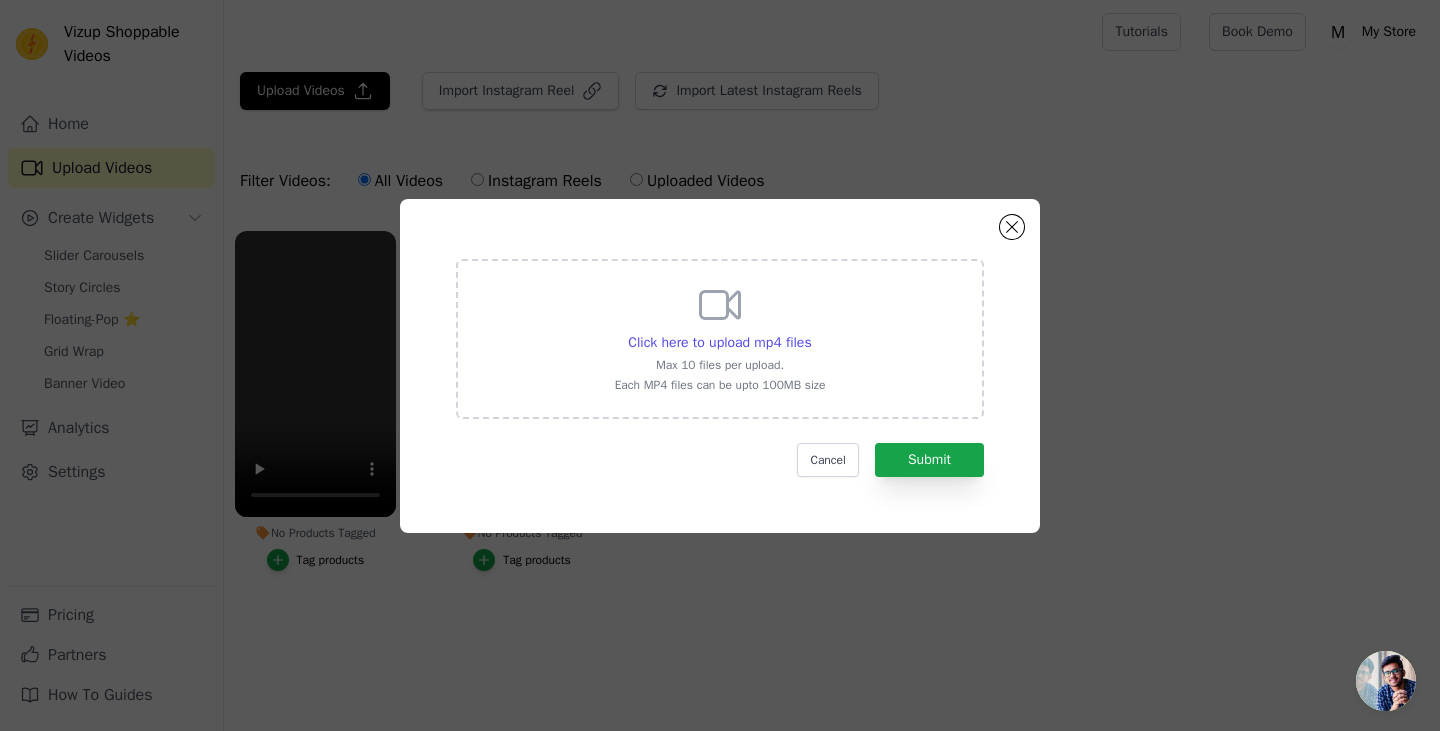 click on "Max 10 files per upload." at bounding box center (720, 365) 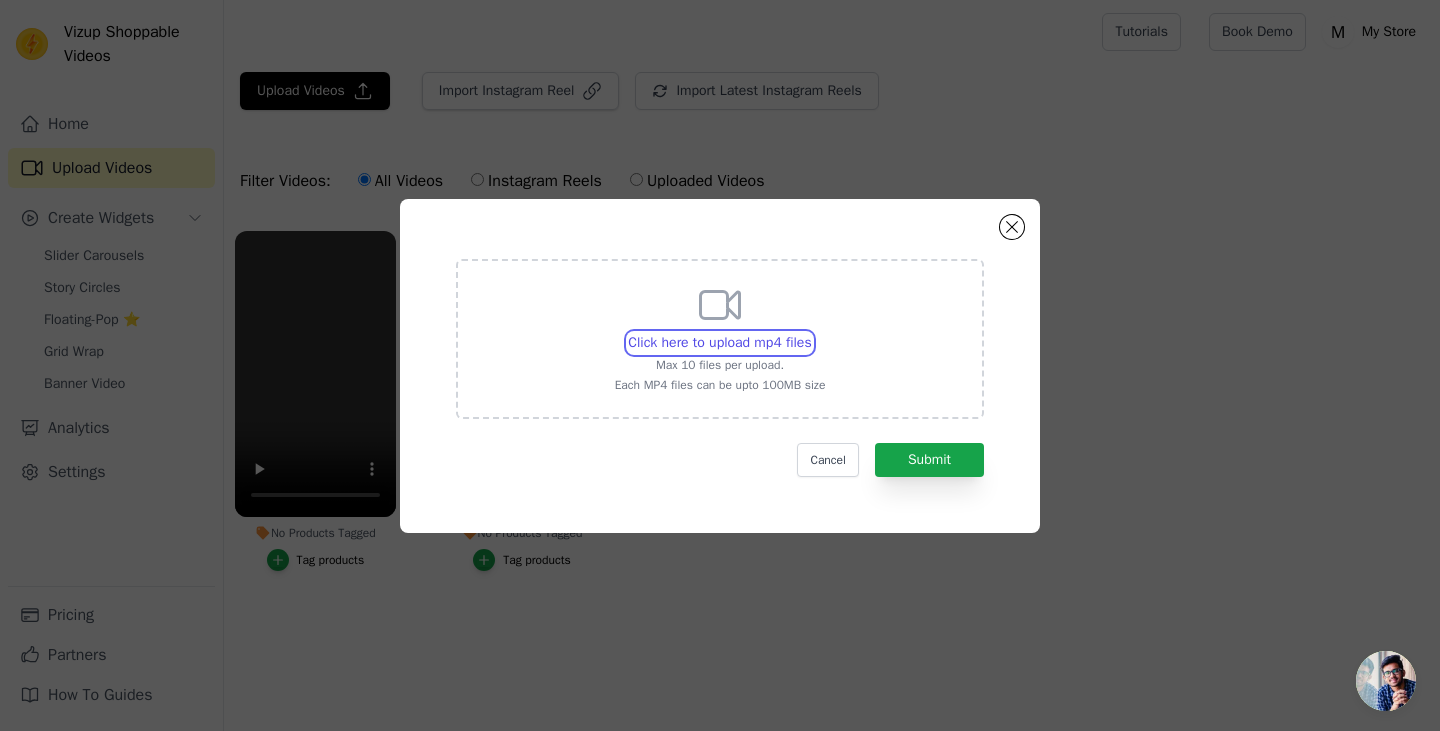 click on "Click here to upload mp4 files     Max 10 files per upload.   Each MP4 files can be upto 100MB size" at bounding box center (811, 332) 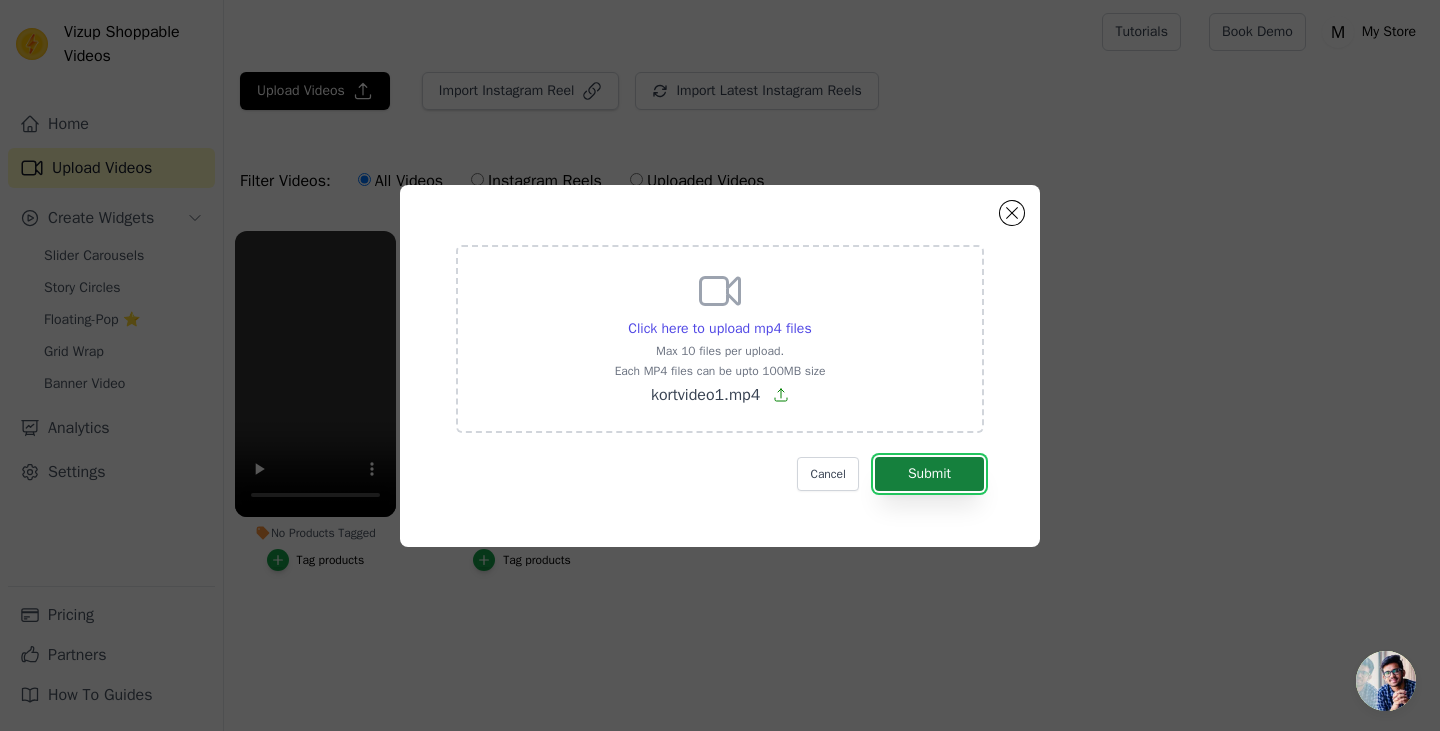 click on "Submit" at bounding box center (929, 474) 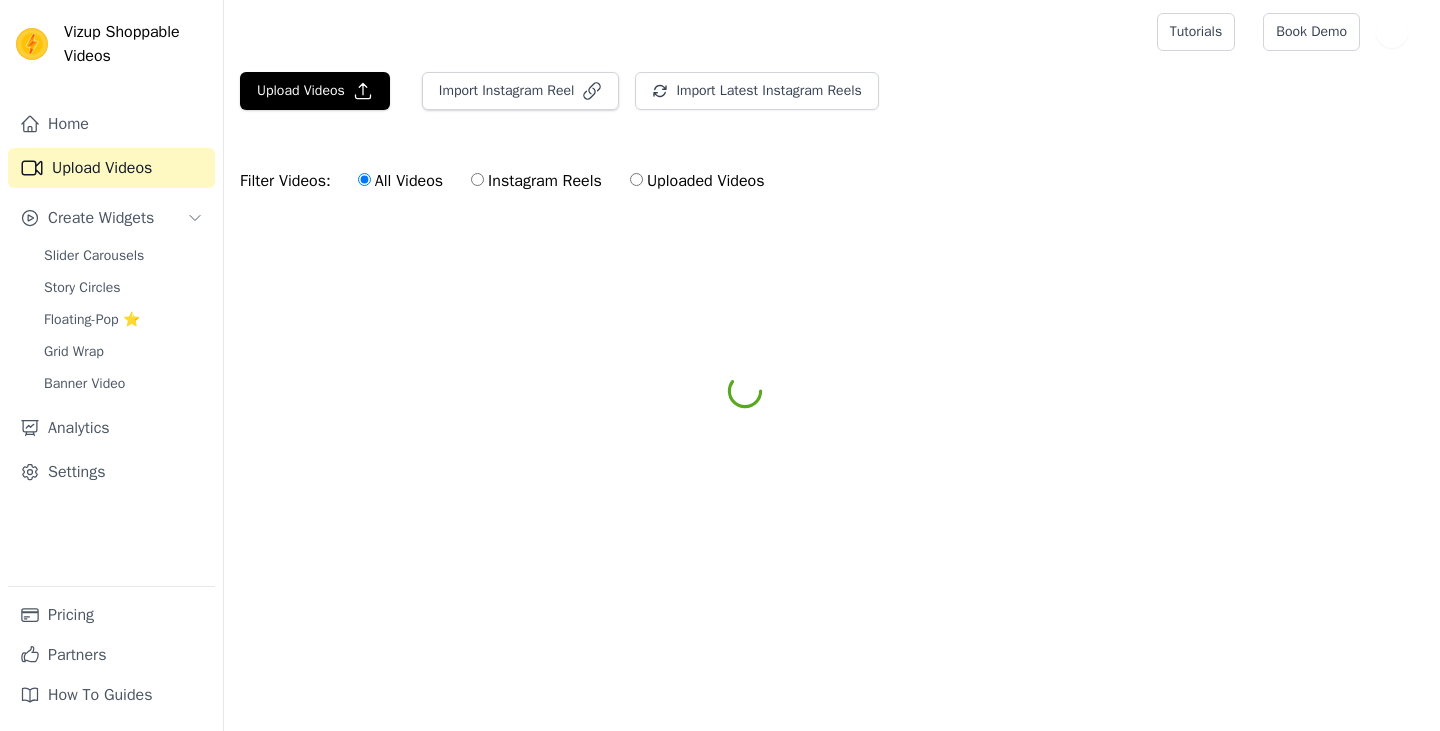 scroll, scrollTop: 0, scrollLeft: 0, axis: both 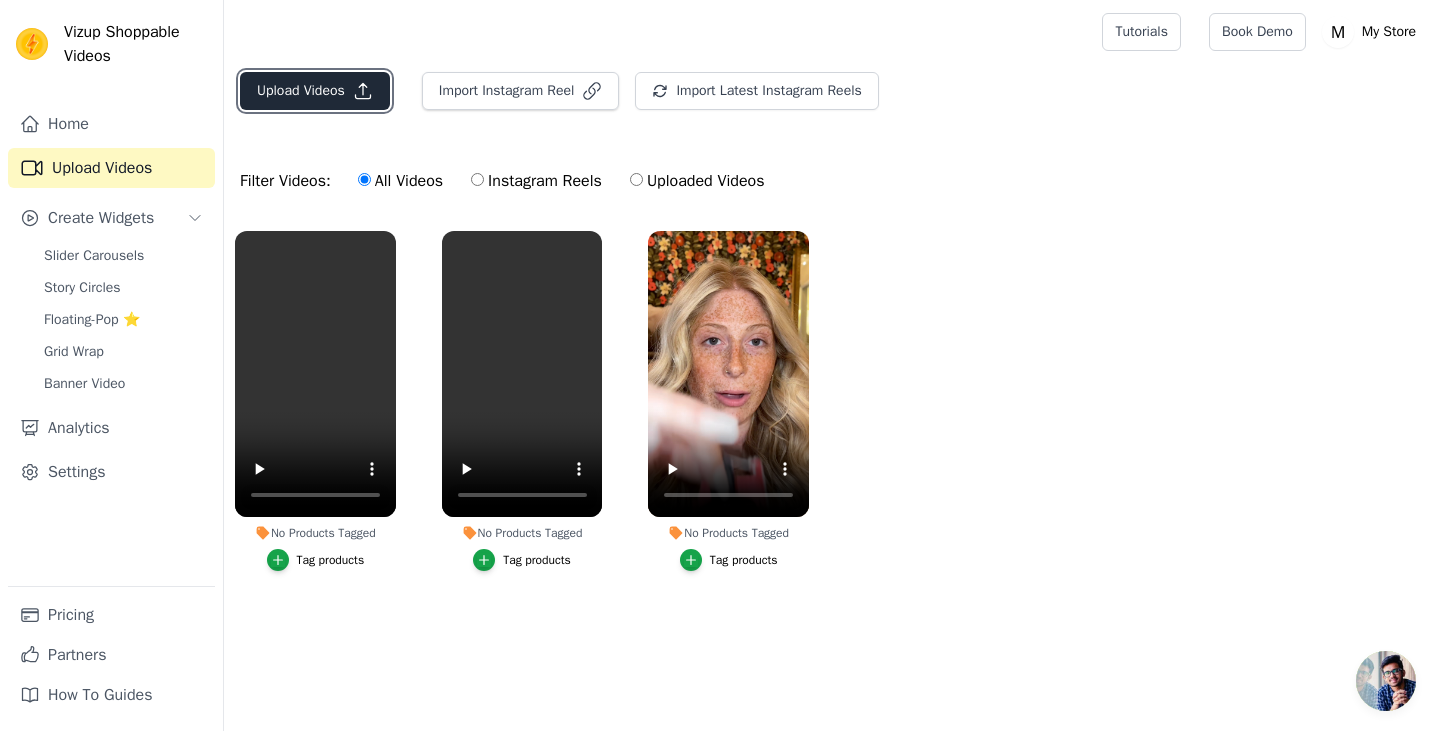 click on "Upload Videos" at bounding box center [315, 91] 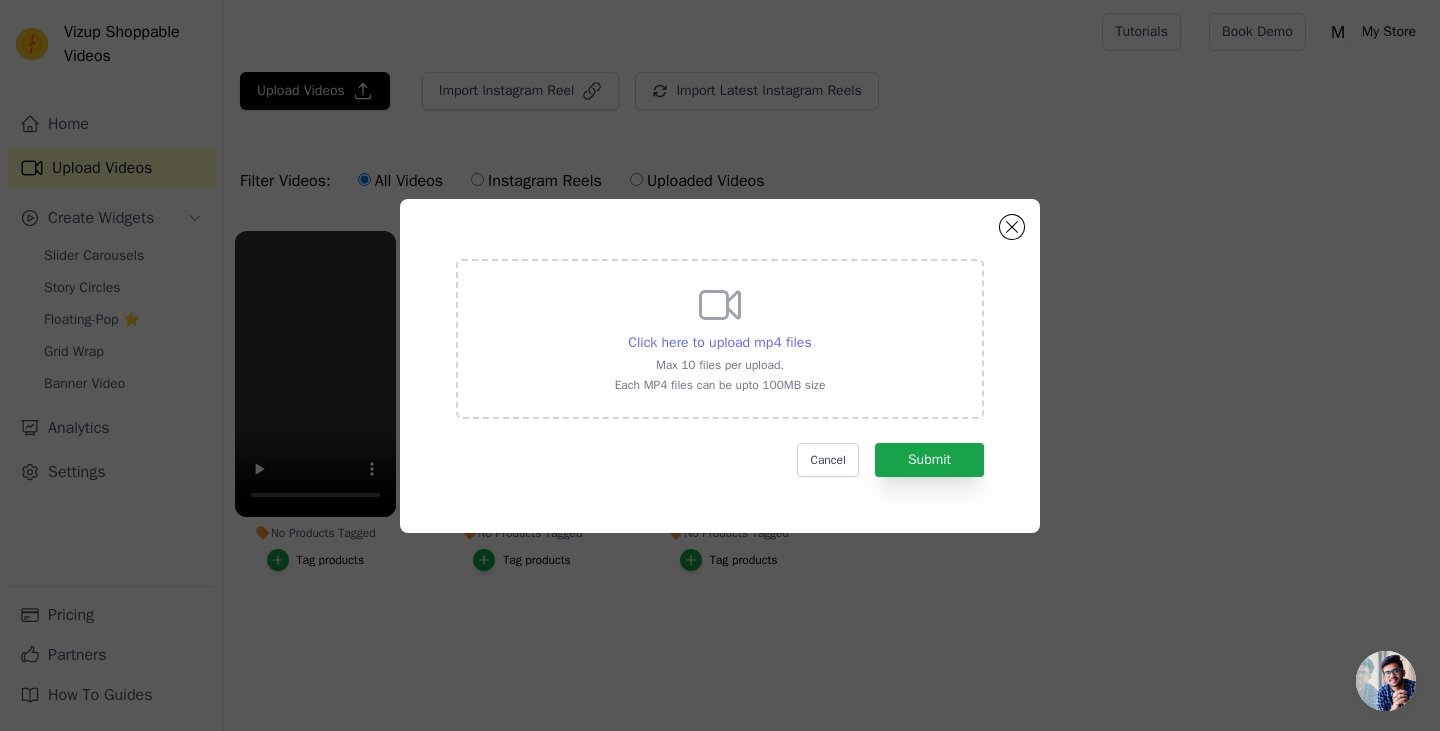 click on "Click here to upload mp4 files" at bounding box center [719, 342] 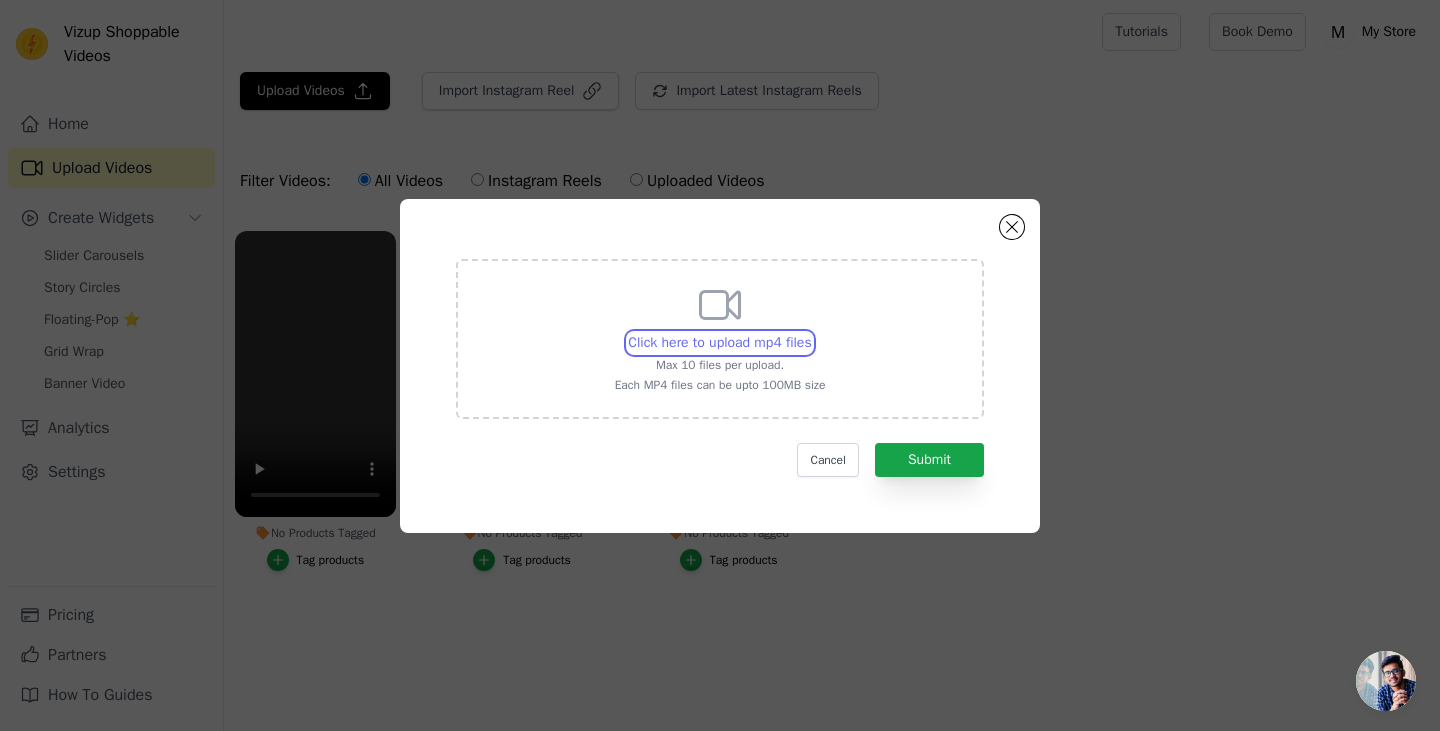 click on "Click here to upload mp4 files     Max 10 files per upload.   Each MP4 files can be upto 100MB size" at bounding box center [811, 332] 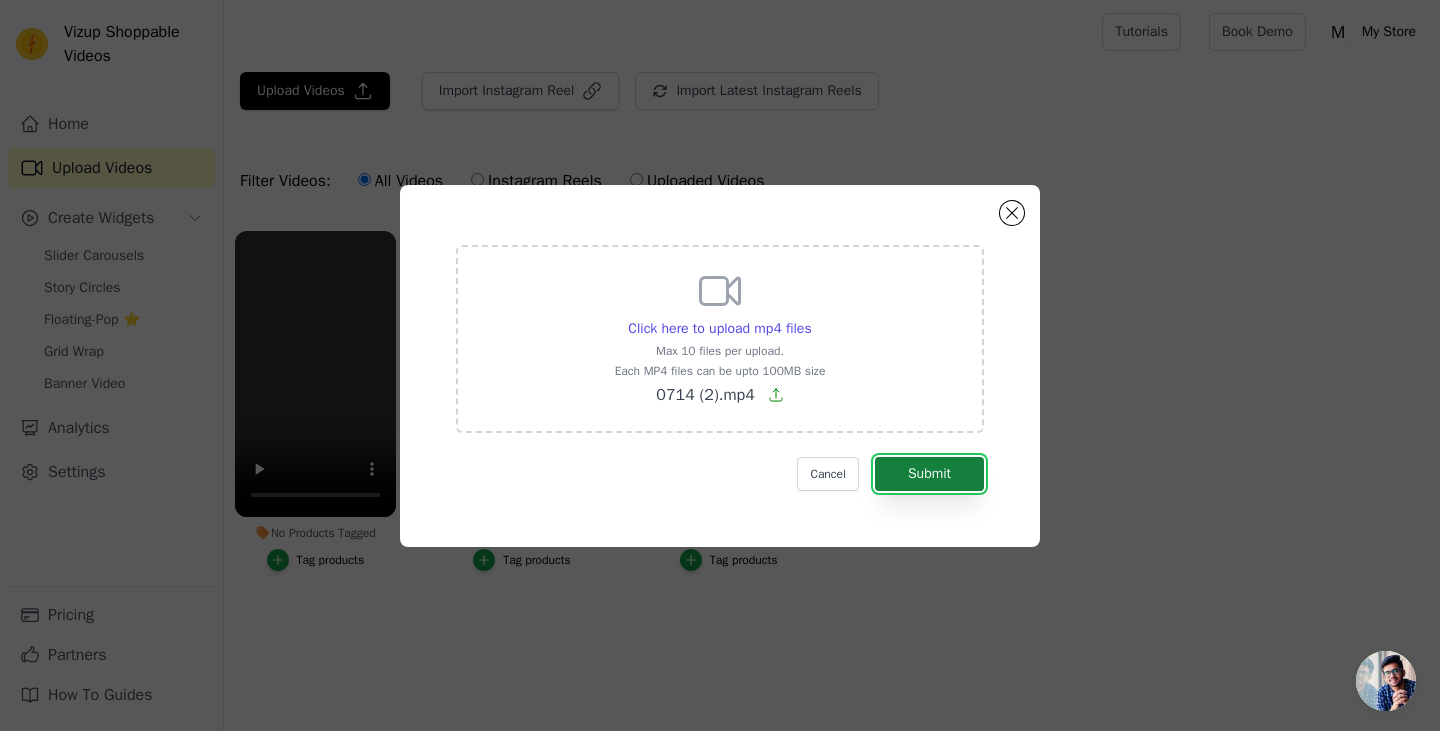 click on "Submit" at bounding box center [929, 474] 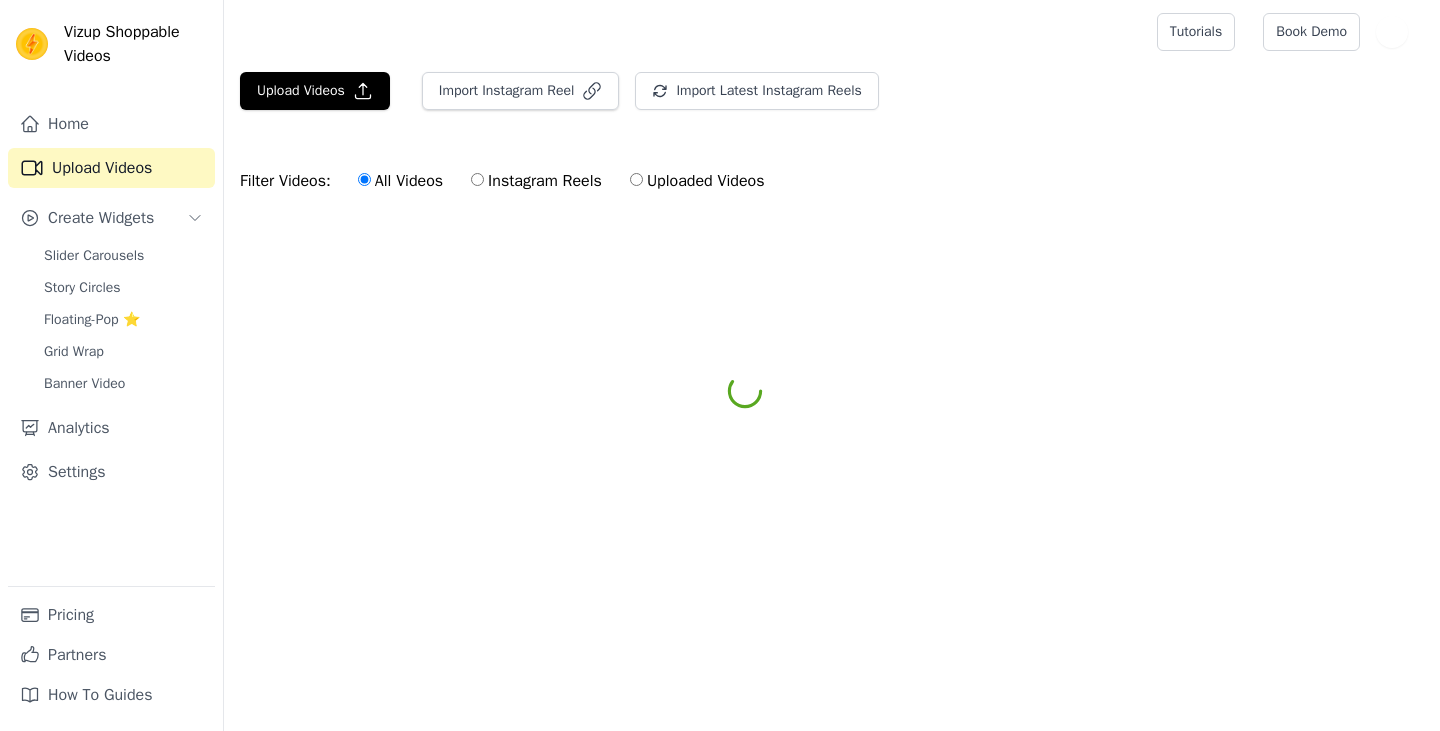 scroll, scrollTop: 0, scrollLeft: 0, axis: both 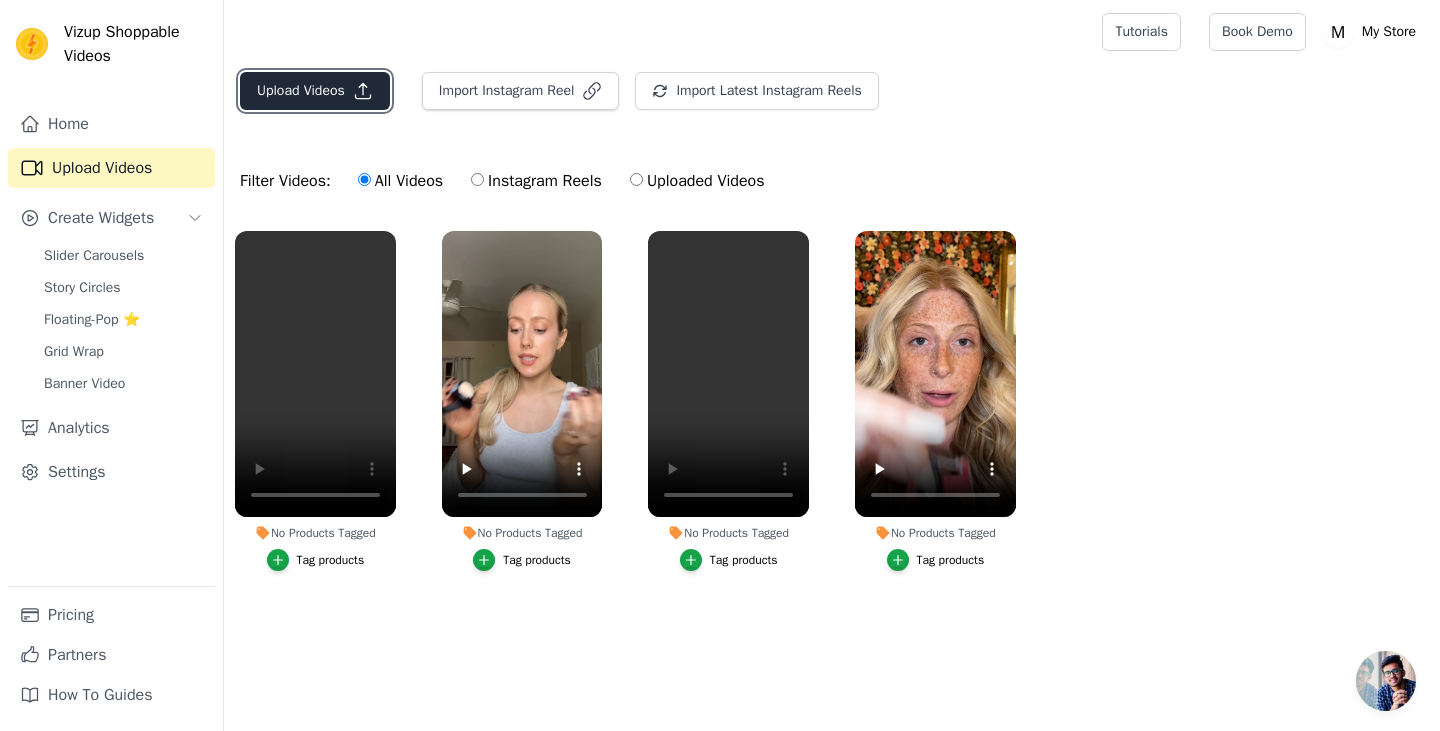 click on "Upload Videos" at bounding box center (315, 91) 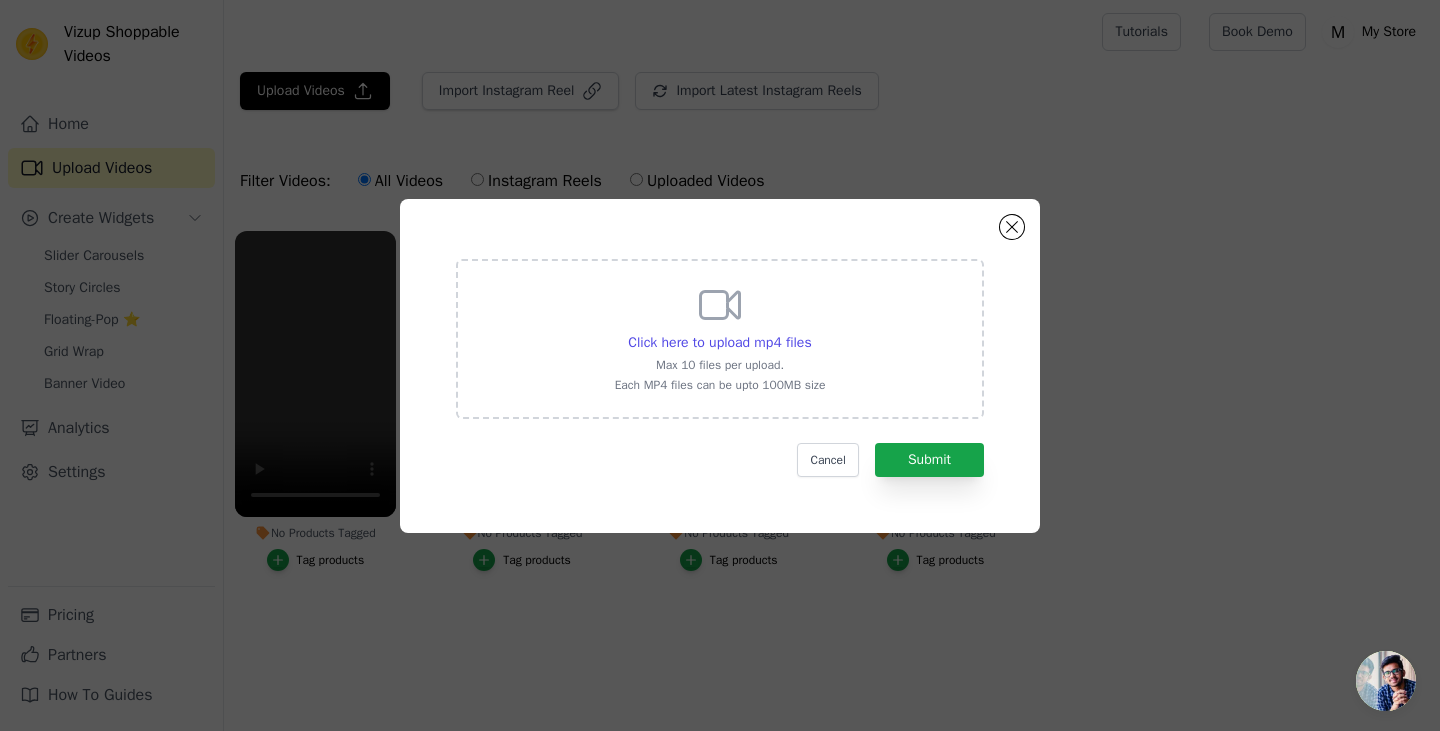 click on "Click here to upload mp4 files     Max 10 files per upload.   Each MP4 files can be upto 100MB size" at bounding box center (720, 337) 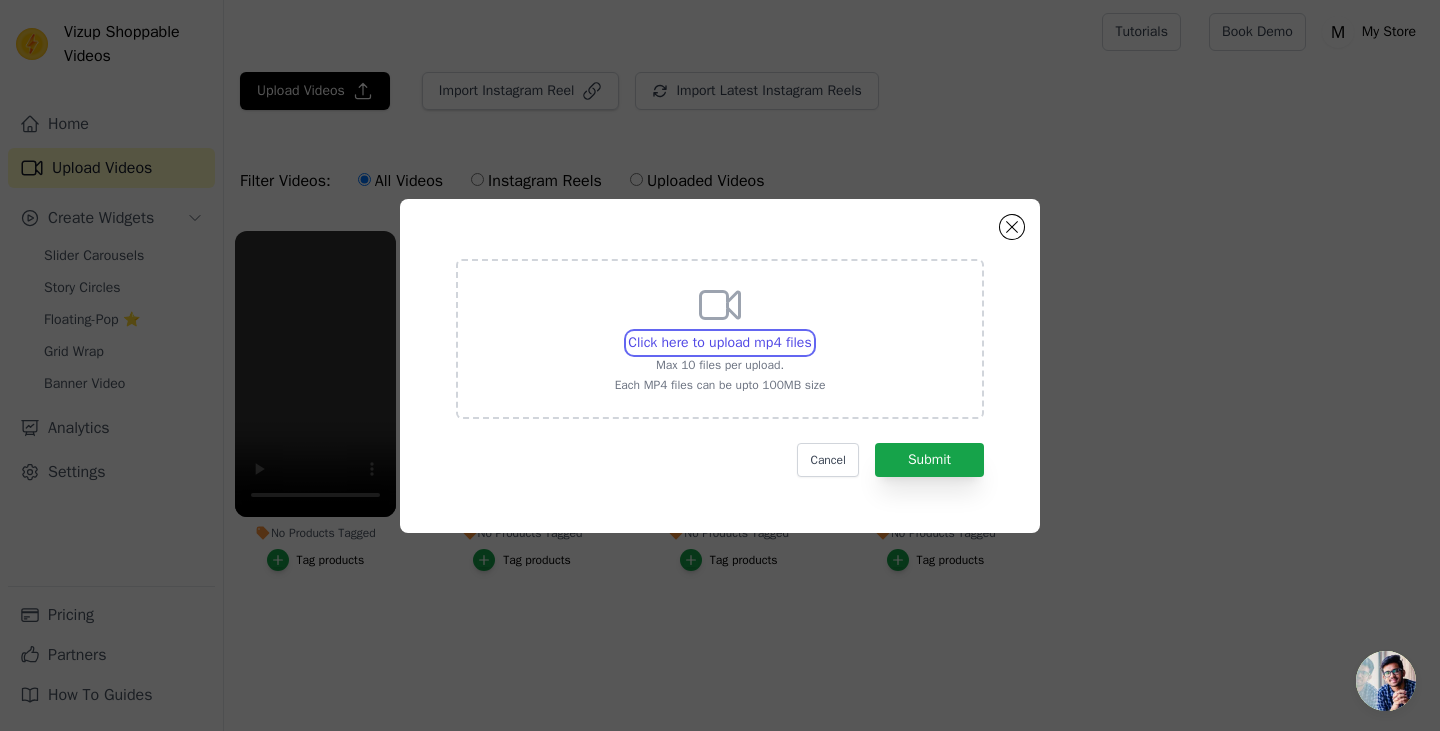 click on "Click here to upload mp4 files     Max 10 files per upload.   Each MP4 files can be upto 100MB size" at bounding box center [811, 332] 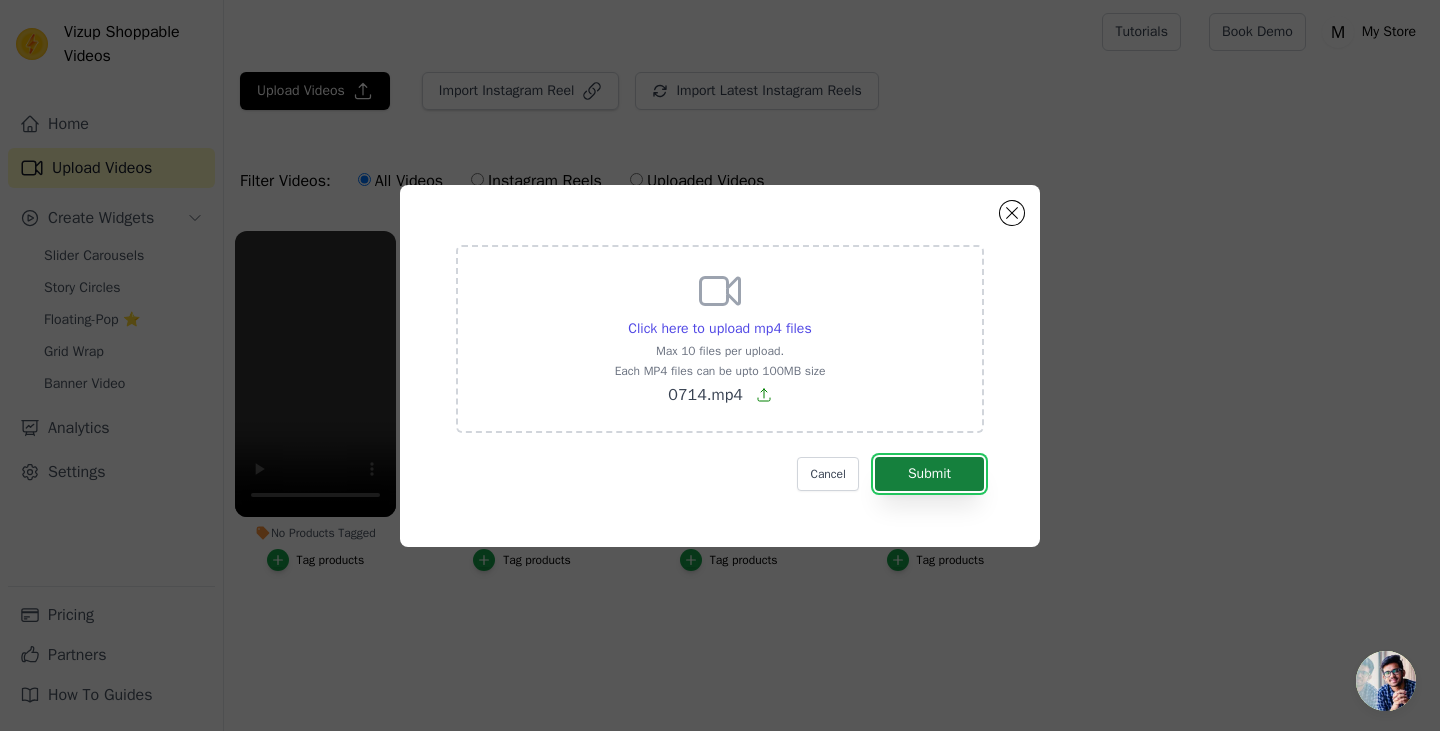 click on "Submit" at bounding box center (929, 474) 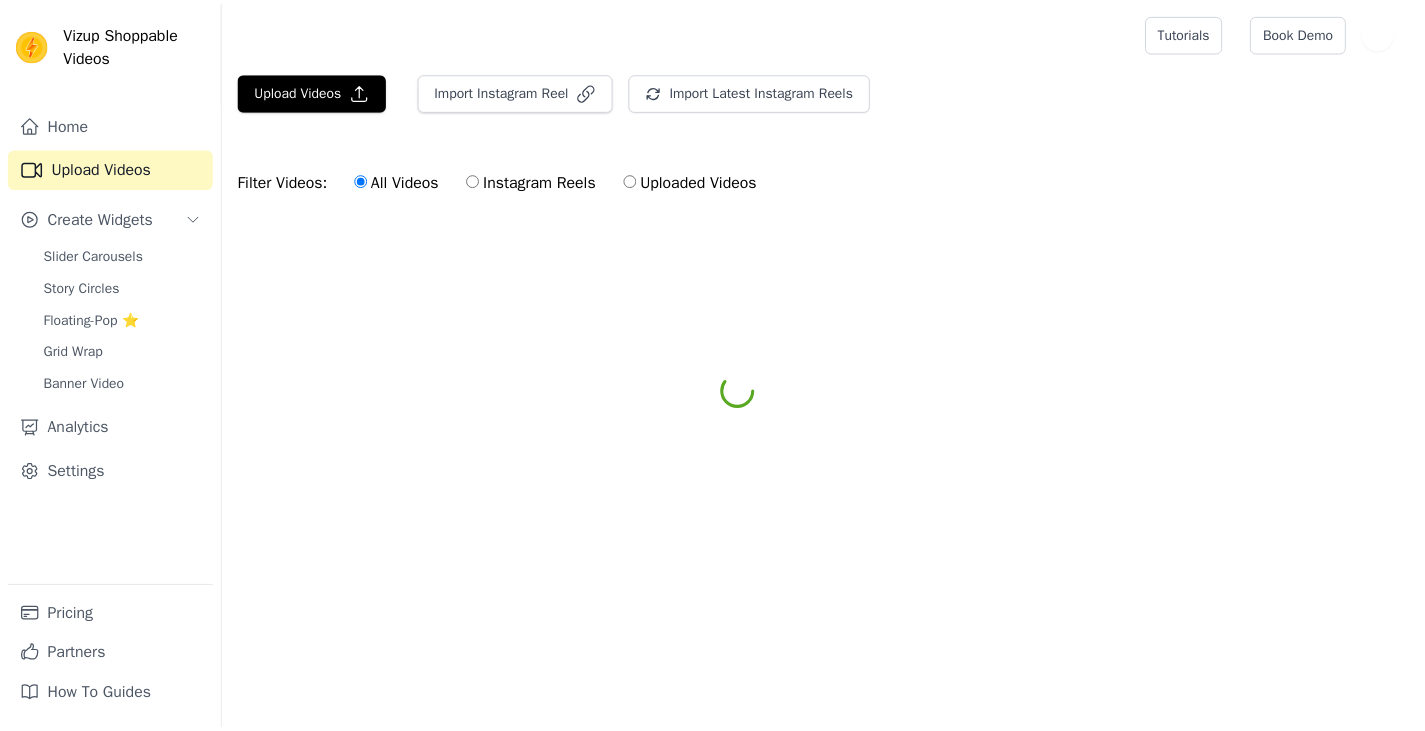 scroll, scrollTop: 0, scrollLeft: 0, axis: both 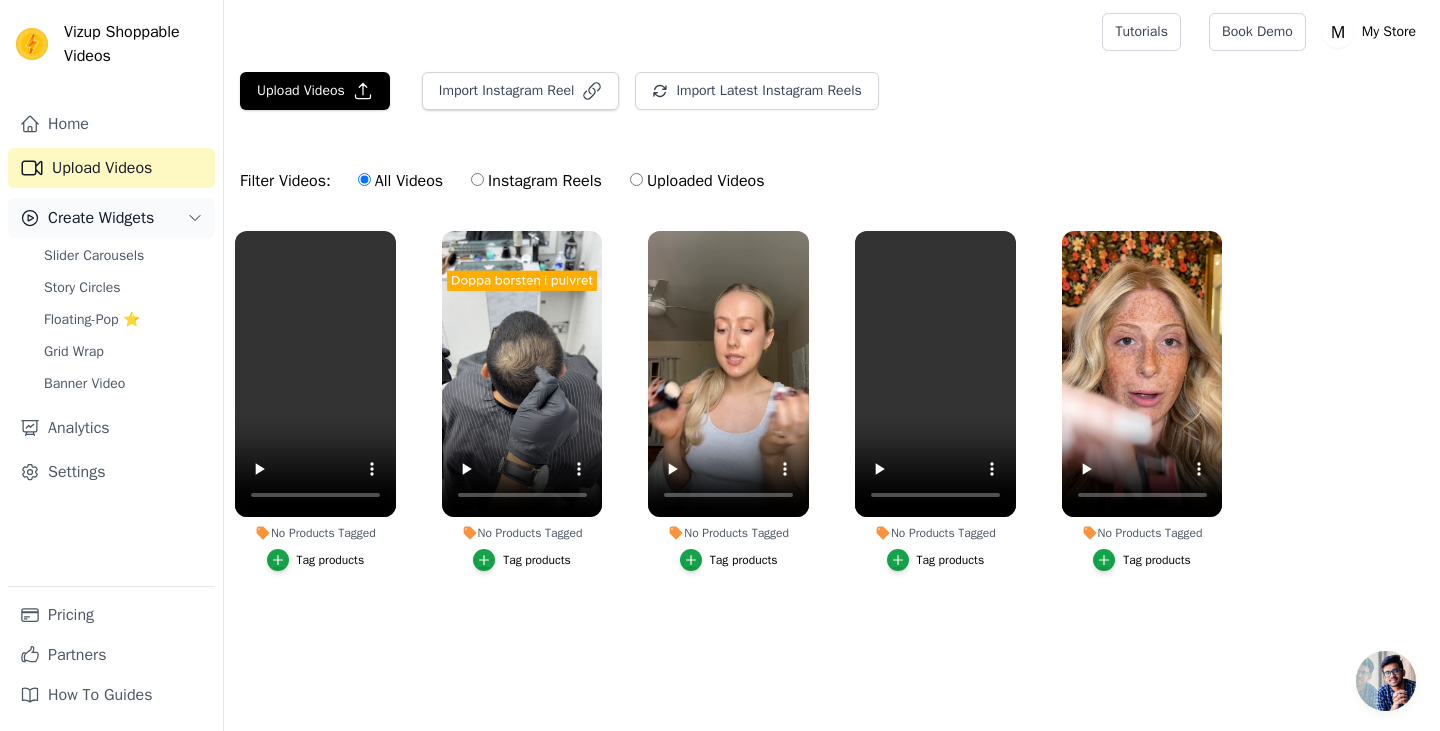 click on "Create Widgets" at bounding box center (111, 218) 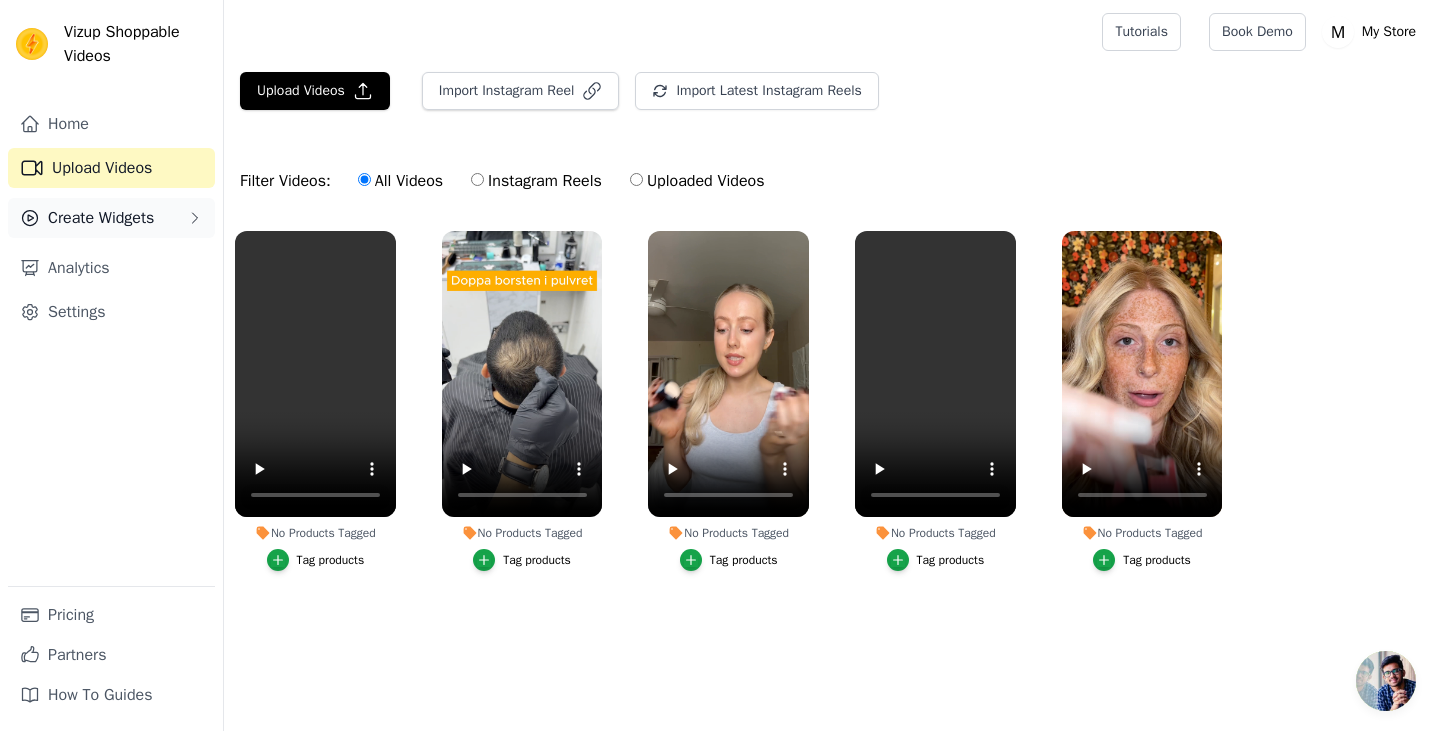 click on "Create Widgets" at bounding box center (111, 218) 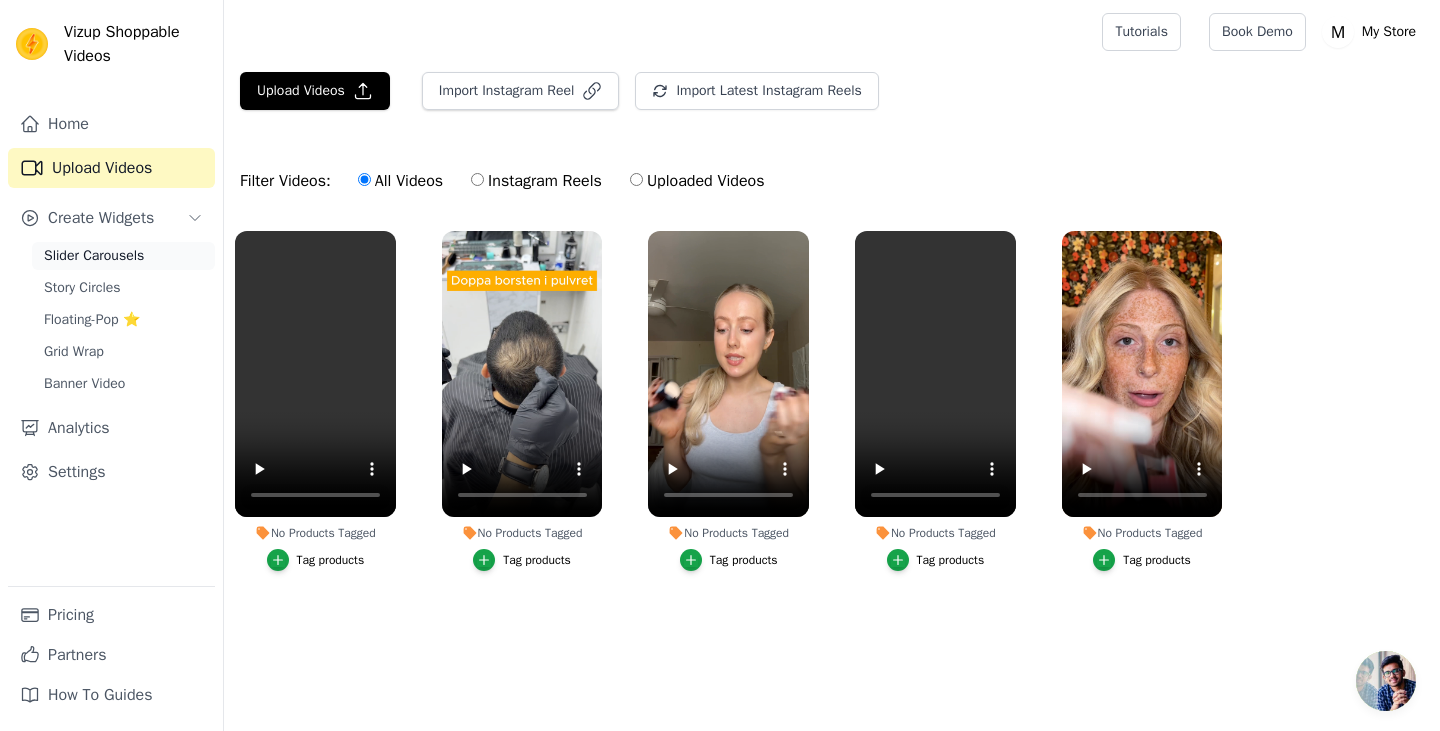 click on "Slider Carousels" at bounding box center (123, 256) 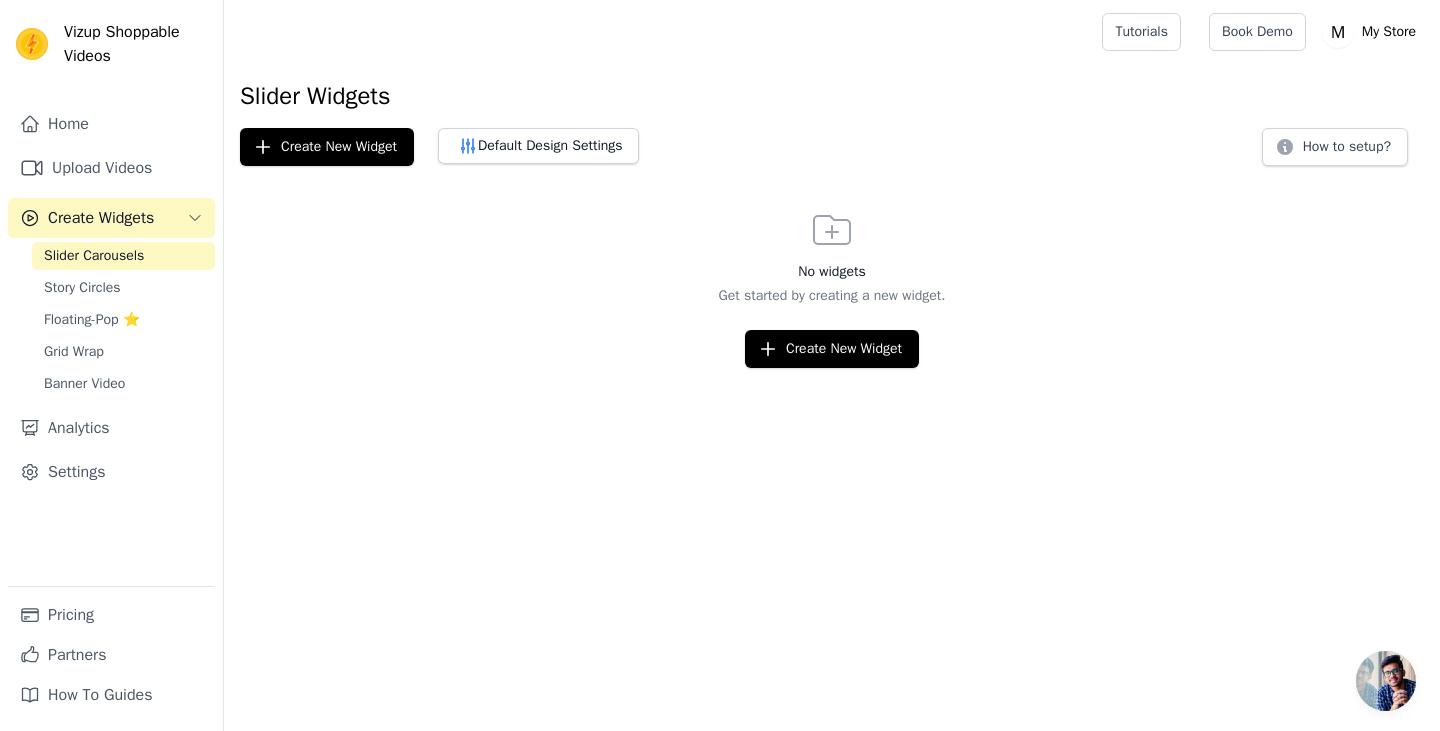 click on "Create Widgets" at bounding box center [111, 218] 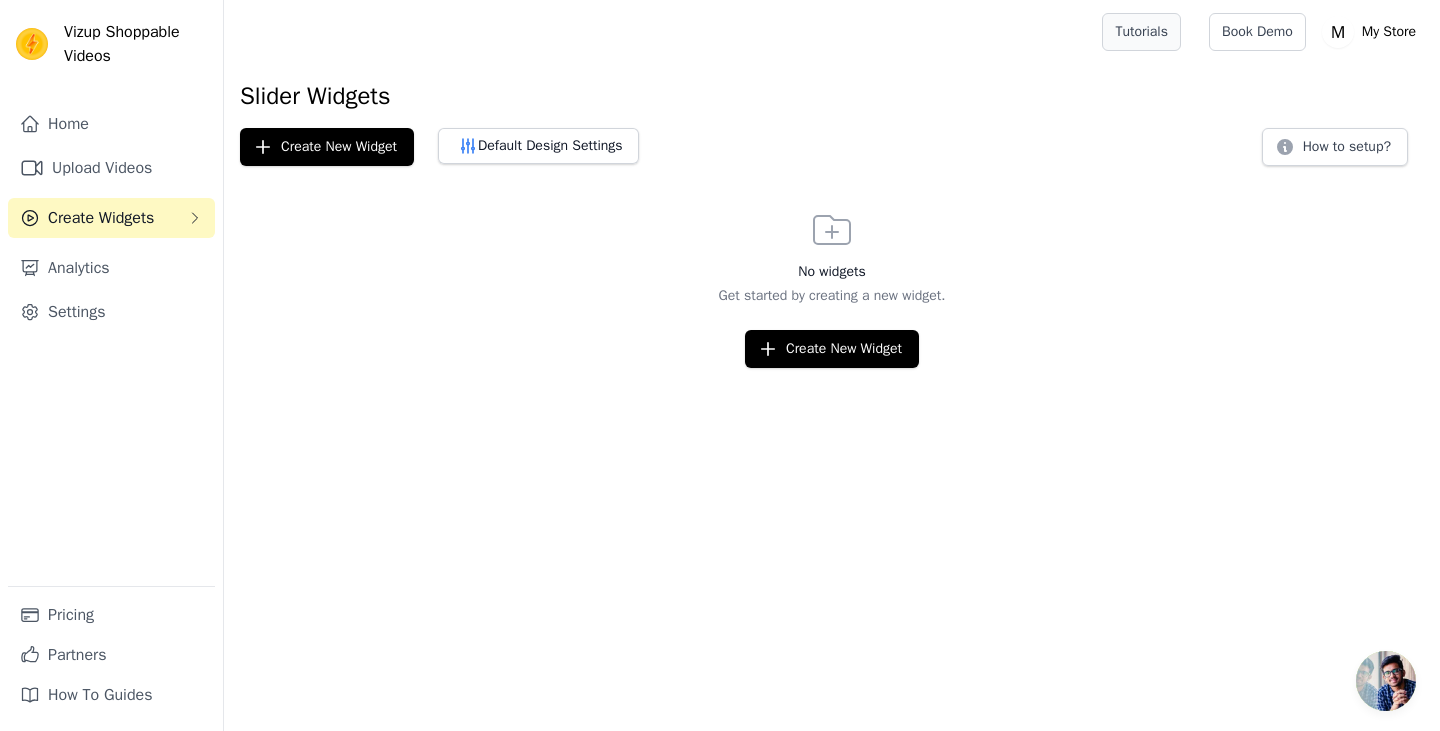 click on "Tutorials" at bounding box center [1141, 32] 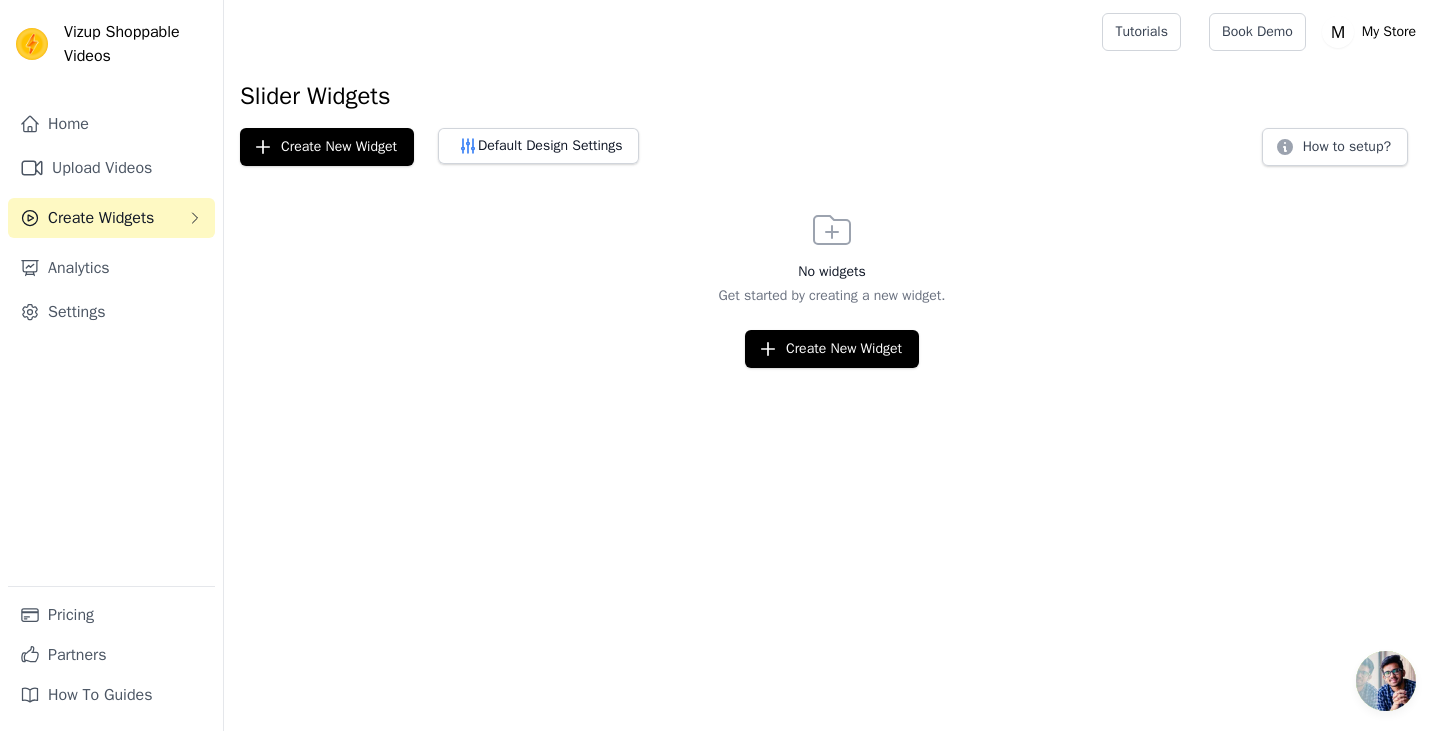 click on "Create Widgets" at bounding box center (111, 218) 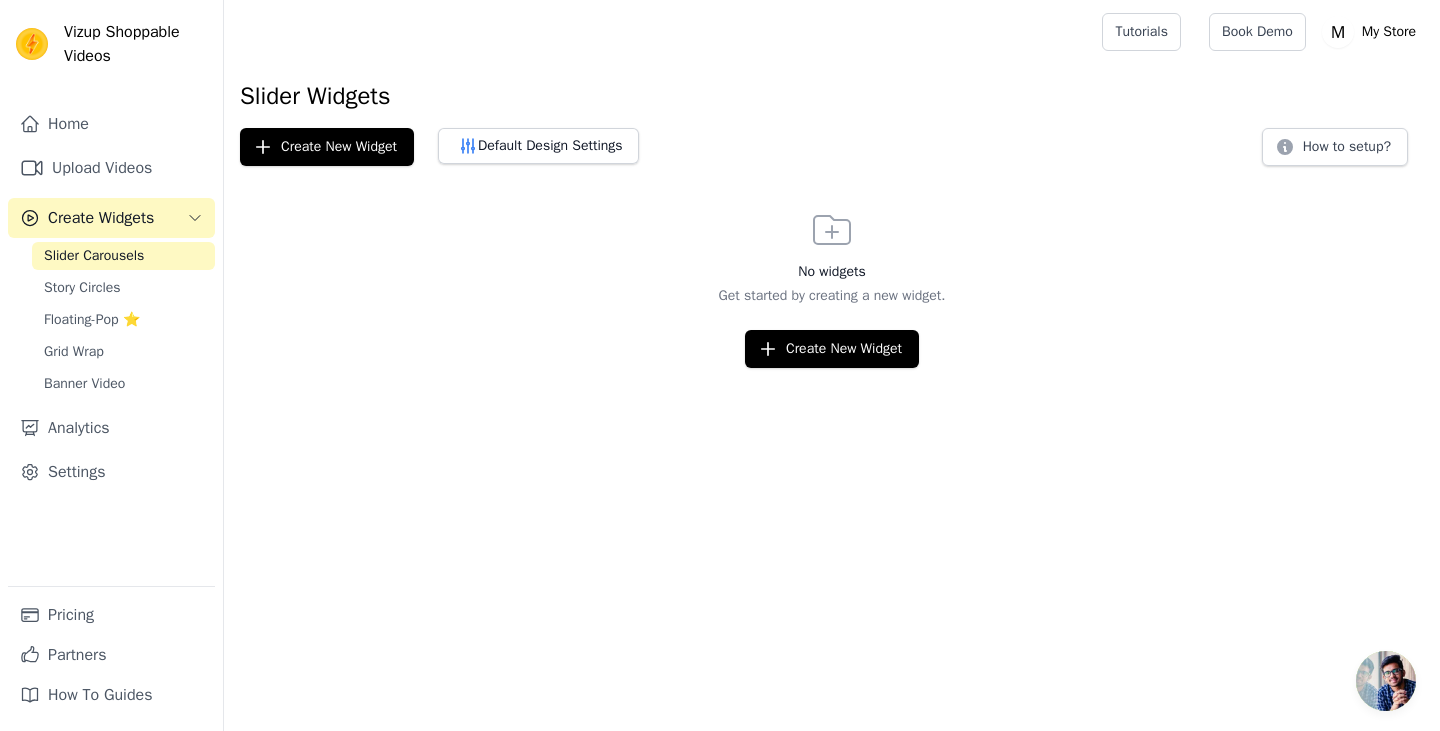 click on "Slider Carousels" at bounding box center [94, 256] 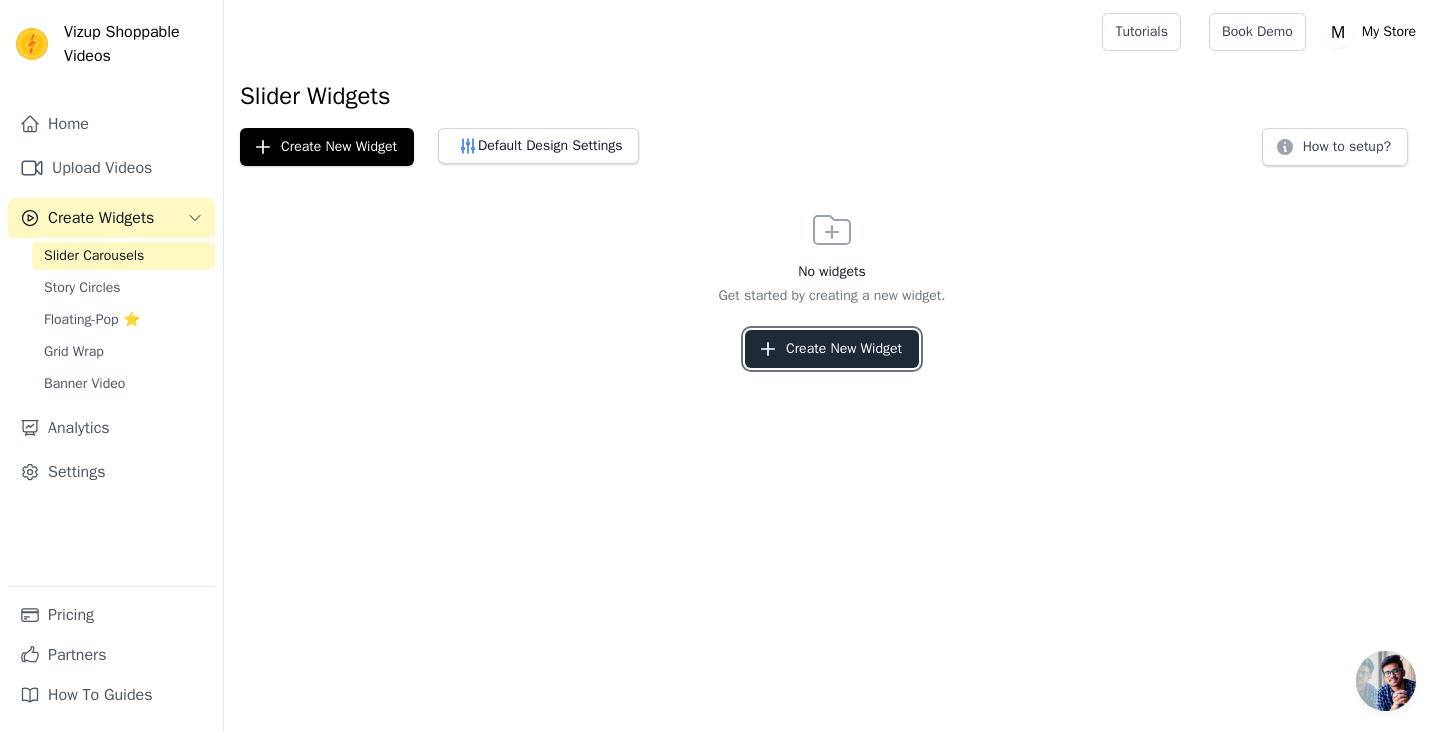 click on "Create New Widget" at bounding box center [832, 349] 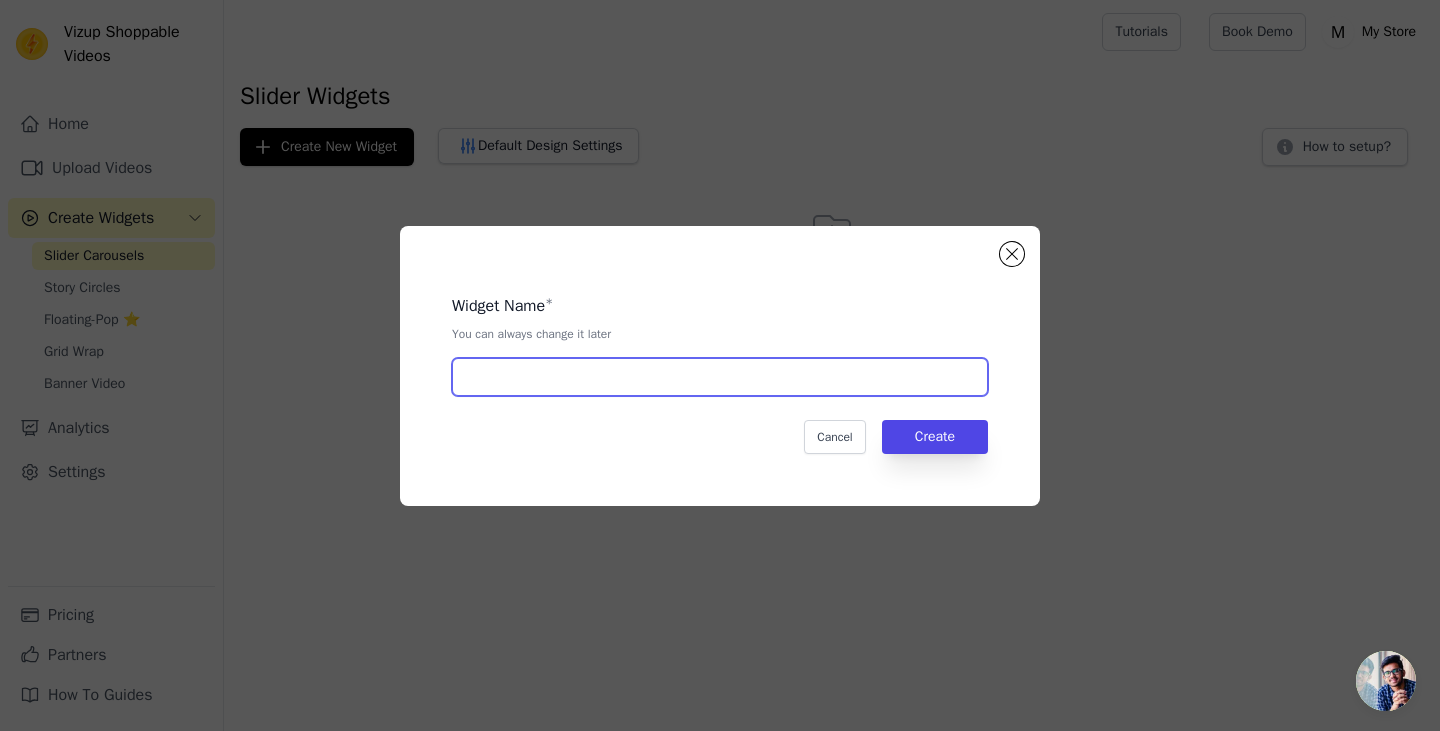 click at bounding box center (720, 377) 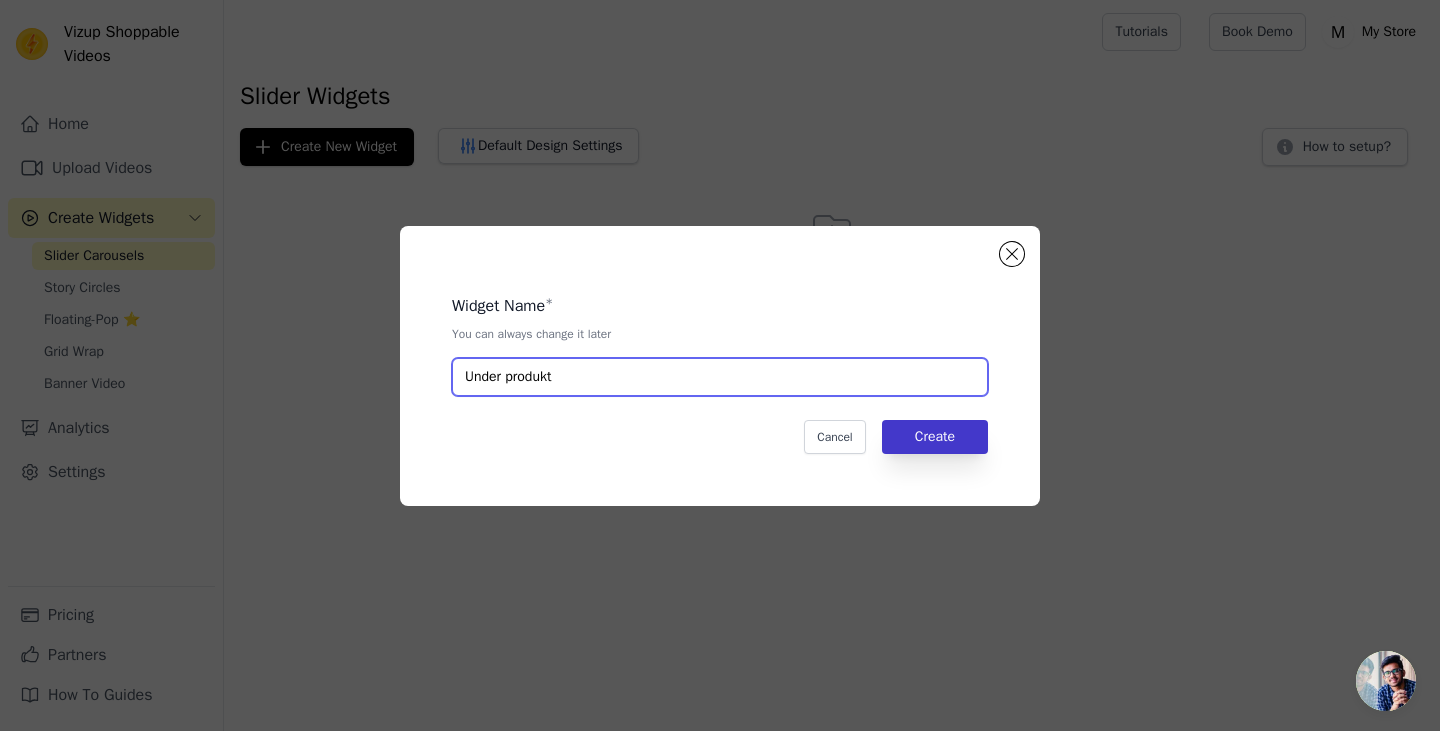 type on "Under produkt" 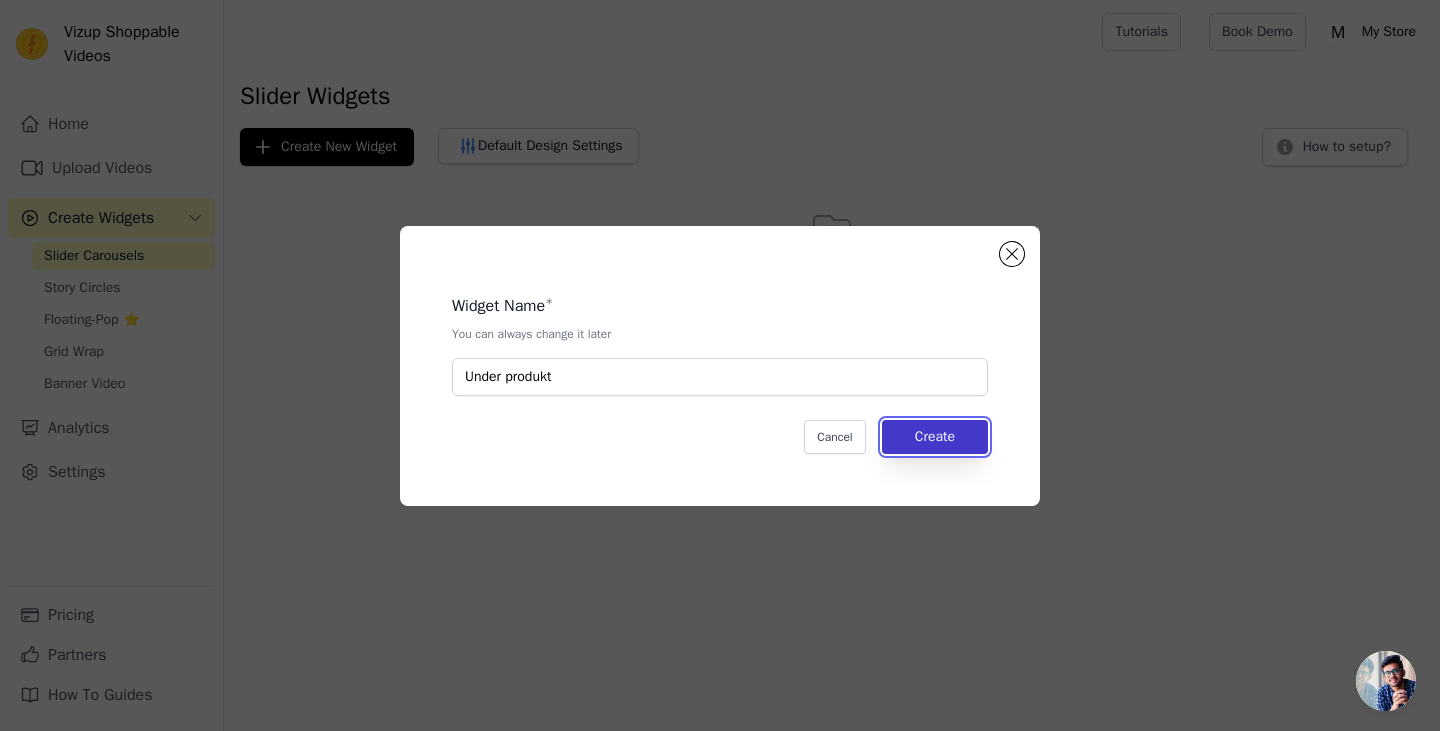 click on "Create" at bounding box center [935, 437] 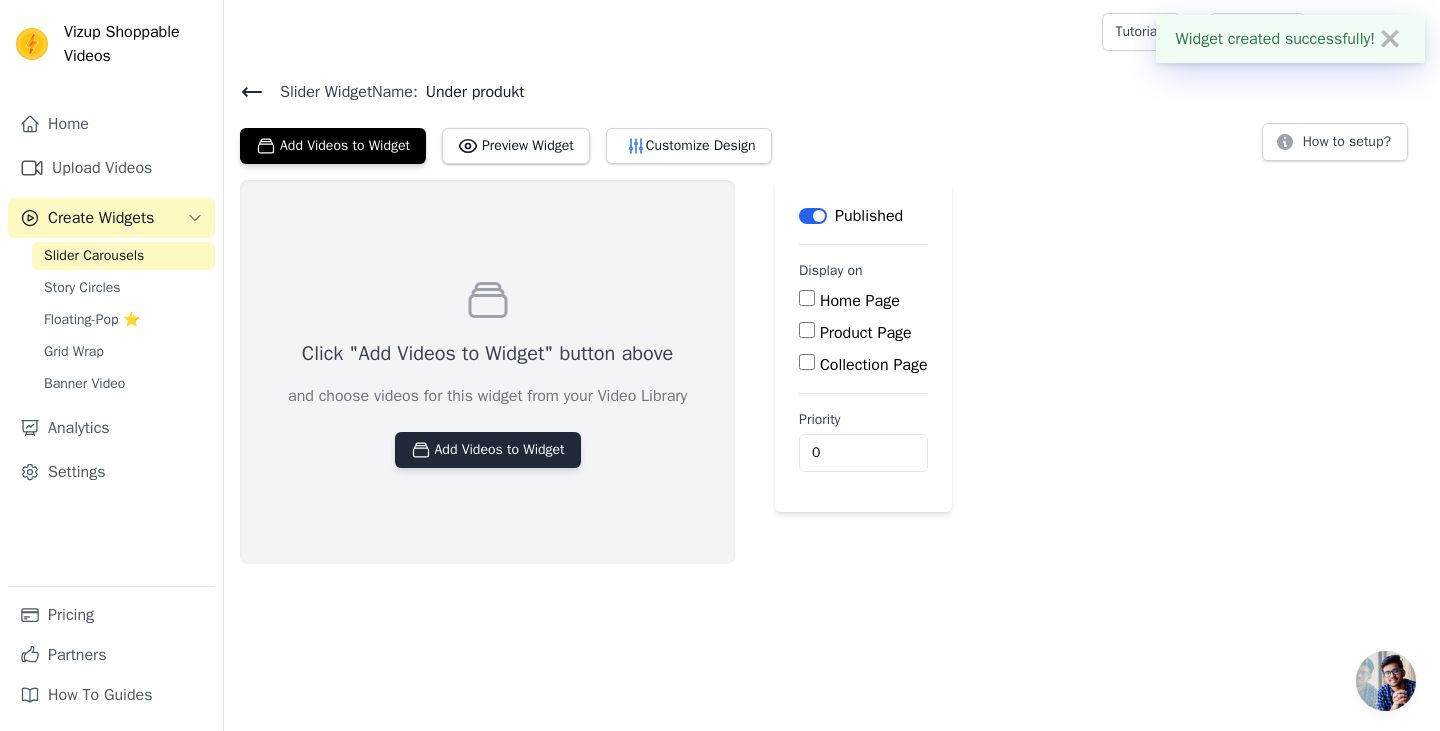 click on "Add Videos to Widget" at bounding box center [488, 450] 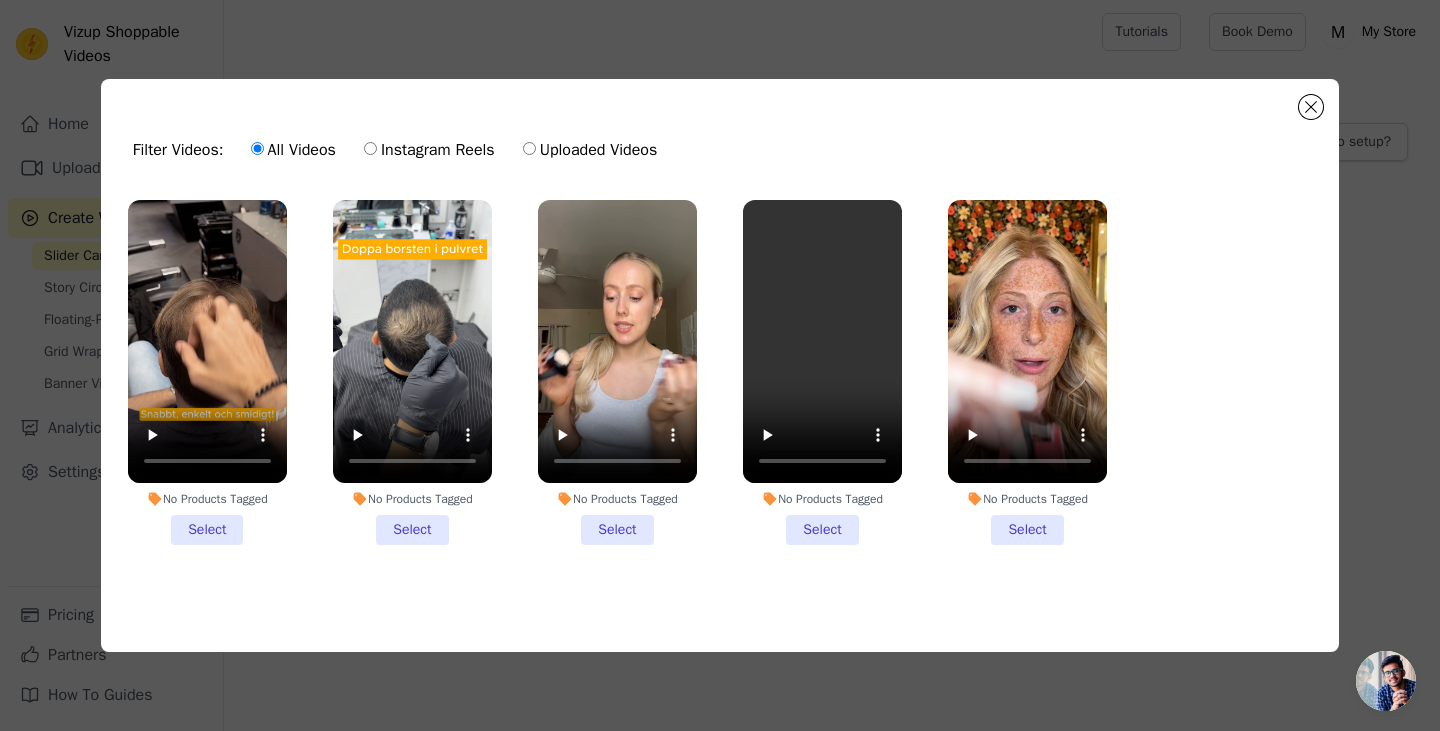 click on "No Products Tagged     Select" at bounding box center (1027, 372) 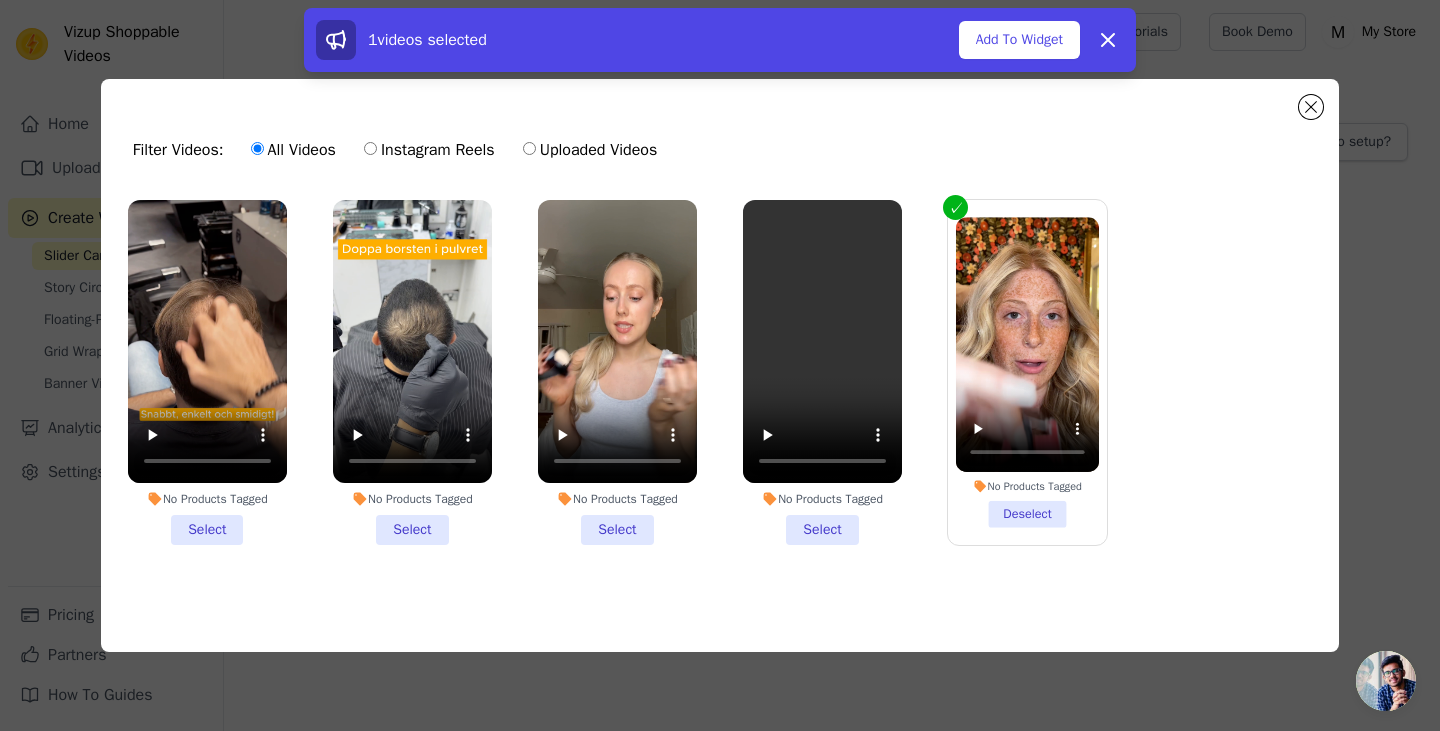 click on "No Products Tagged     Select" at bounding box center (822, 372) 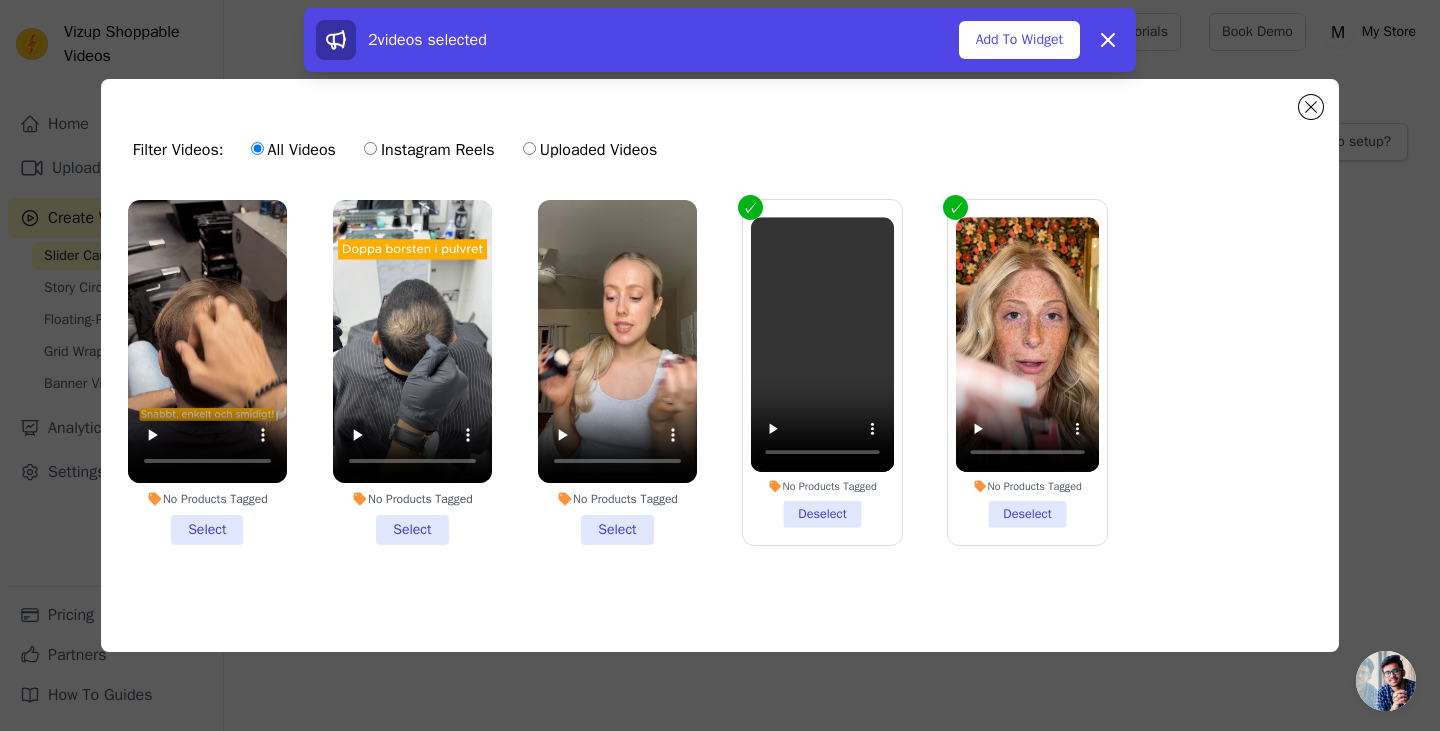 click on "No Products Tagged     Deselect" at bounding box center [1027, 372] 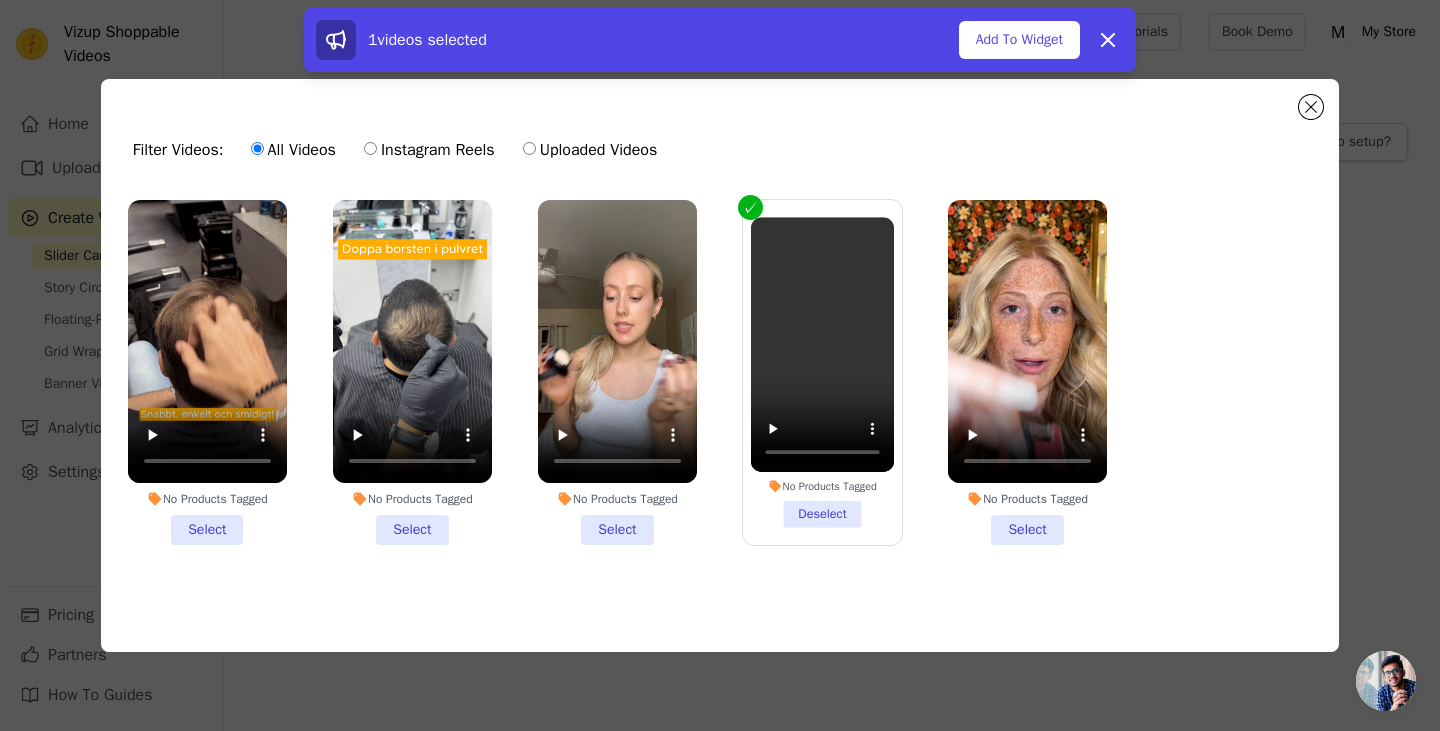 click on "No Products Tagged     Deselect" at bounding box center [822, 372] 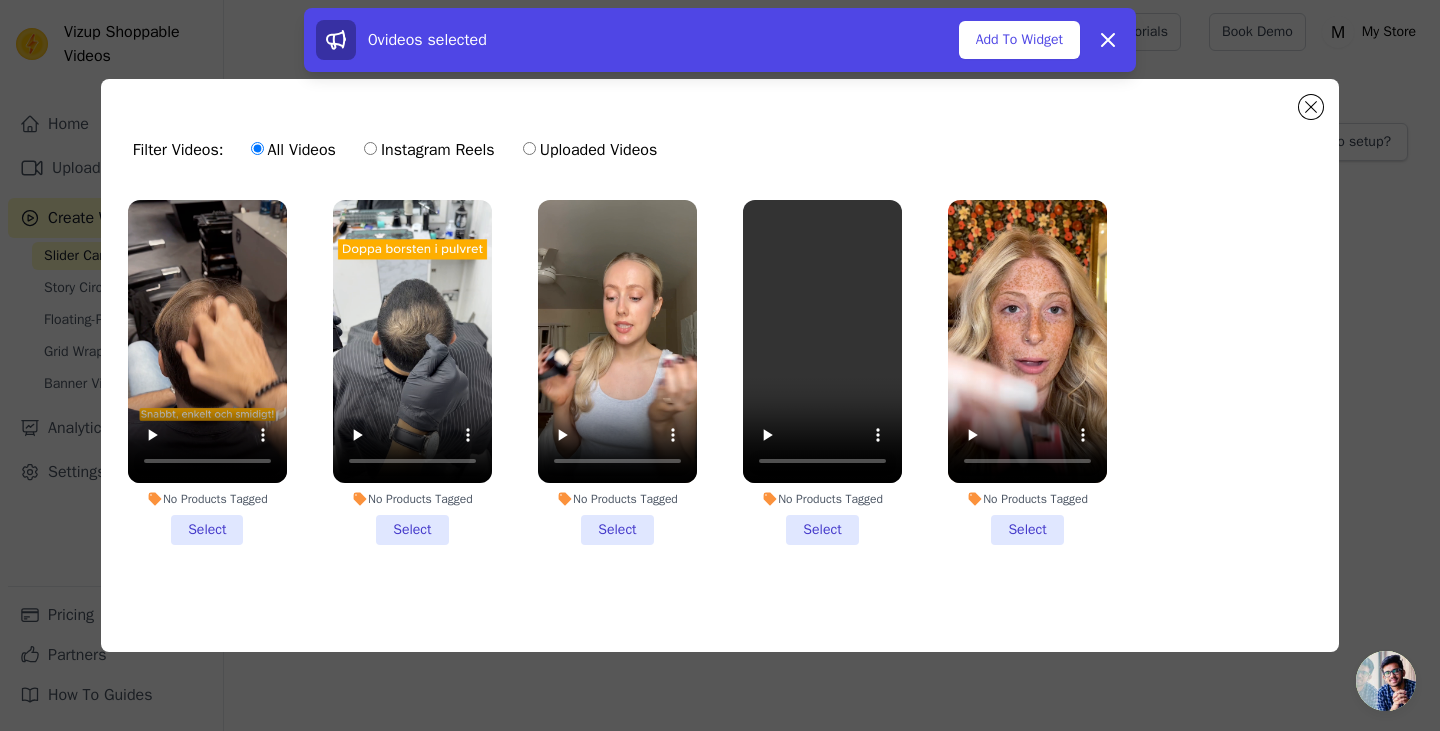 click on "No Products Tagged     Select" at bounding box center (412, 372) 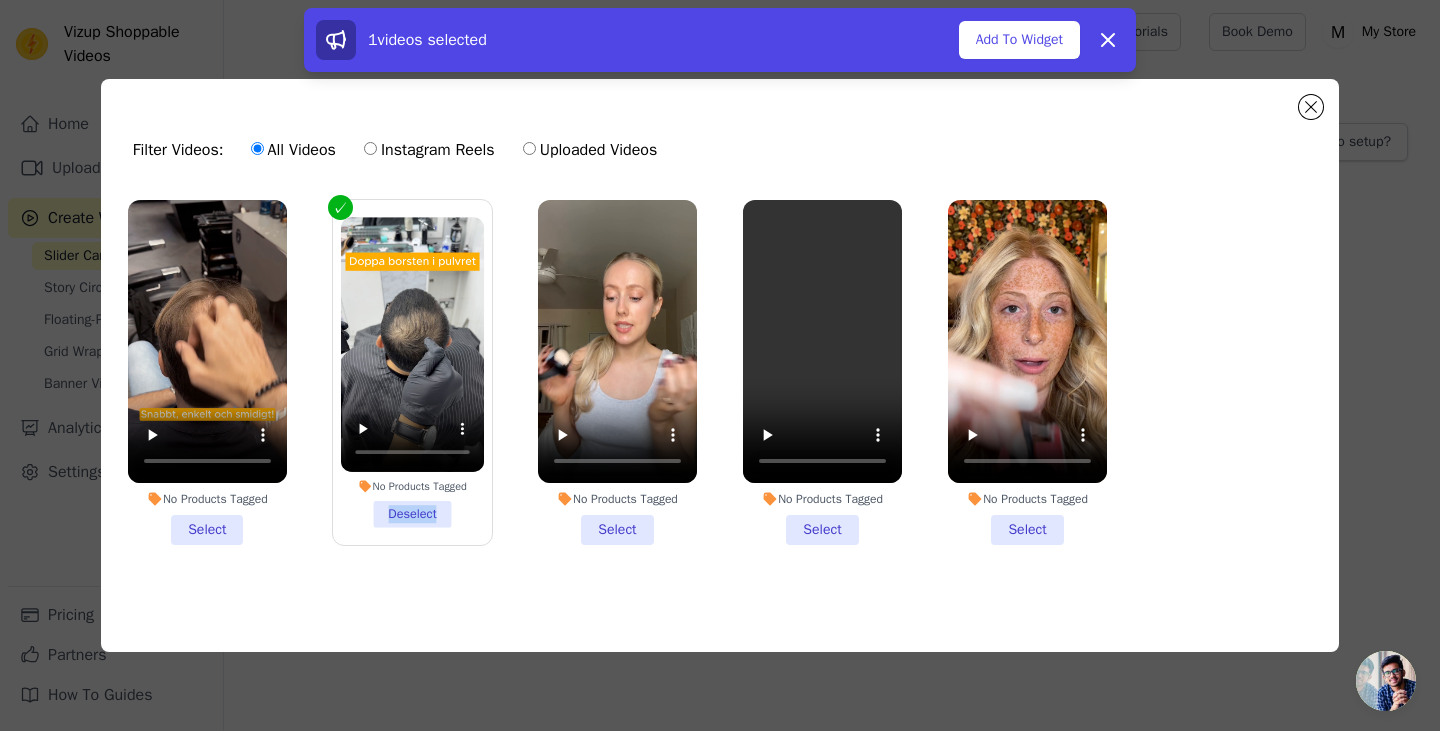 click on "No Products Tagged     Deselect" at bounding box center (412, 372) 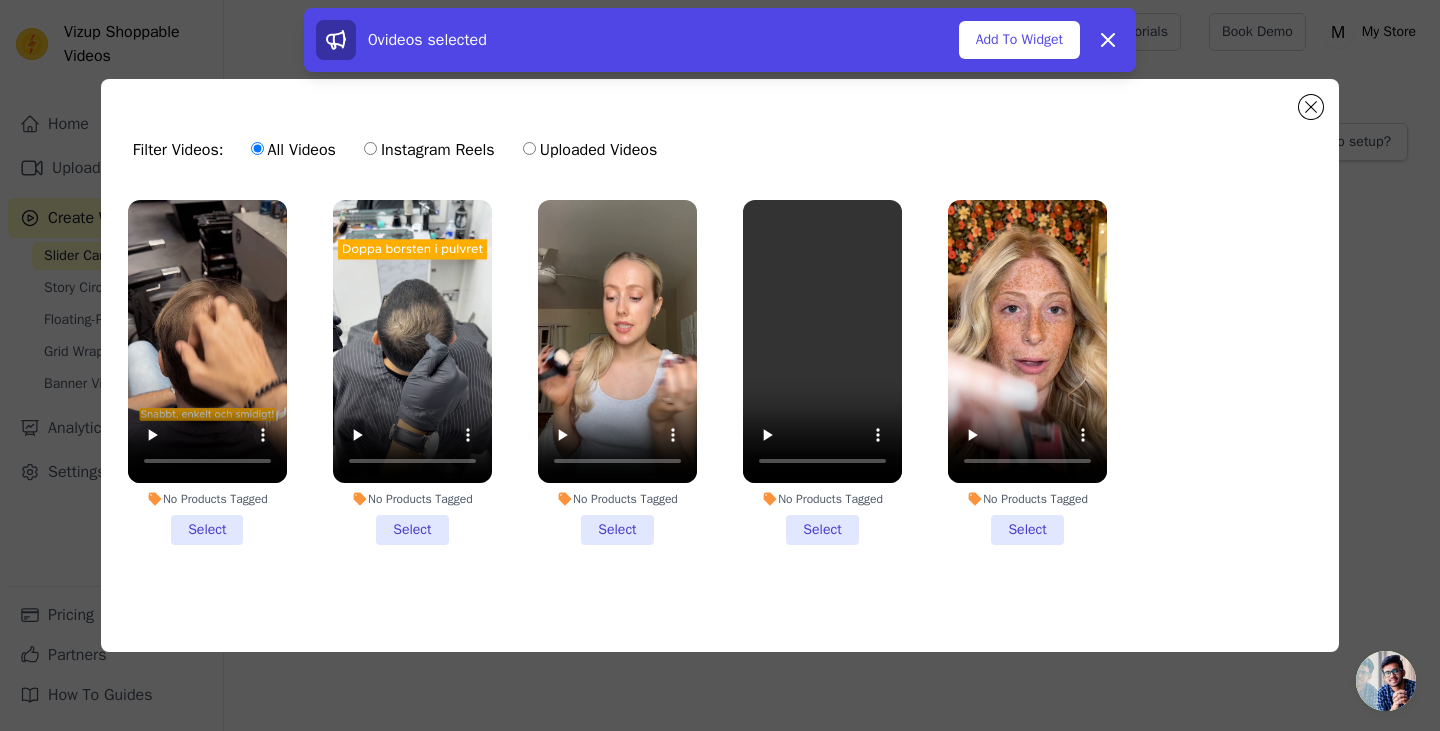 click on "No Products Tagged     Select" at bounding box center (822, 372) 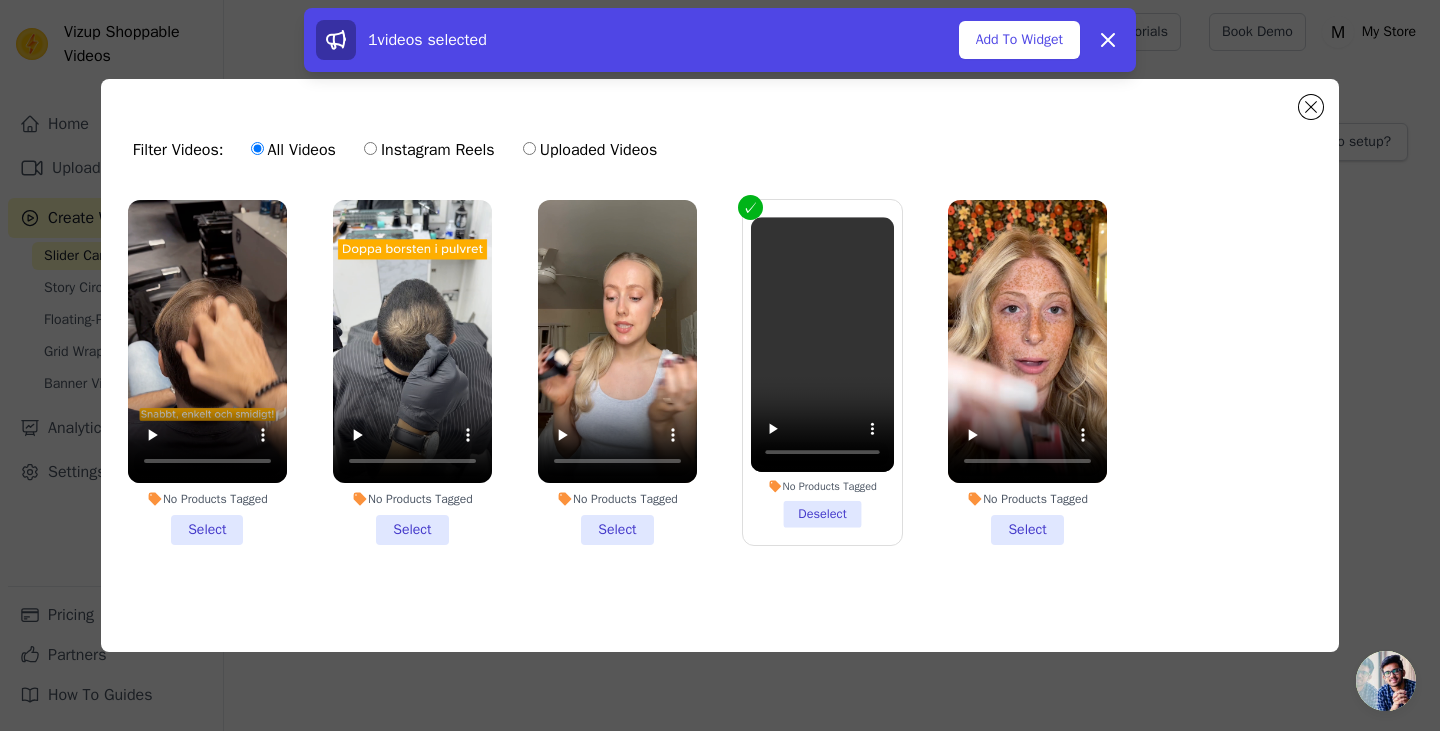 click on "No Products Tagged     Select" at bounding box center [1027, 372] 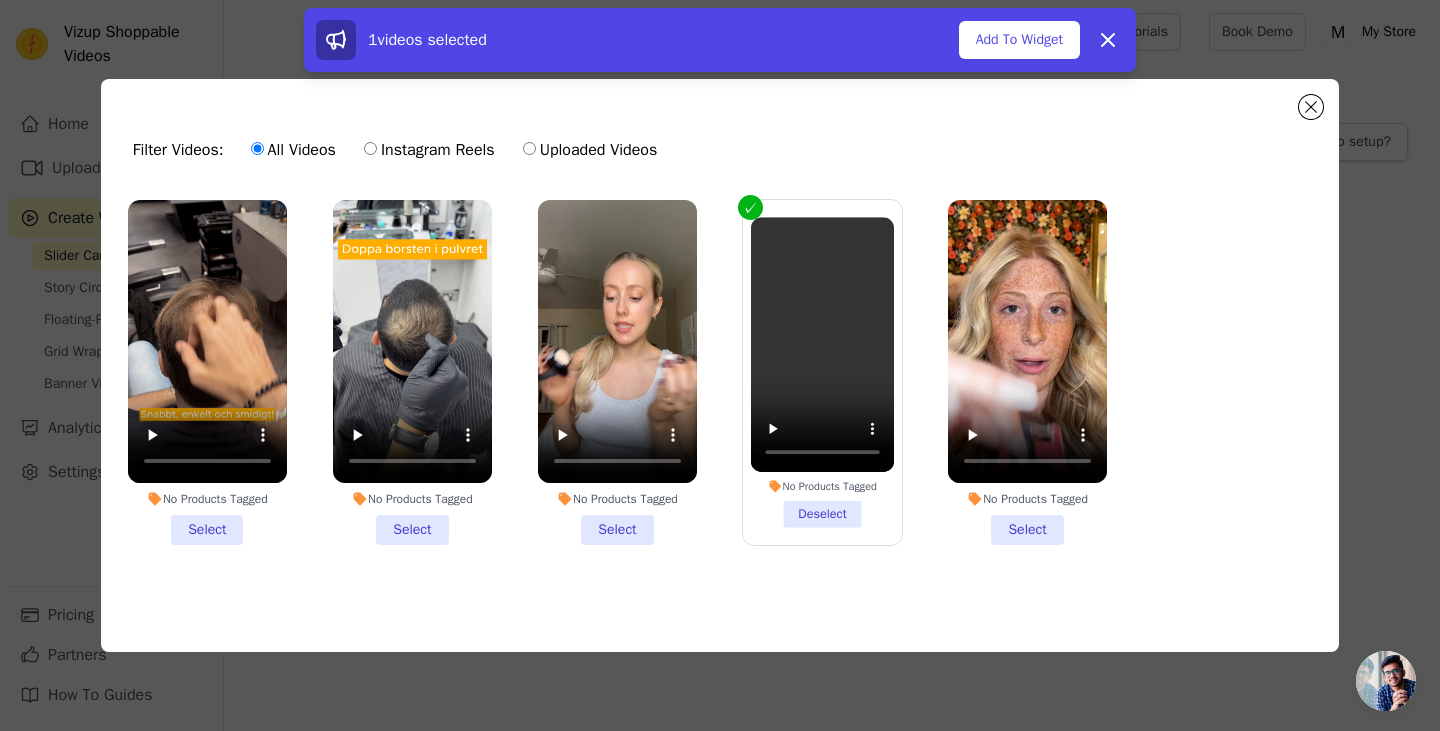 click on "No Products Tagged     Select" at bounding box center (0, 0) 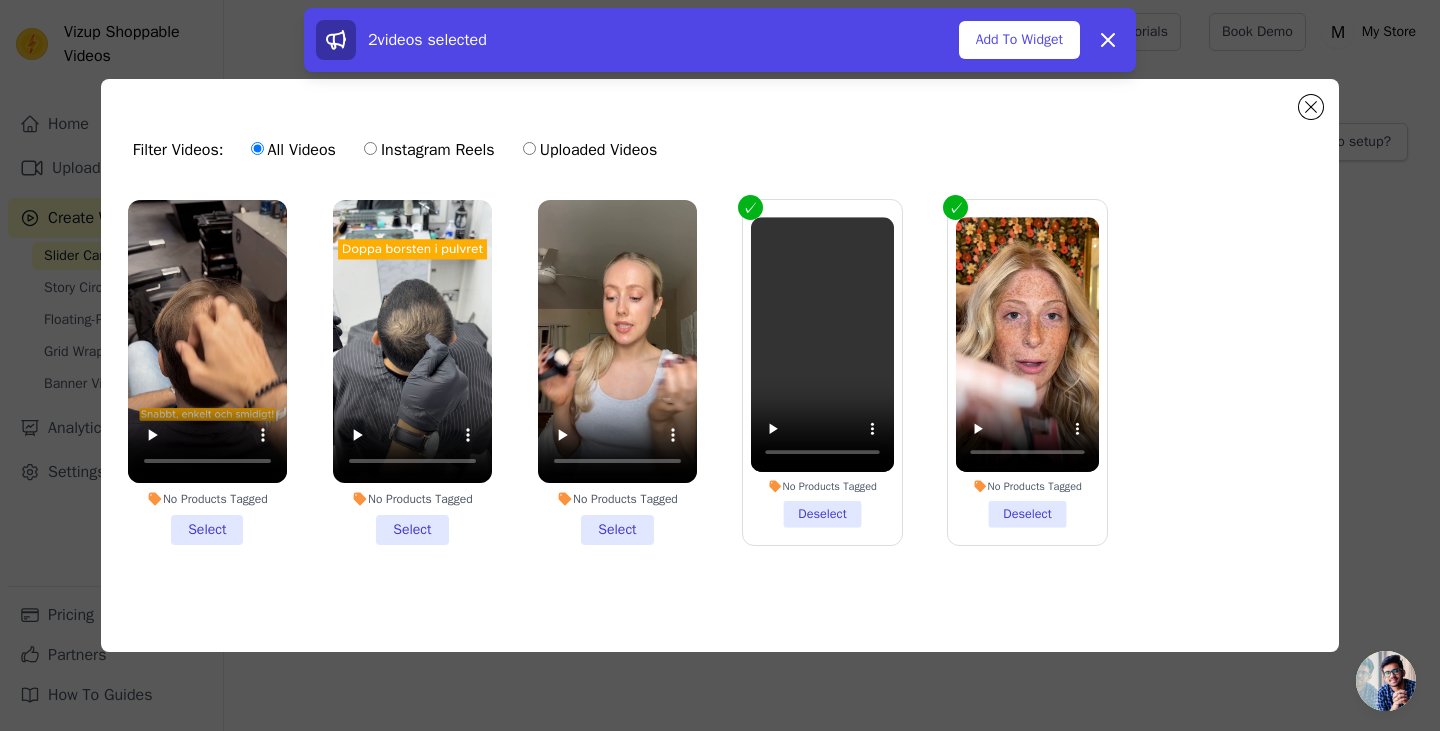 click on "No Products Tagged     Select" at bounding box center (412, 372) 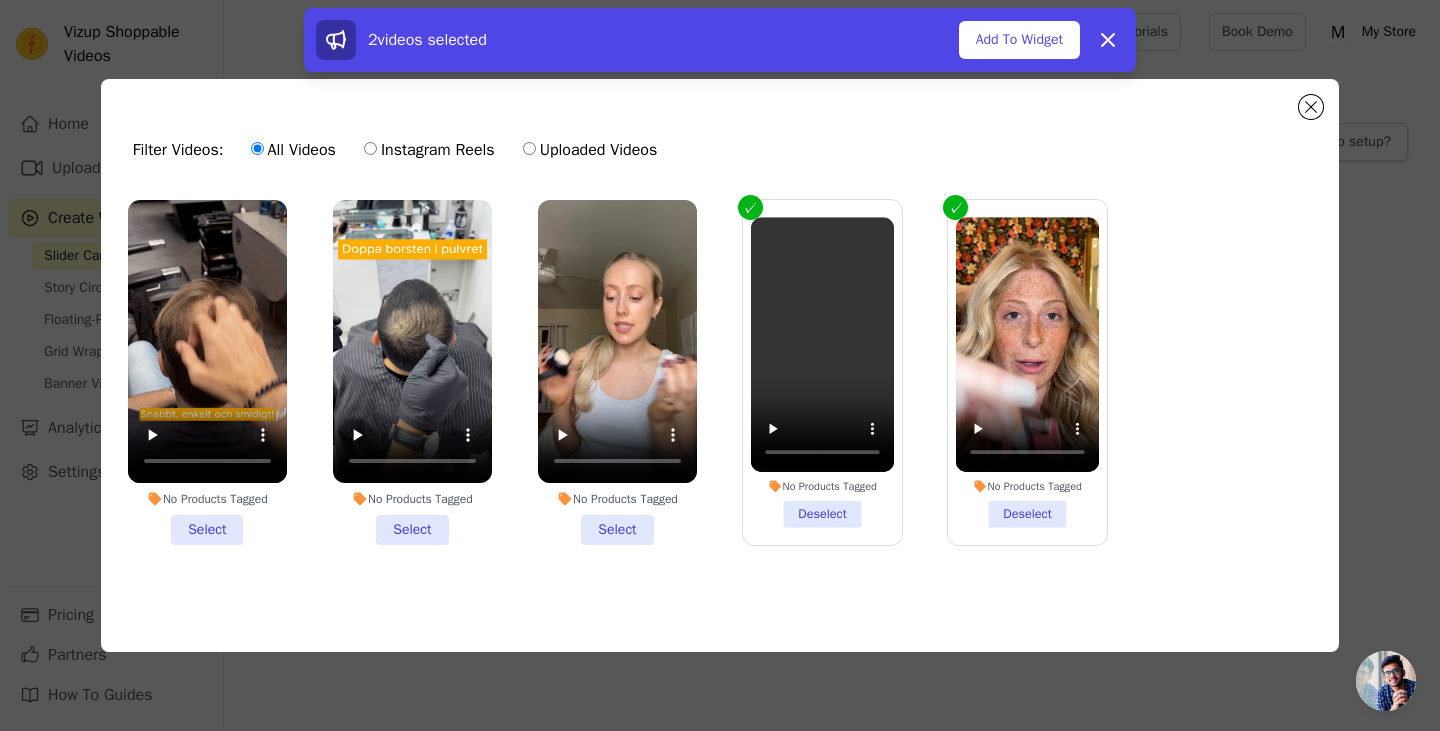 click on "No Products Tagged     Select" at bounding box center [0, 0] 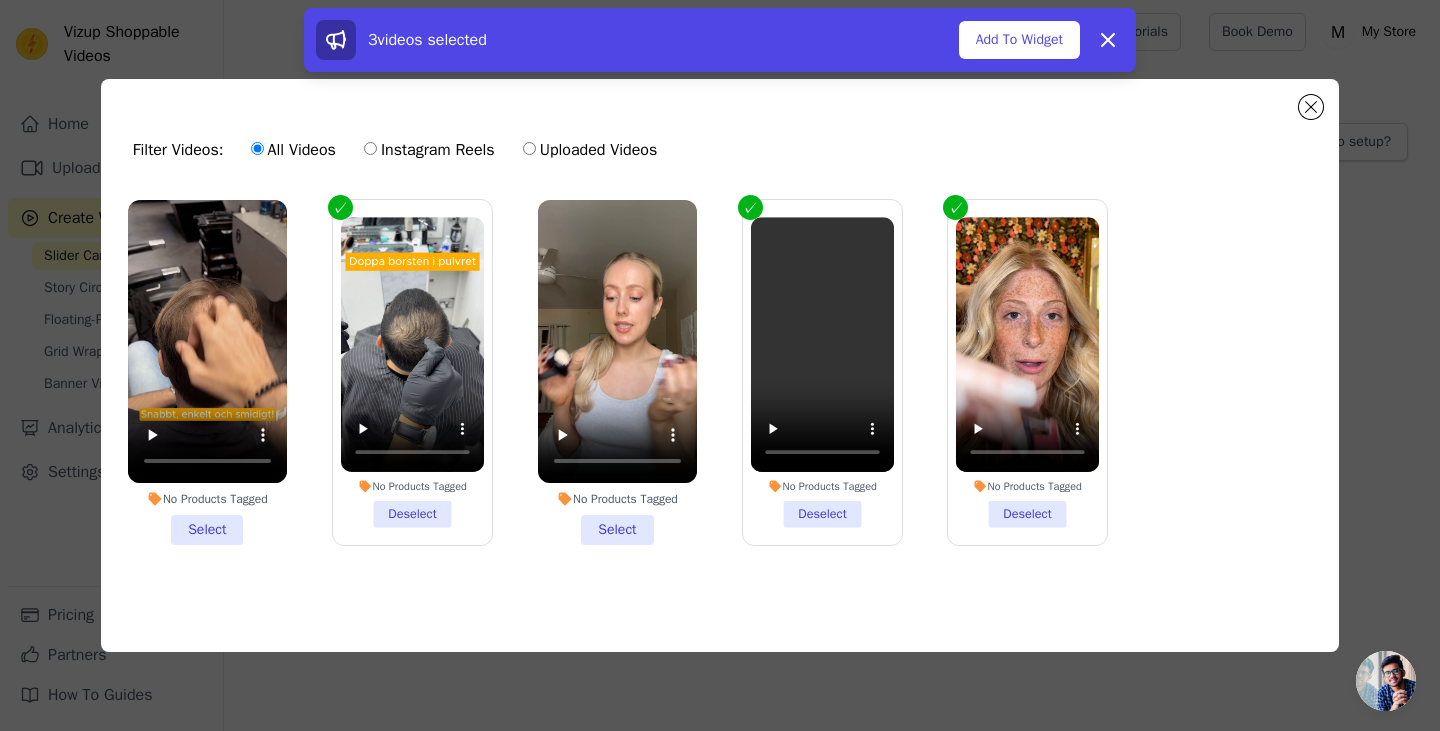 click on "No Products Tagged     Select" at bounding box center [617, 372] 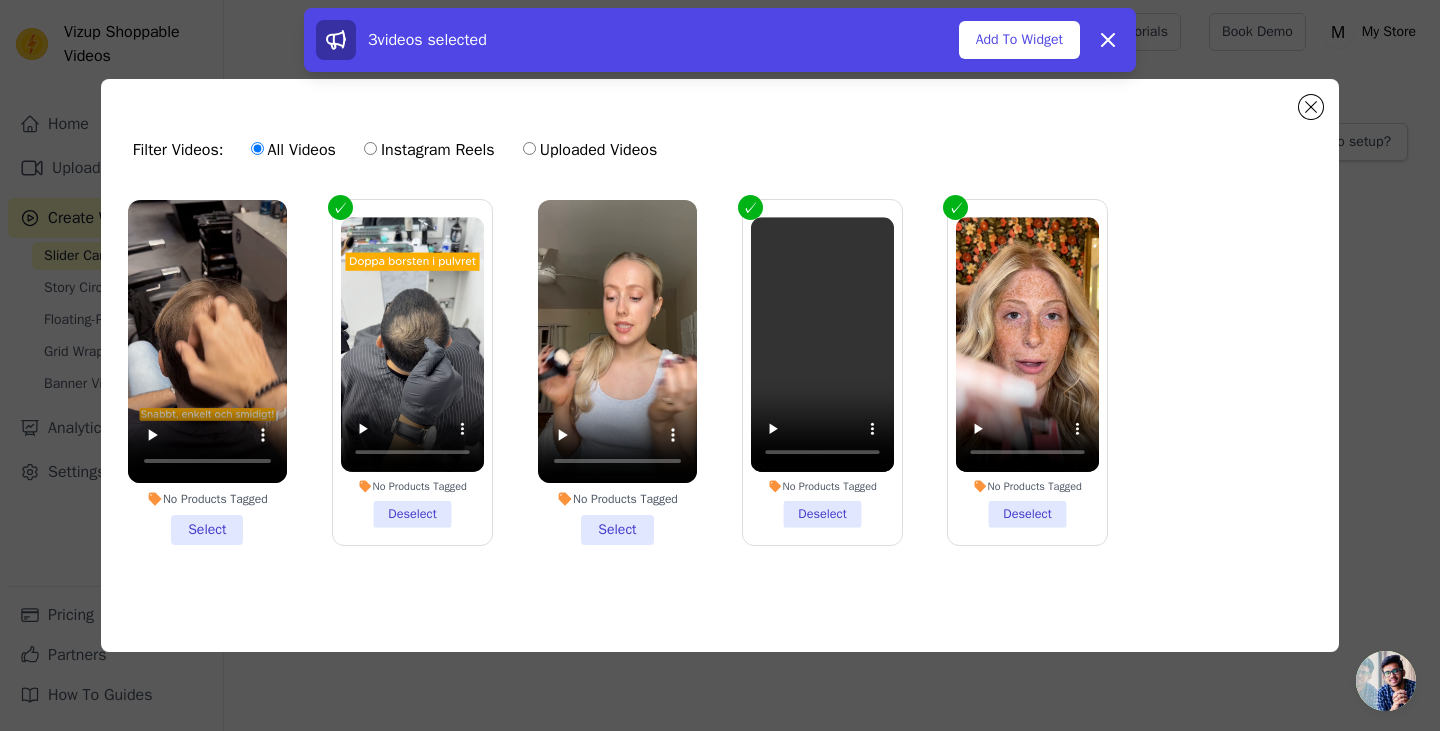 click on "No Products Tagged     Select" at bounding box center (0, 0) 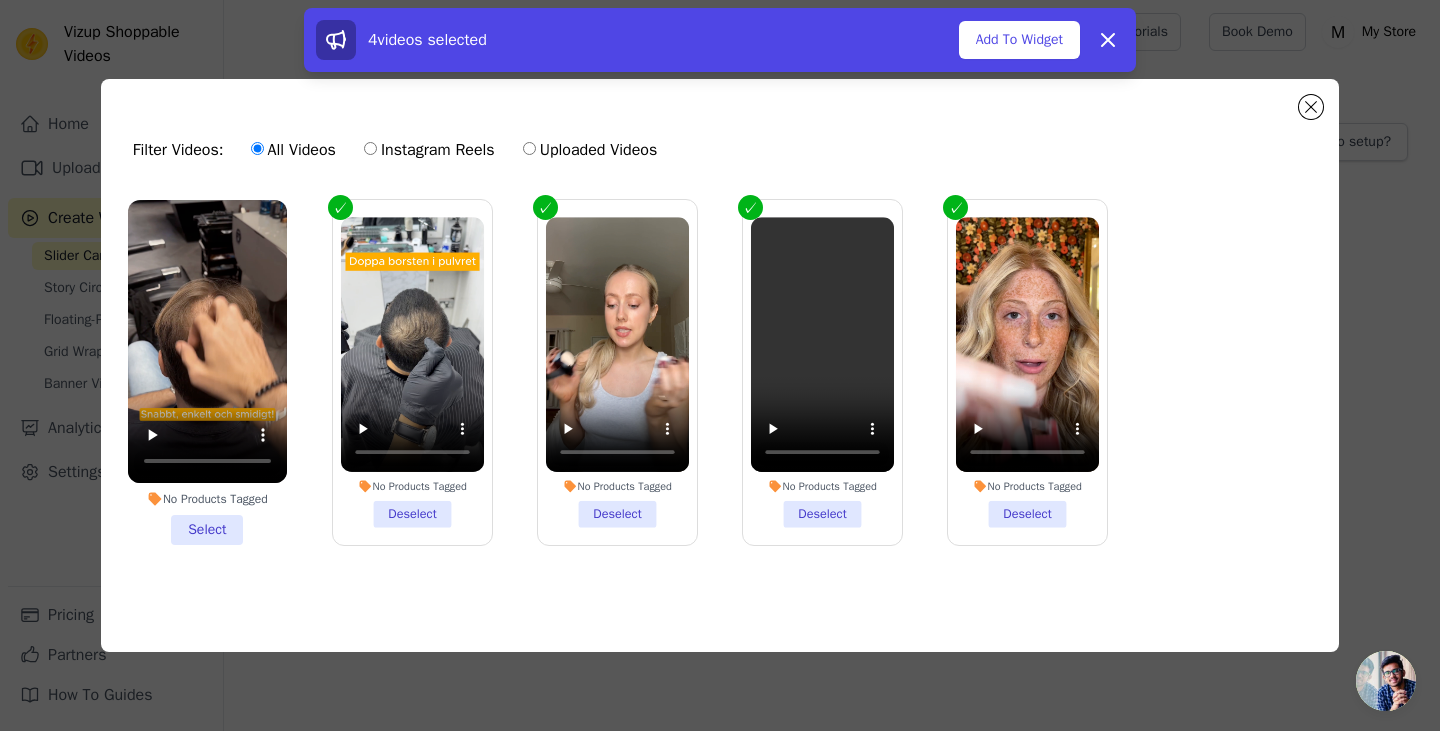 click on "No Products Tagged     Select" at bounding box center [207, 372] 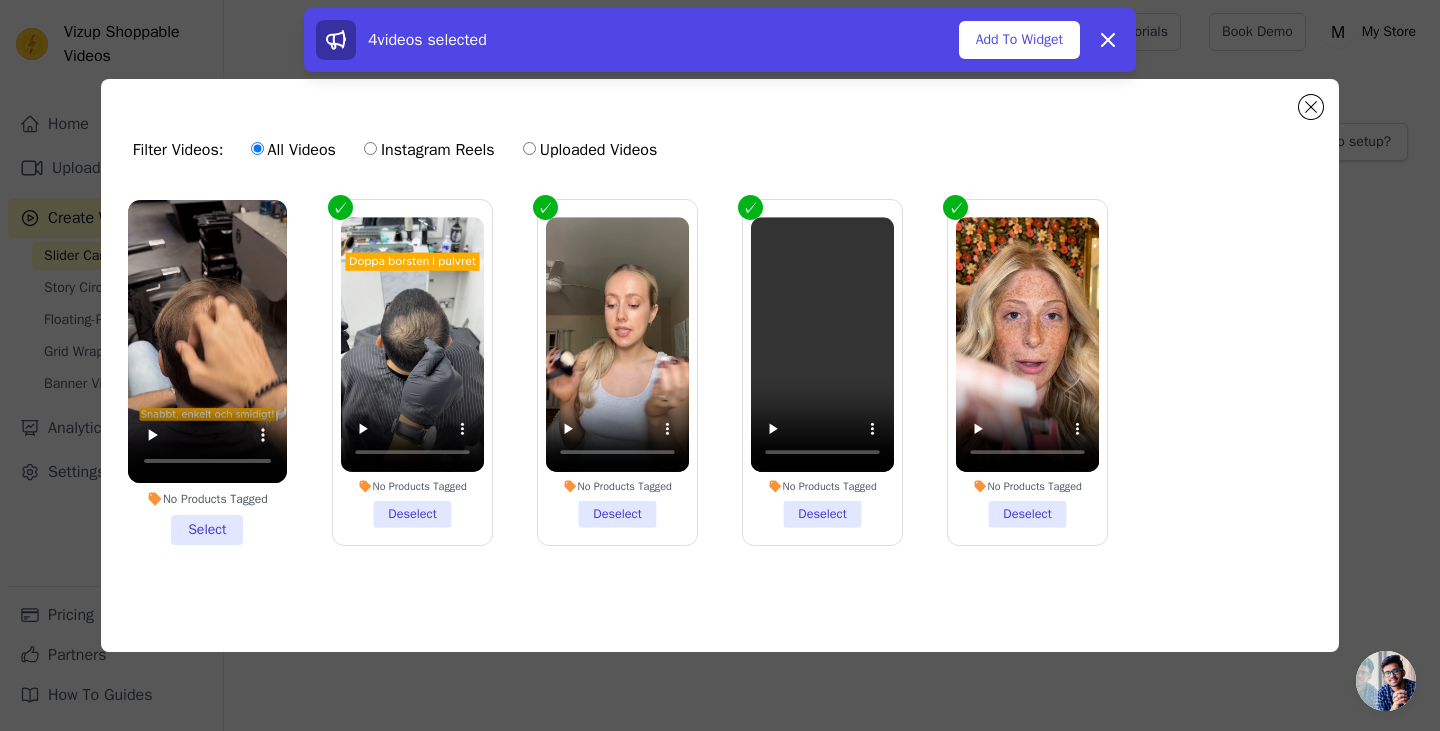 click on "No Products Tagged     Select" at bounding box center [0, 0] 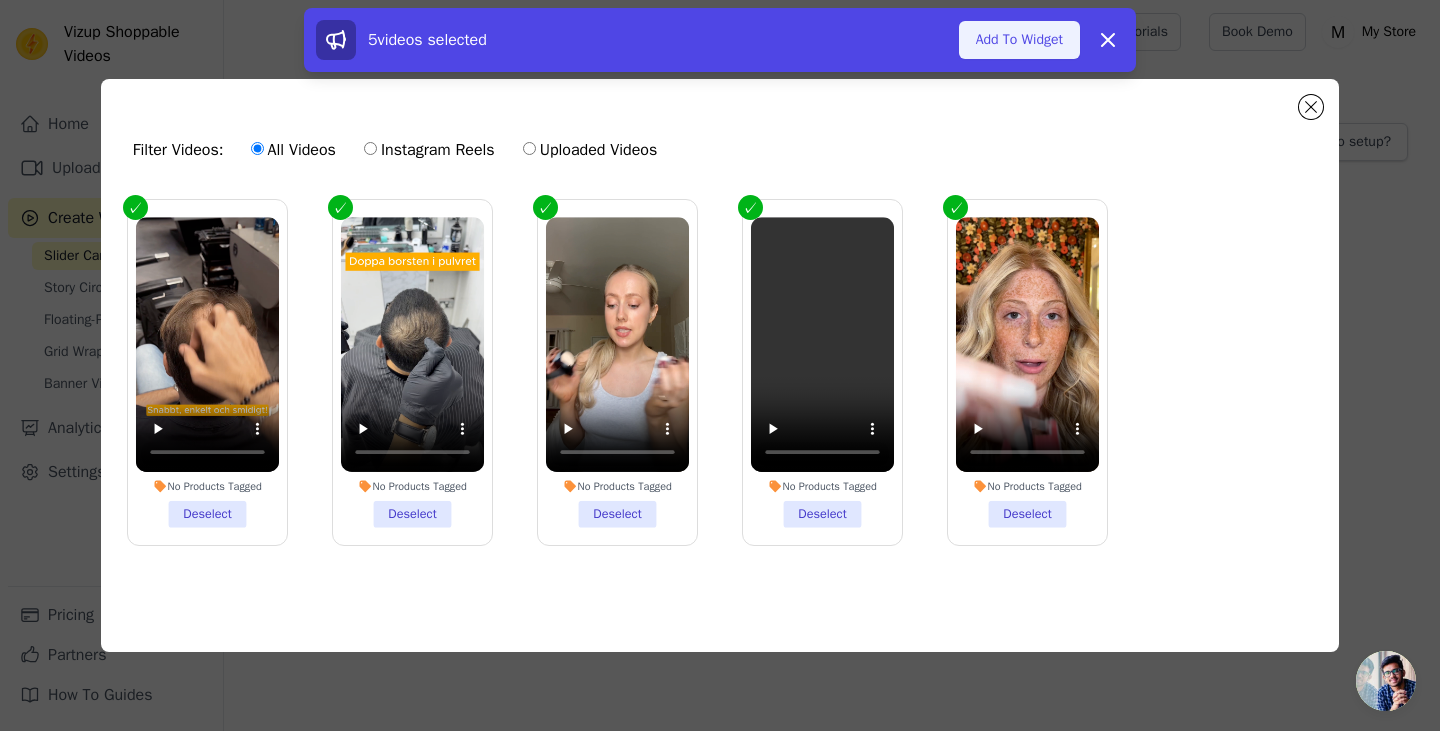 click on "Add To Widget" at bounding box center (1019, 40) 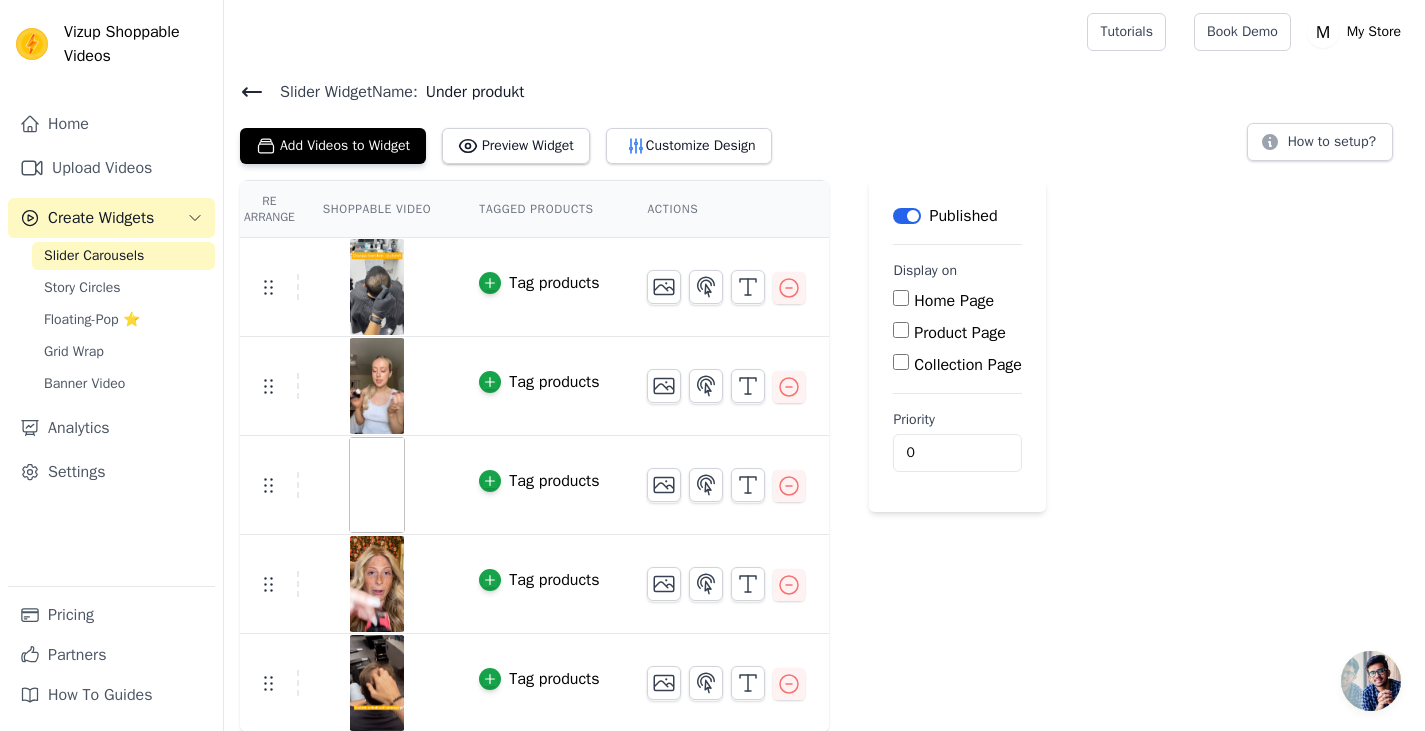 scroll, scrollTop: 2, scrollLeft: 0, axis: vertical 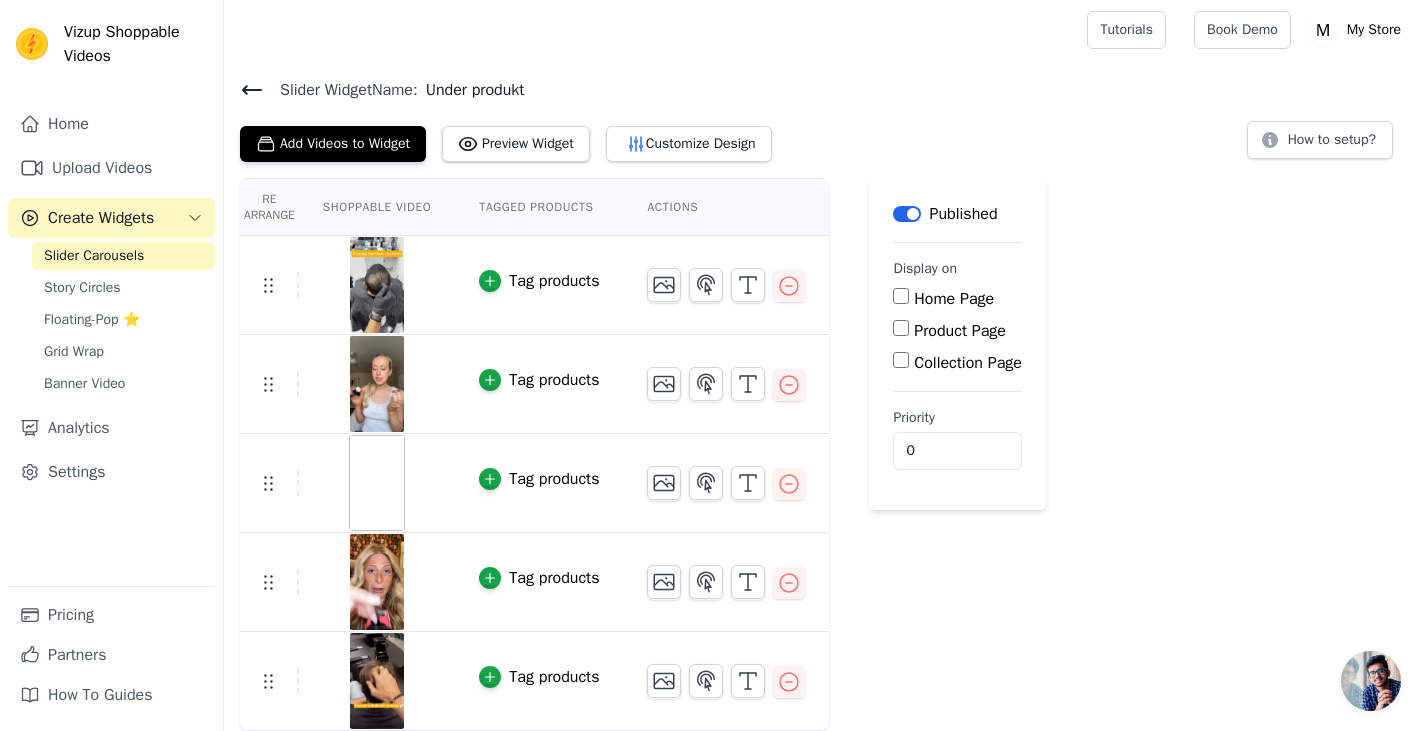 click on "Product Page" at bounding box center (901, 328) 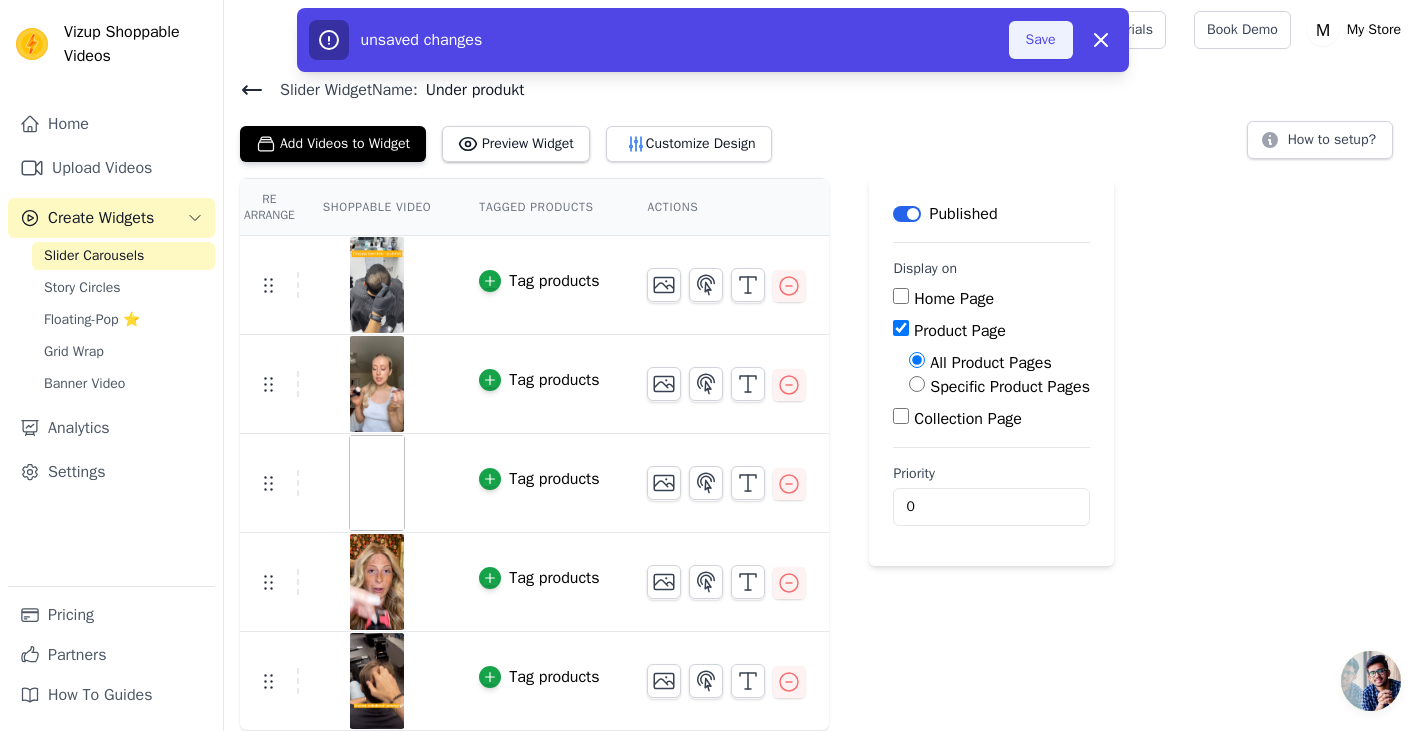 click on "Save" at bounding box center [1041, 40] 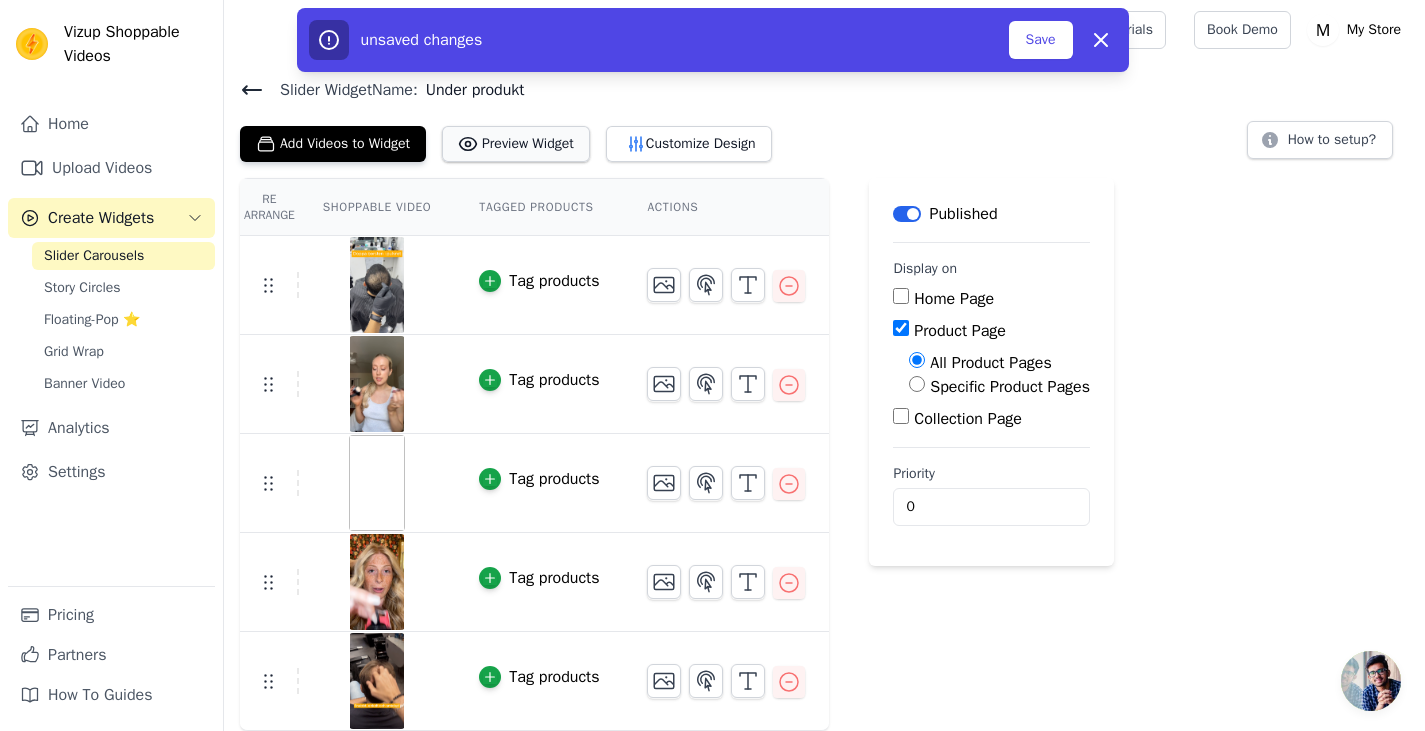 click on "Preview Widget" at bounding box center (516, 144) 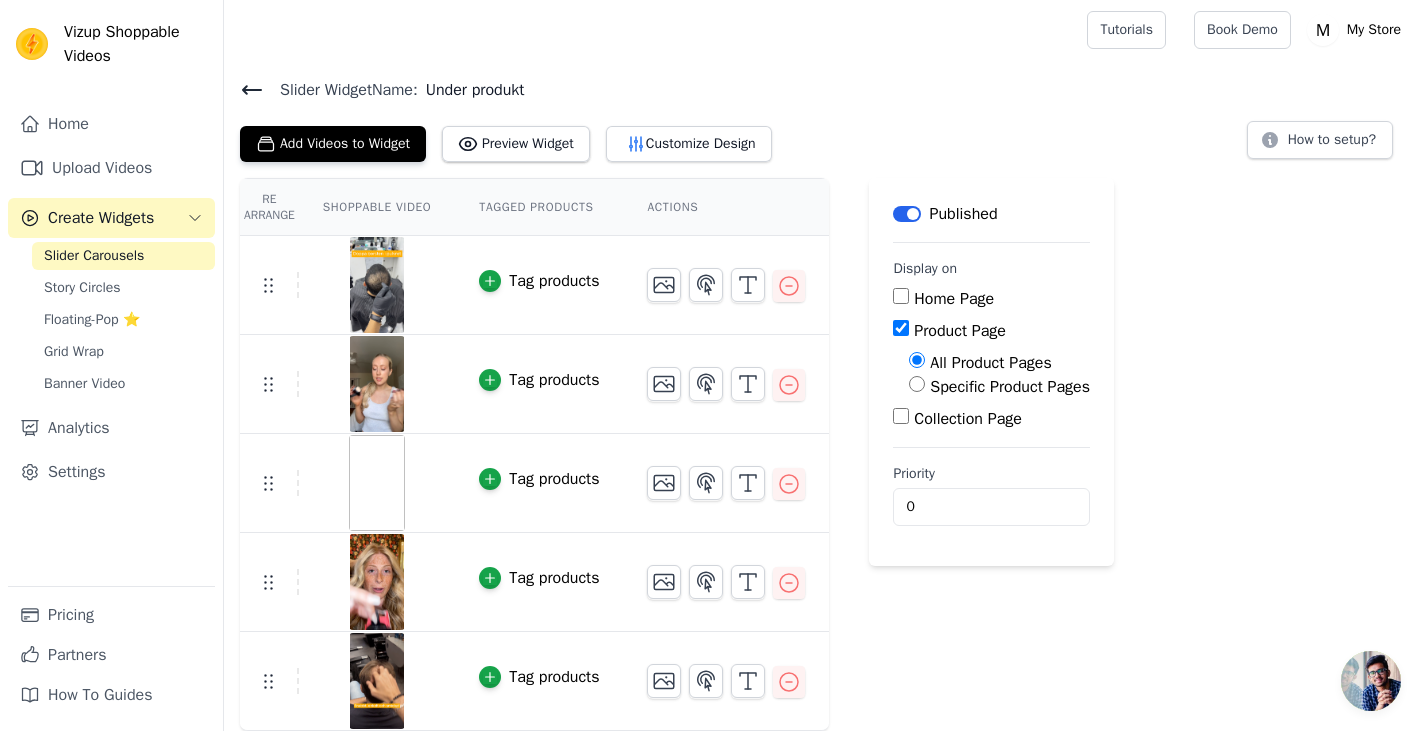 click on "Product Page" at bounding box center [901, 328] 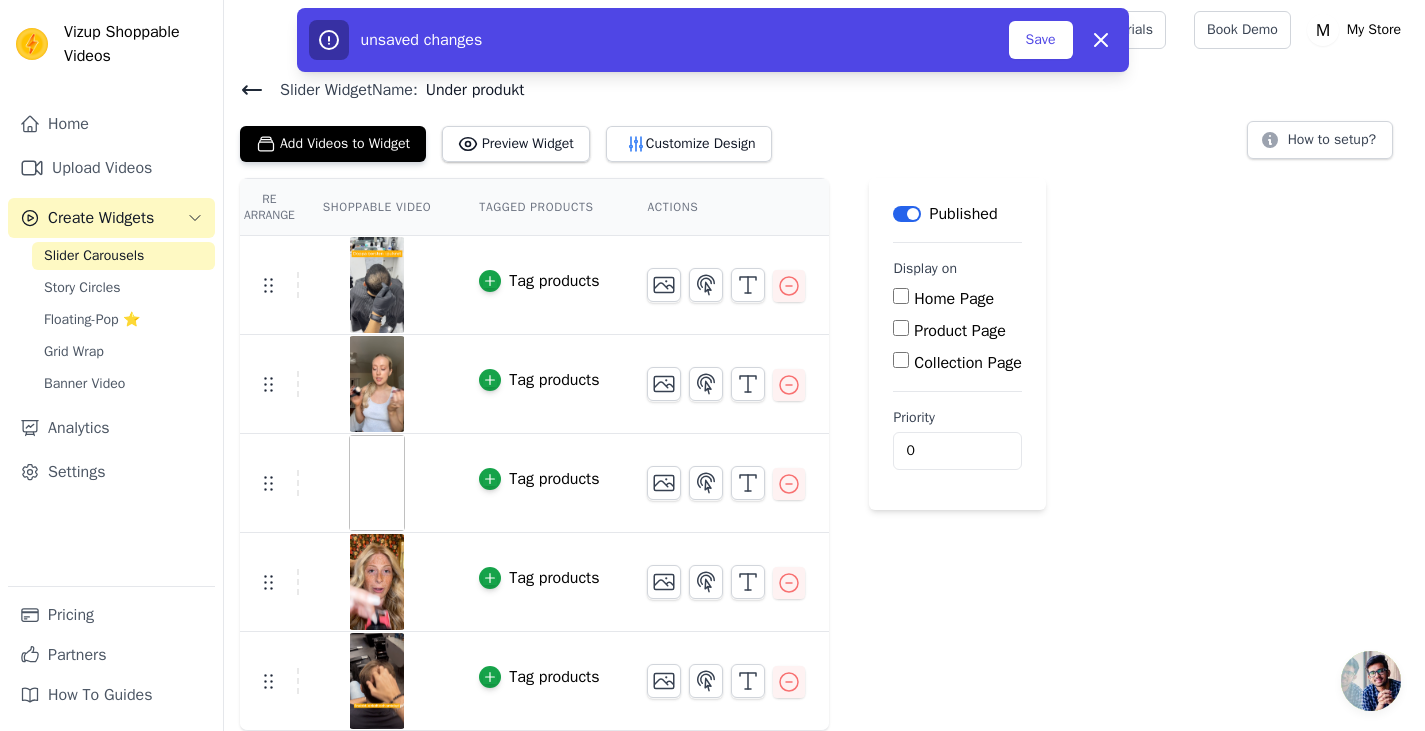 click on "Product Page" at bounding box center [901, 328] 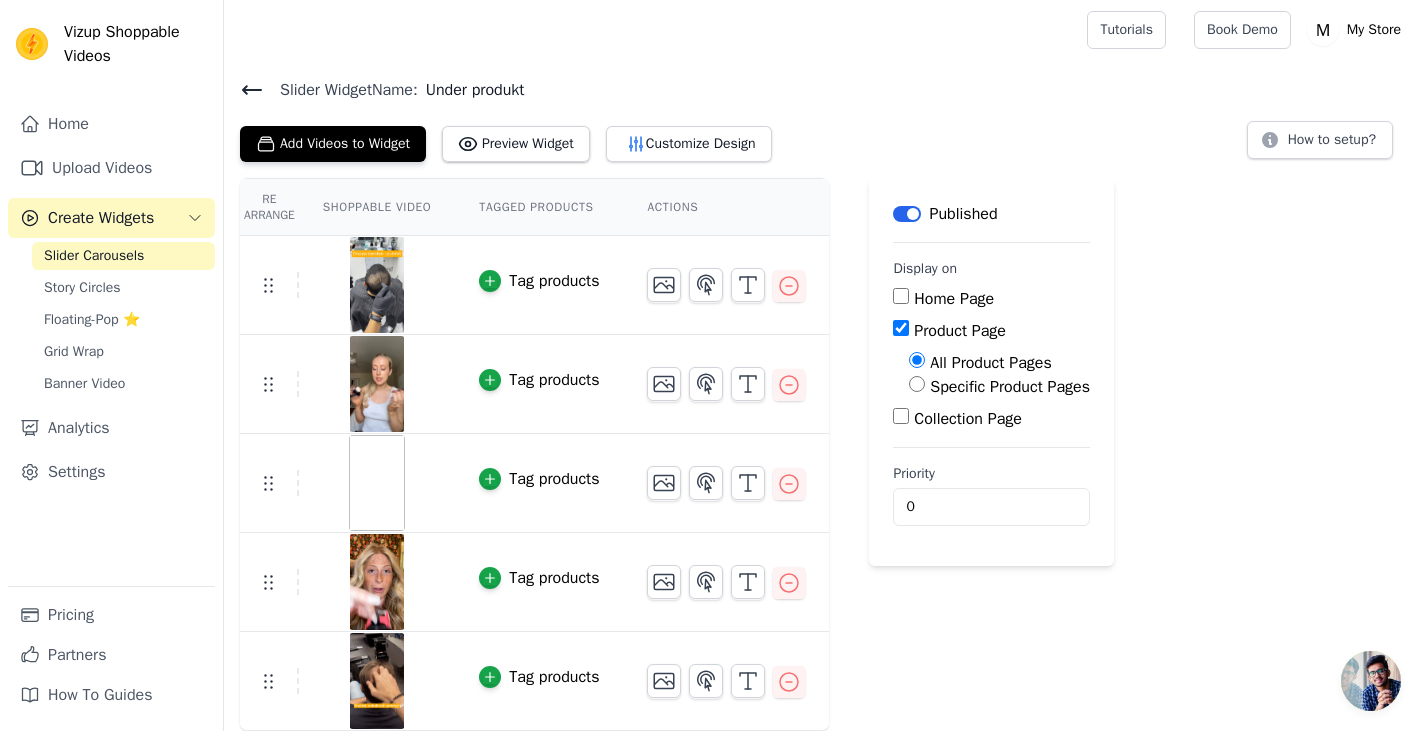 click on "Product Page" at bounding box center [901, 328] 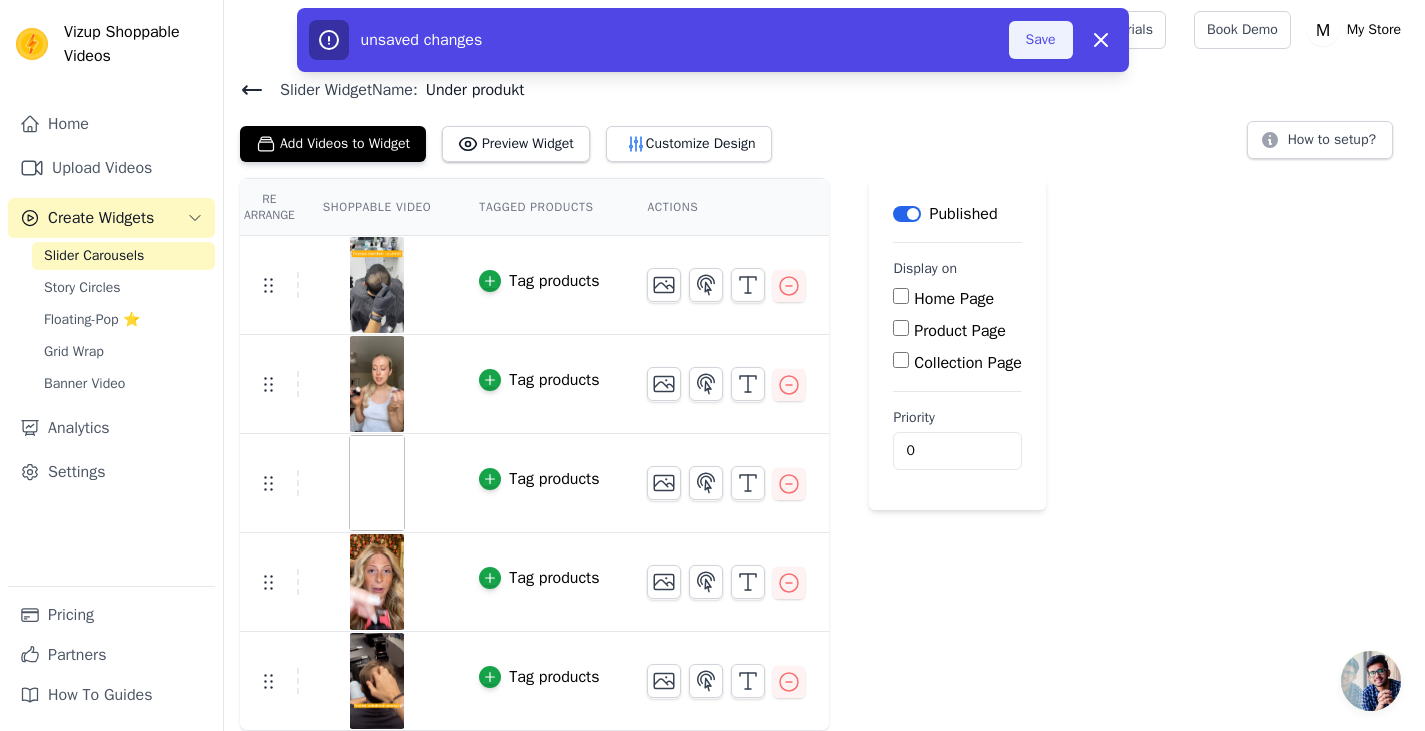 click on "Save" at bounding box center (1041, 40) 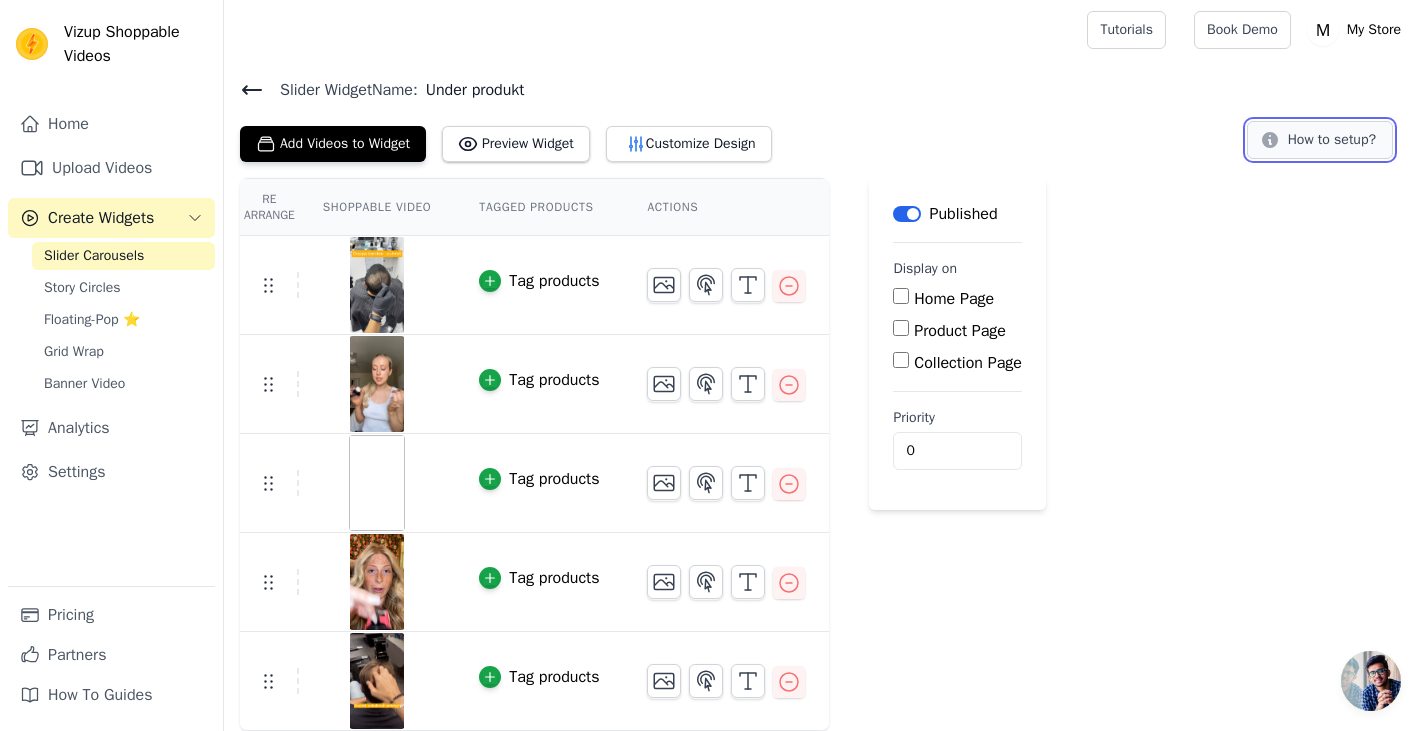 click on "How to setup?" at bounding box center (1320, 140) 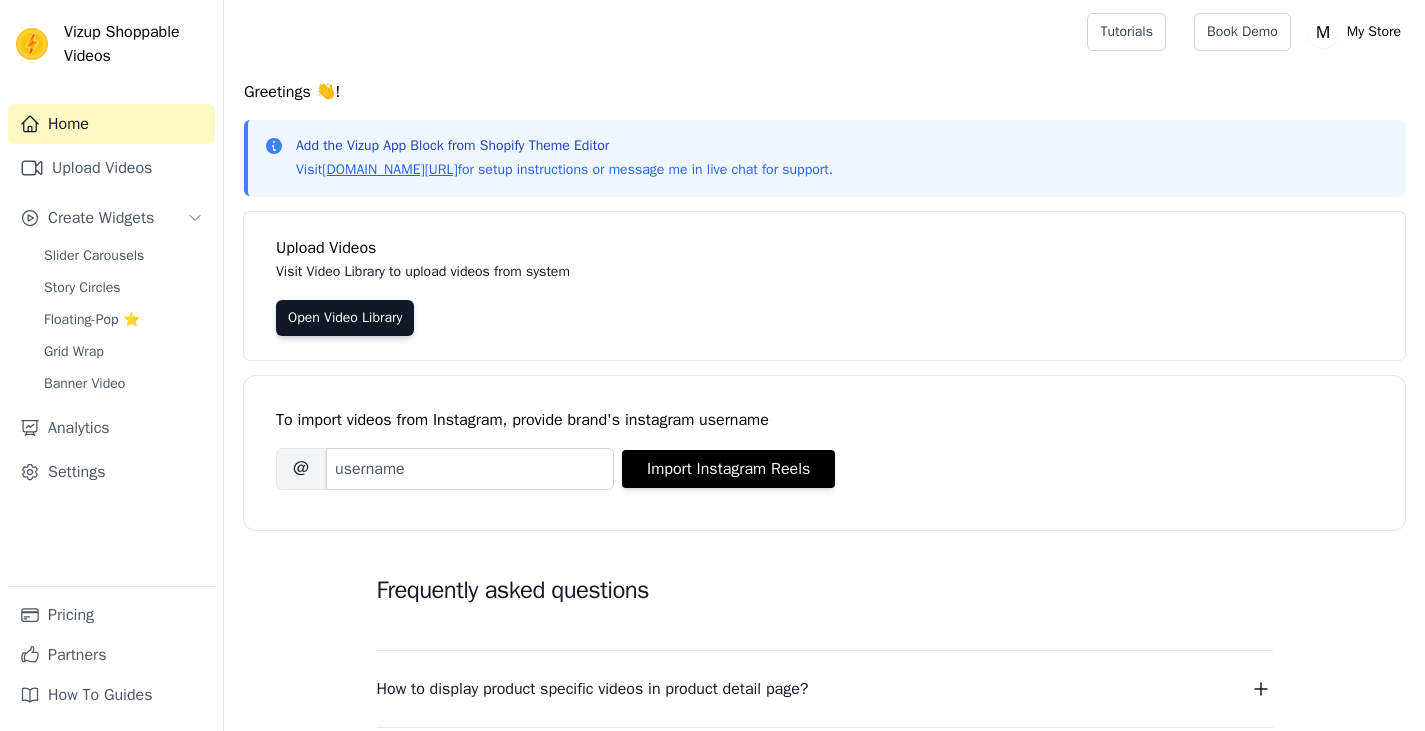 scroll, scrollTop: 0, scrollLeft: 0, axis: both 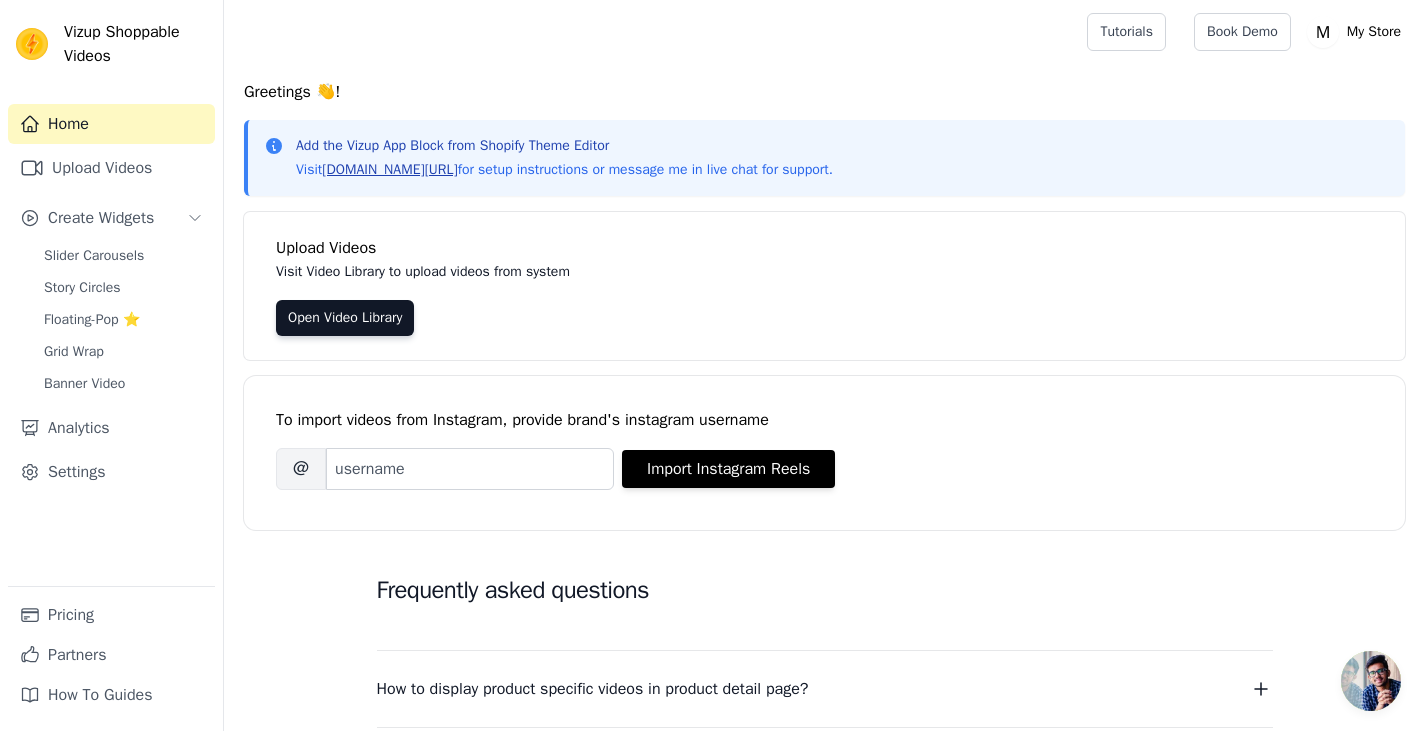 click on "vizupcommerce.com/docs" at bounding box center (389, 169) 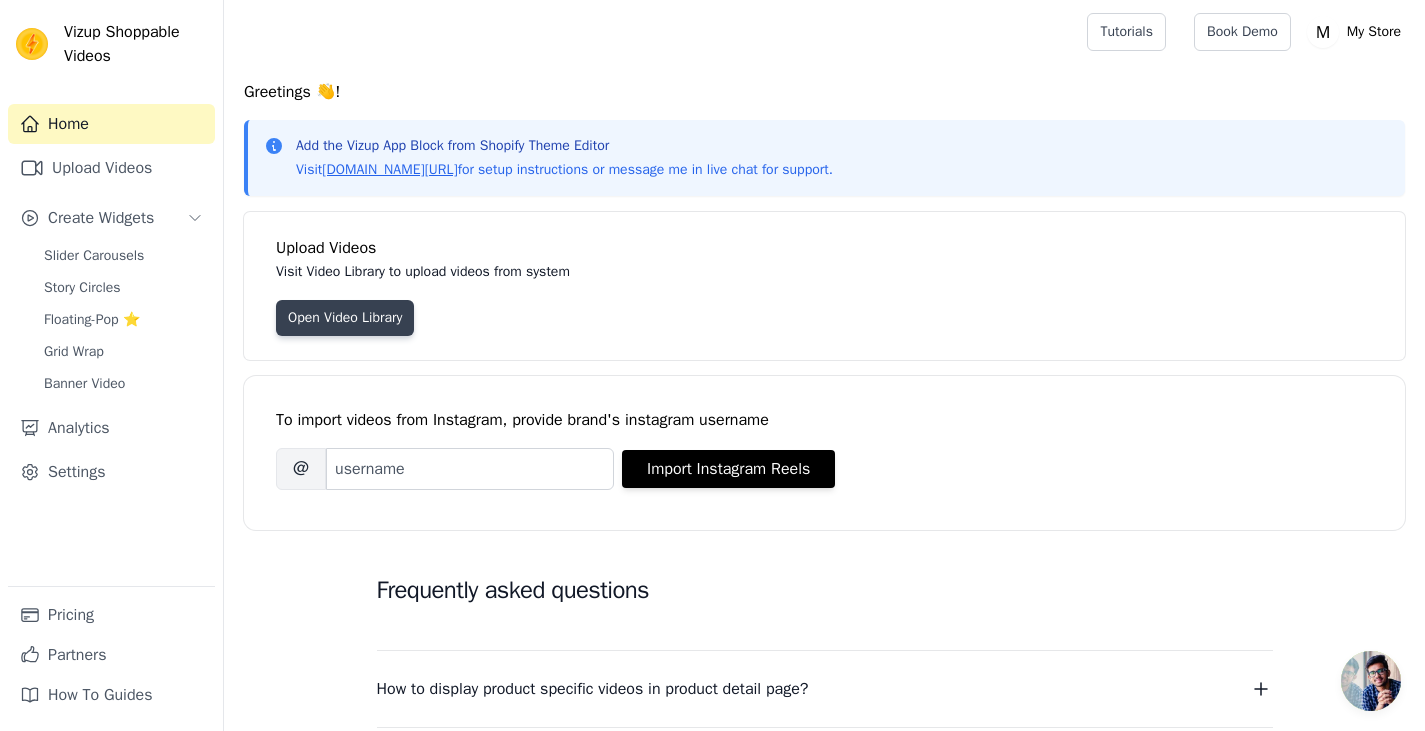 click on "Open Video Library" at bounding box center [345, 318] 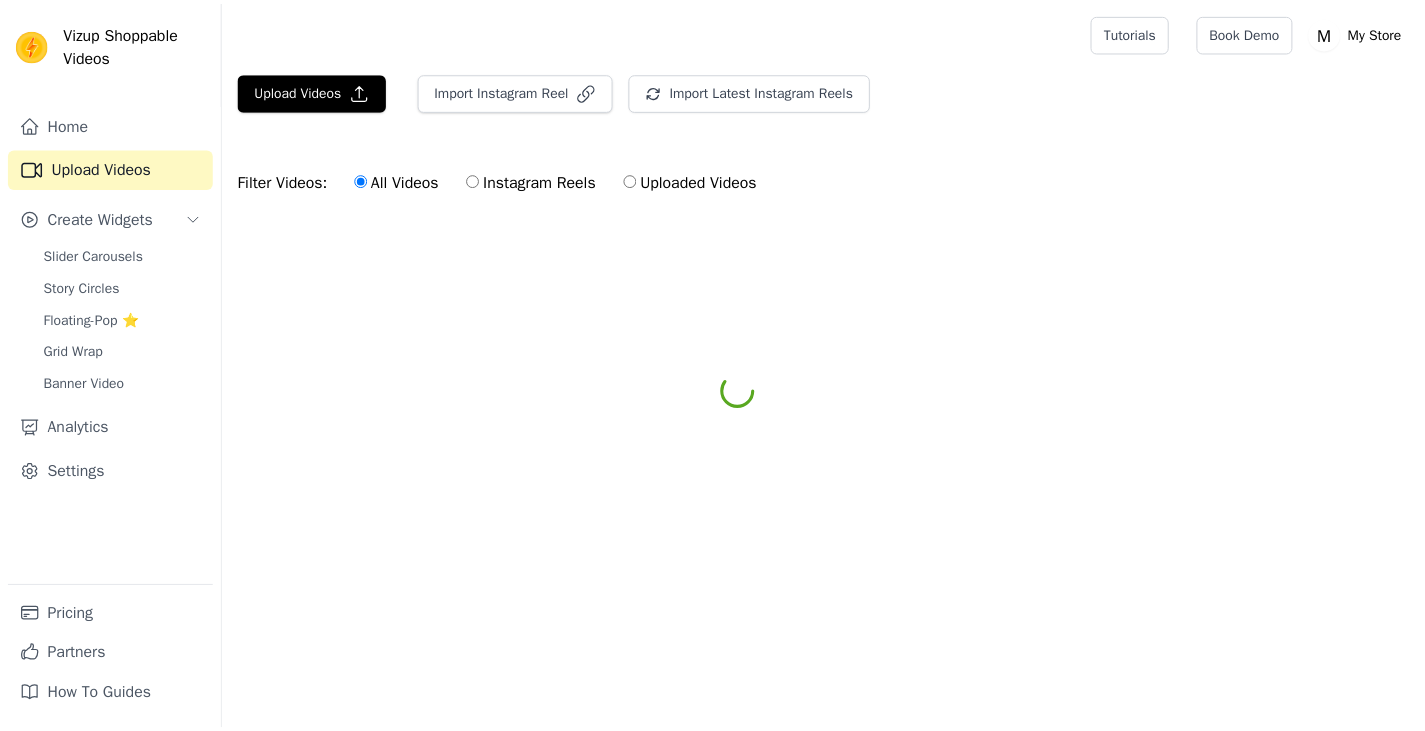 scroll, scrollTop: 0, scrollLeft: 0, axis: both 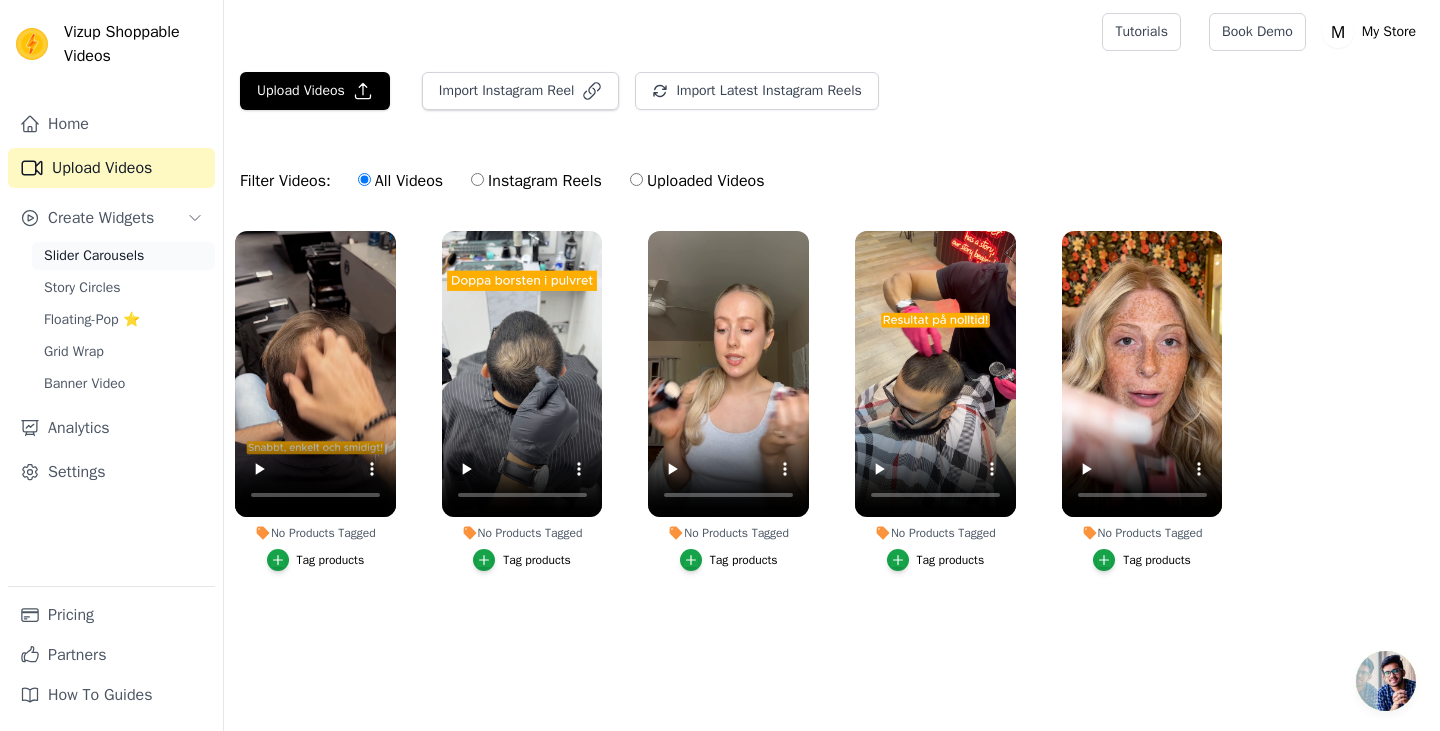 click on "Slider Carousels" at bounding box center [94, 256] 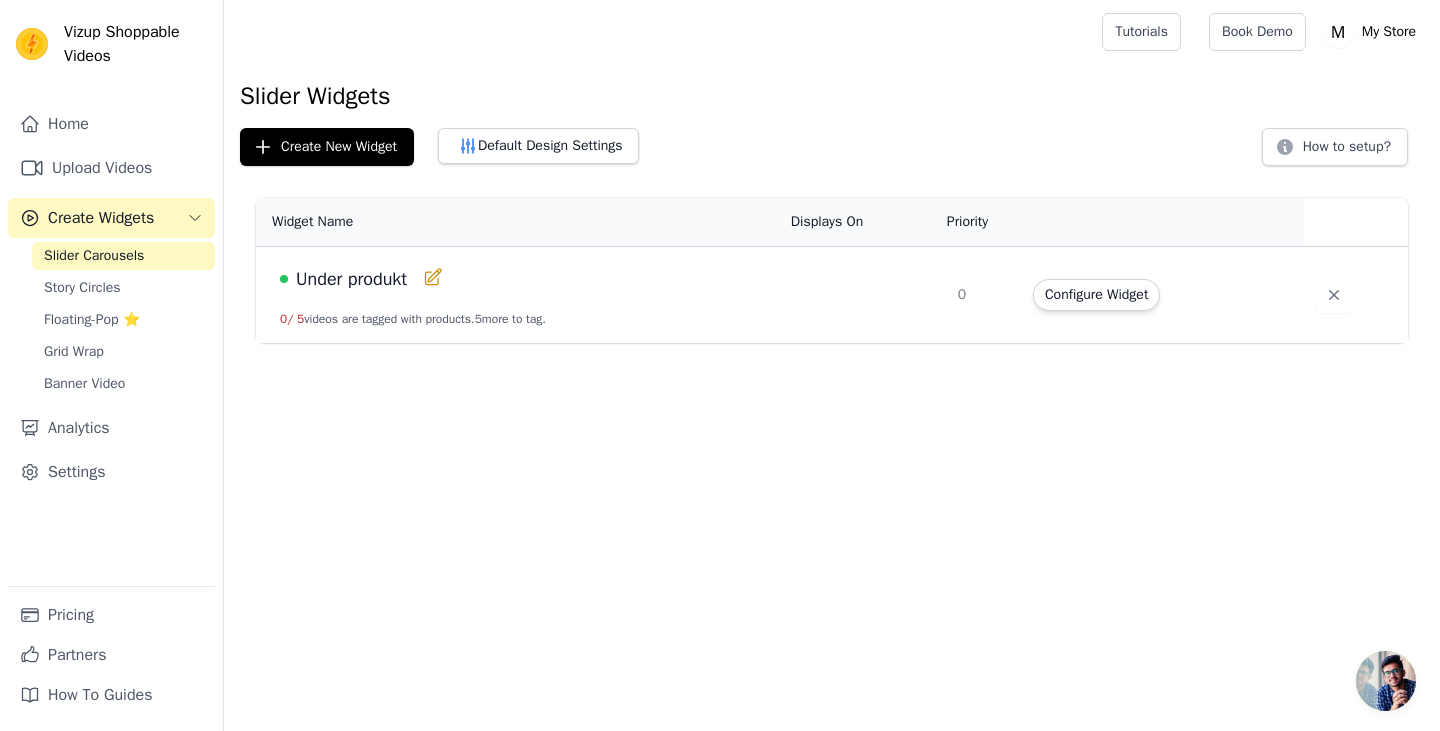 click on "0  /   5  videos are tagged with products.
5  more to tag." at bounding box center [413, 319] 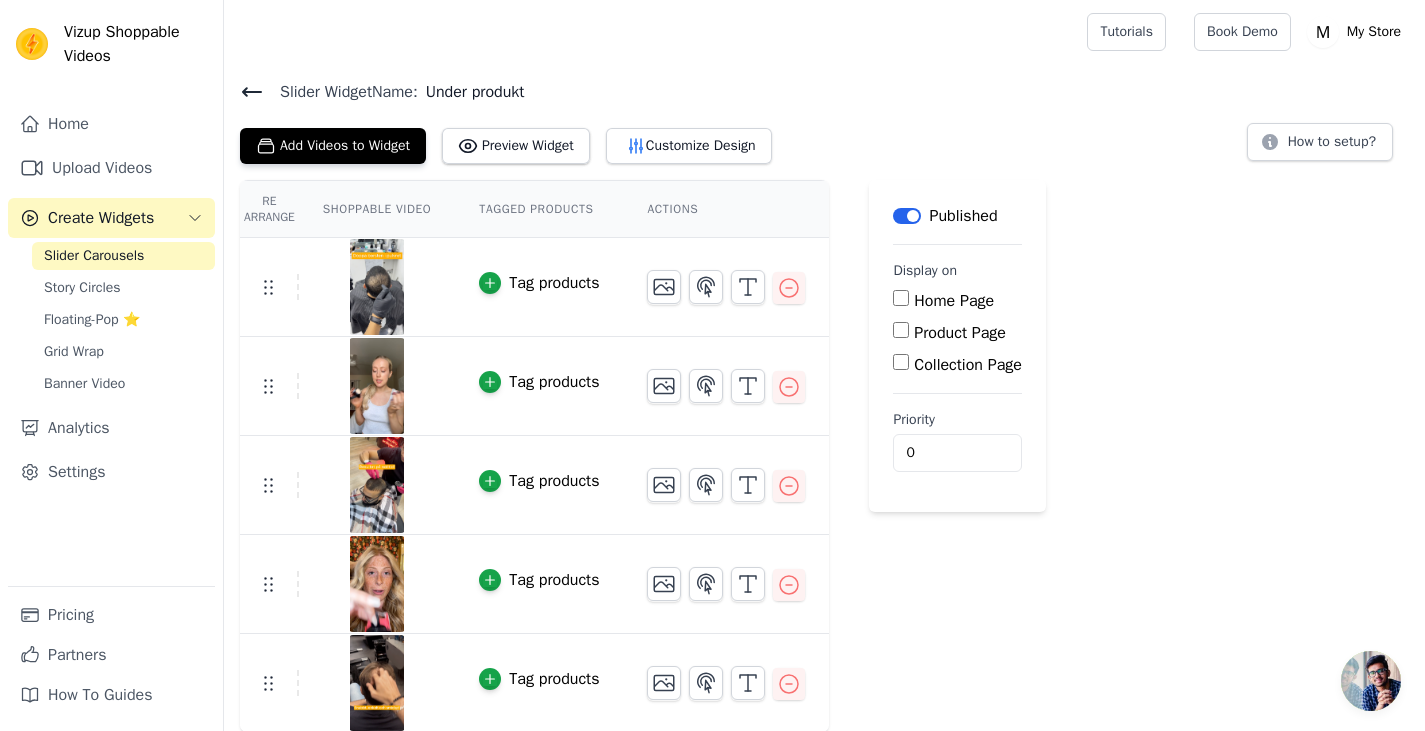 scroll, scrollTop: 2, scrollLeft: 0, axis: vertical 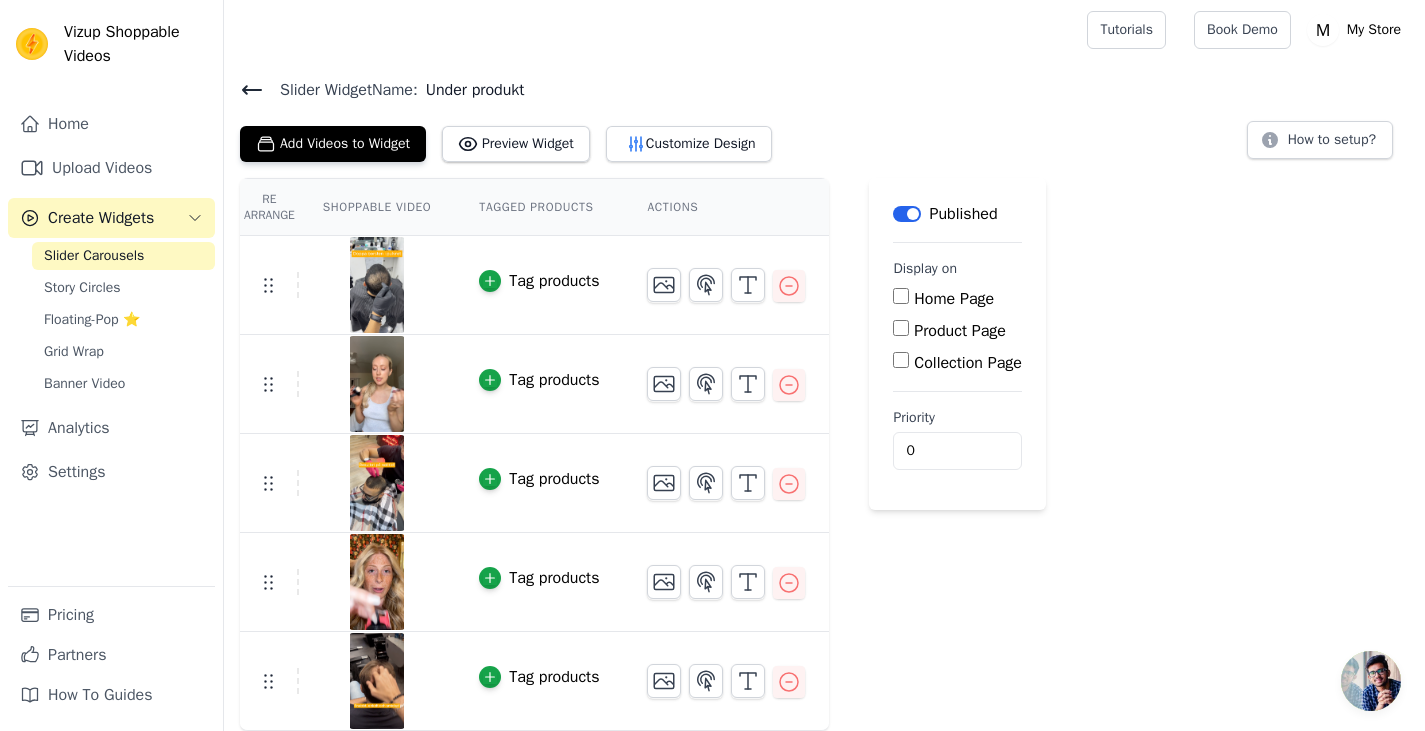 click on "Product Page" at bounding box center [901, 328] 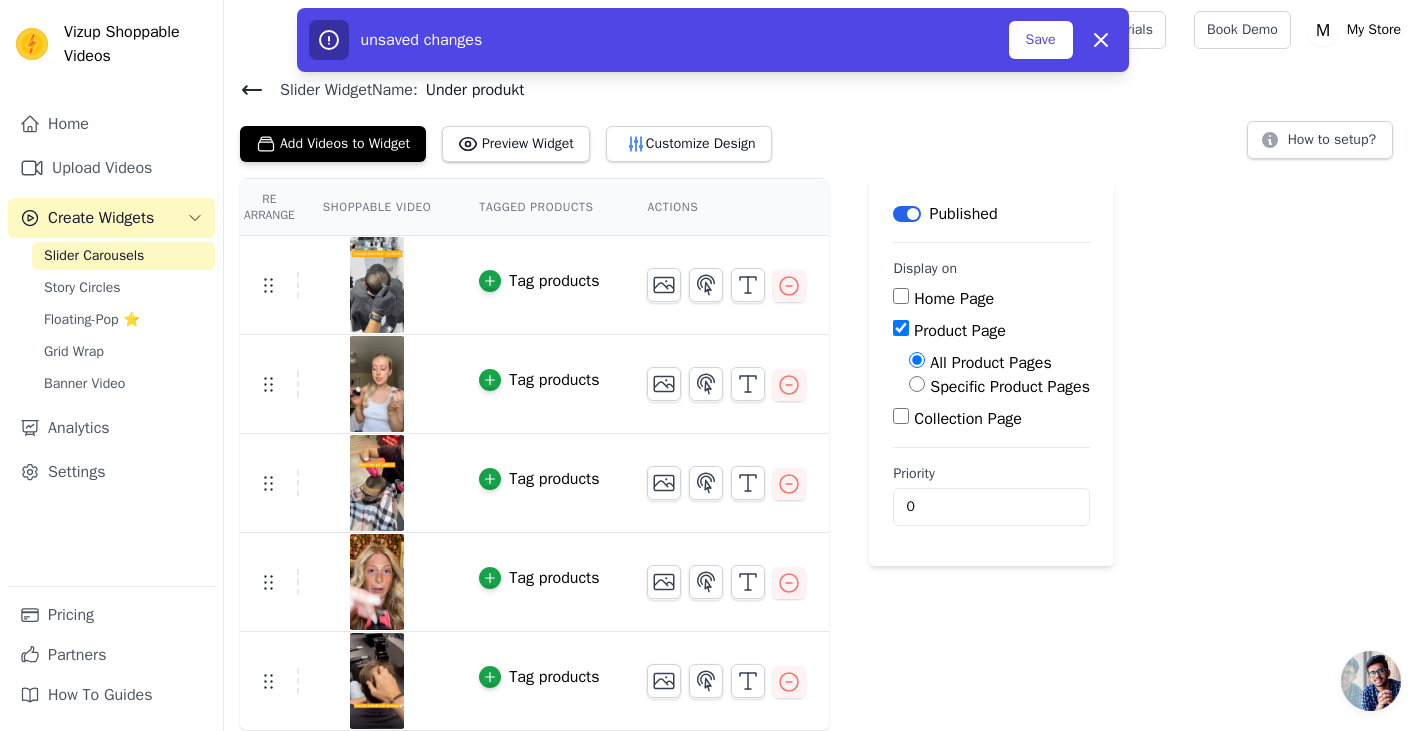 click on "Specific Product Pages" at bounding box center (917, 384) 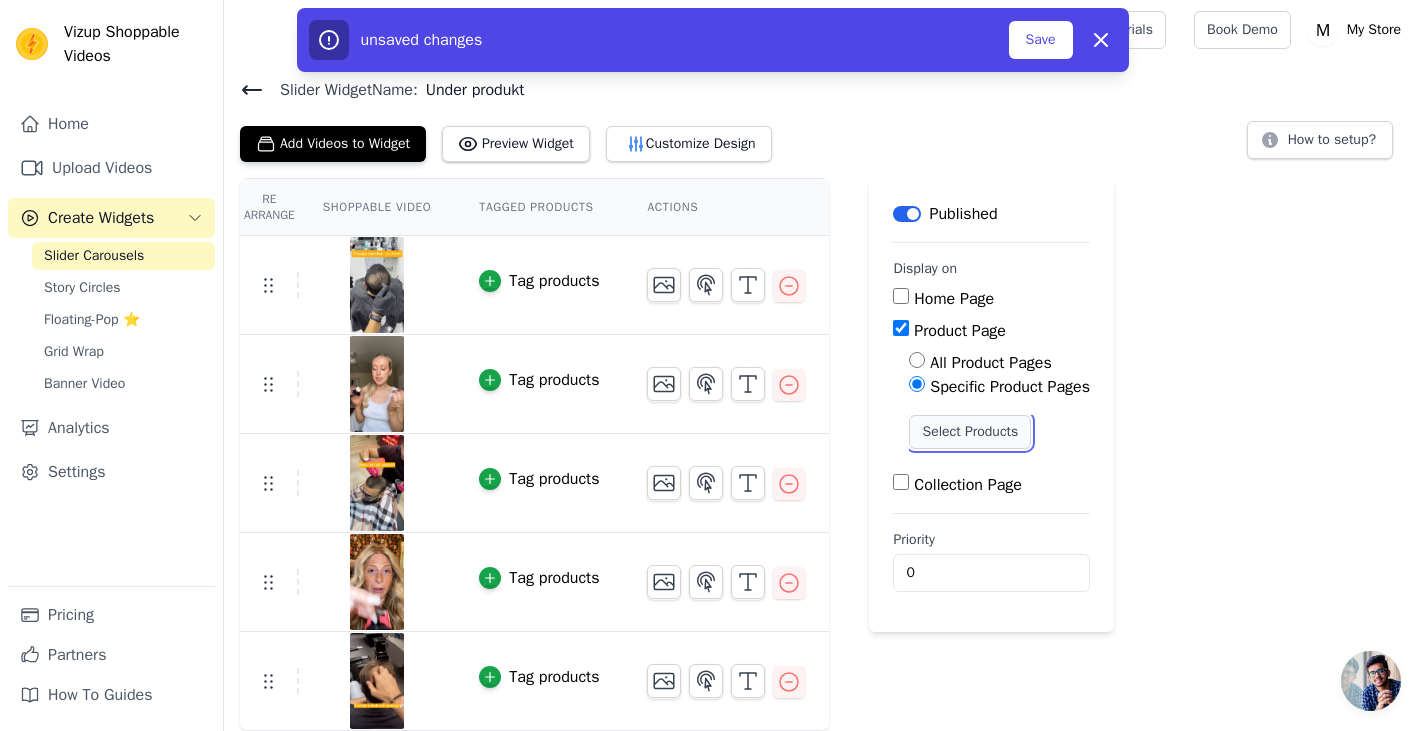 click on "Select Products" at bounding box center [970, 432] 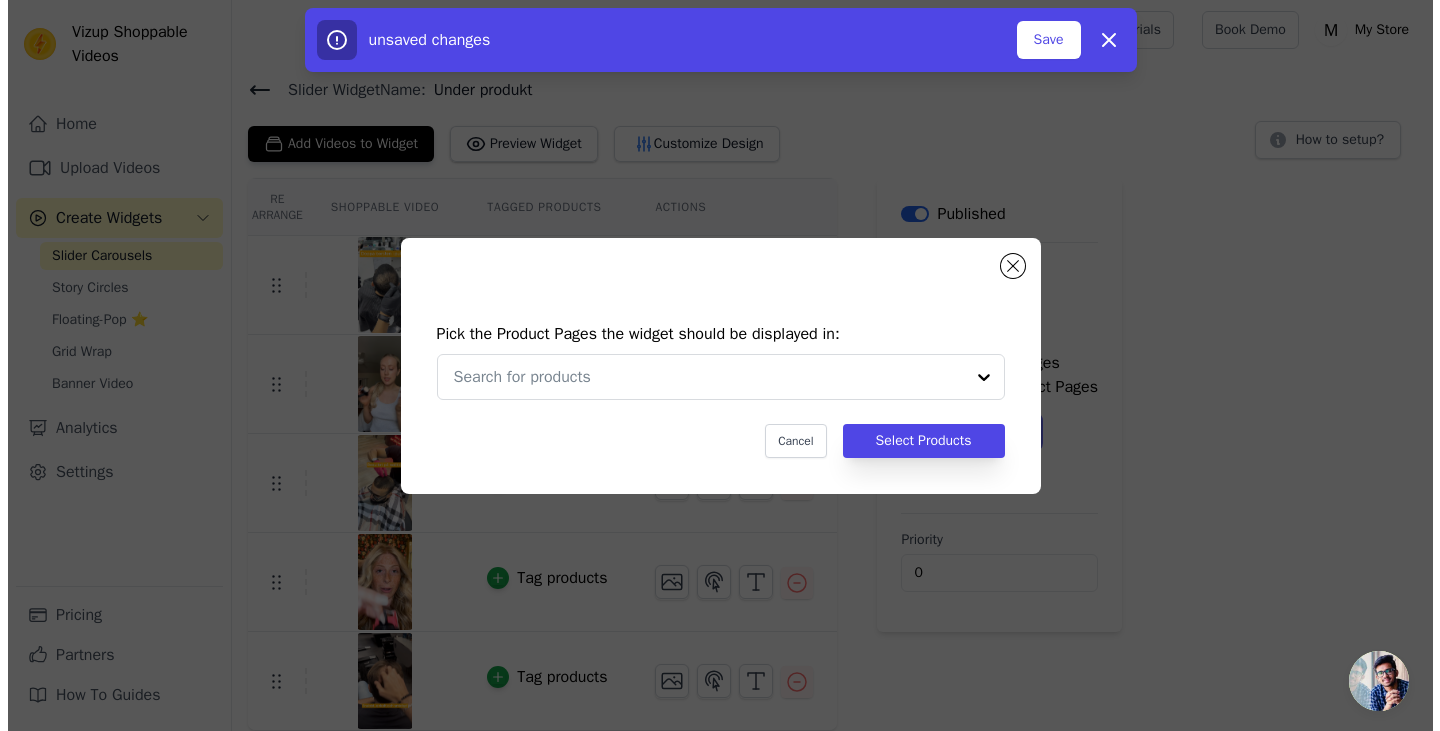 scroll, scrollTop: 0, scrollLeft: 0, axis: both 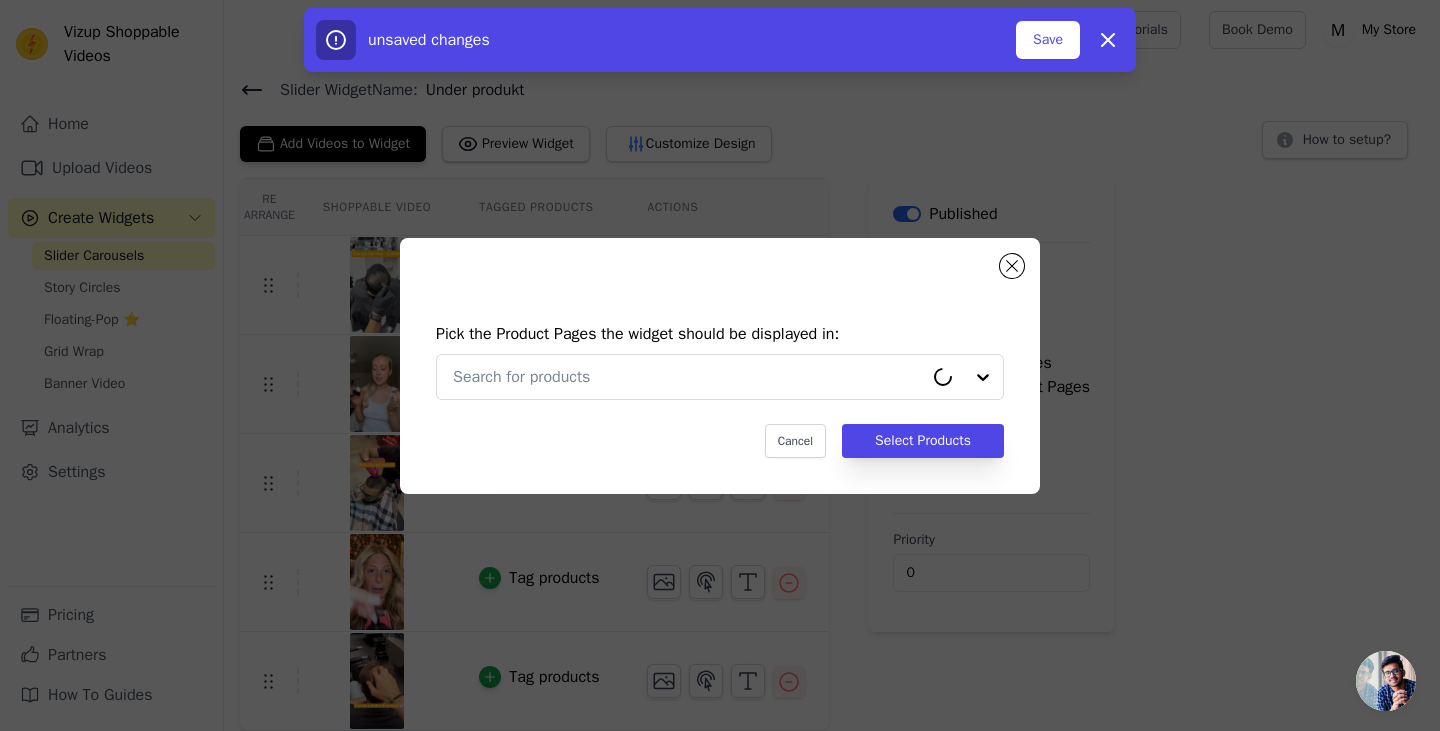 click on "Pick the Product Pages the widget should be displayed in:                       Cancel   Select Products" at bounding box center (720, 390) 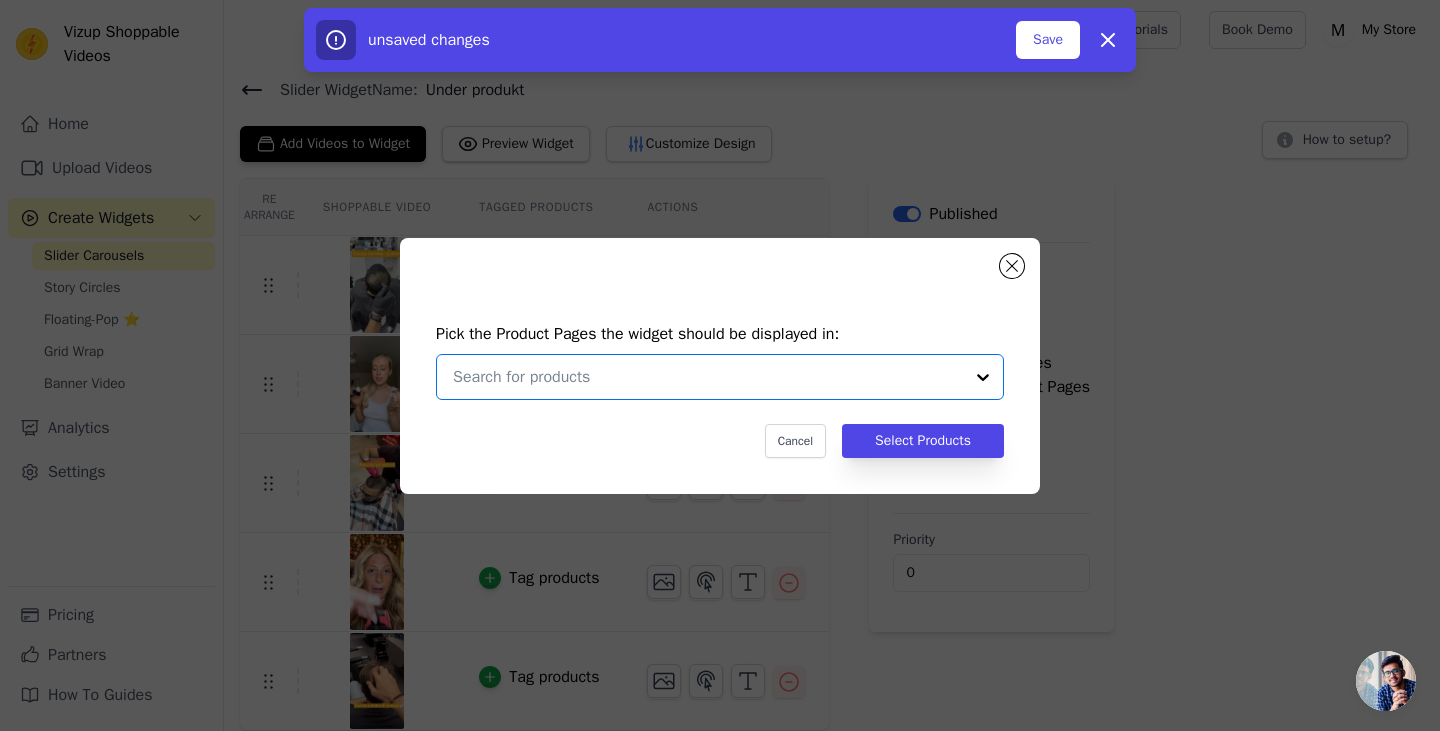 click at bounding box center [708, 377] 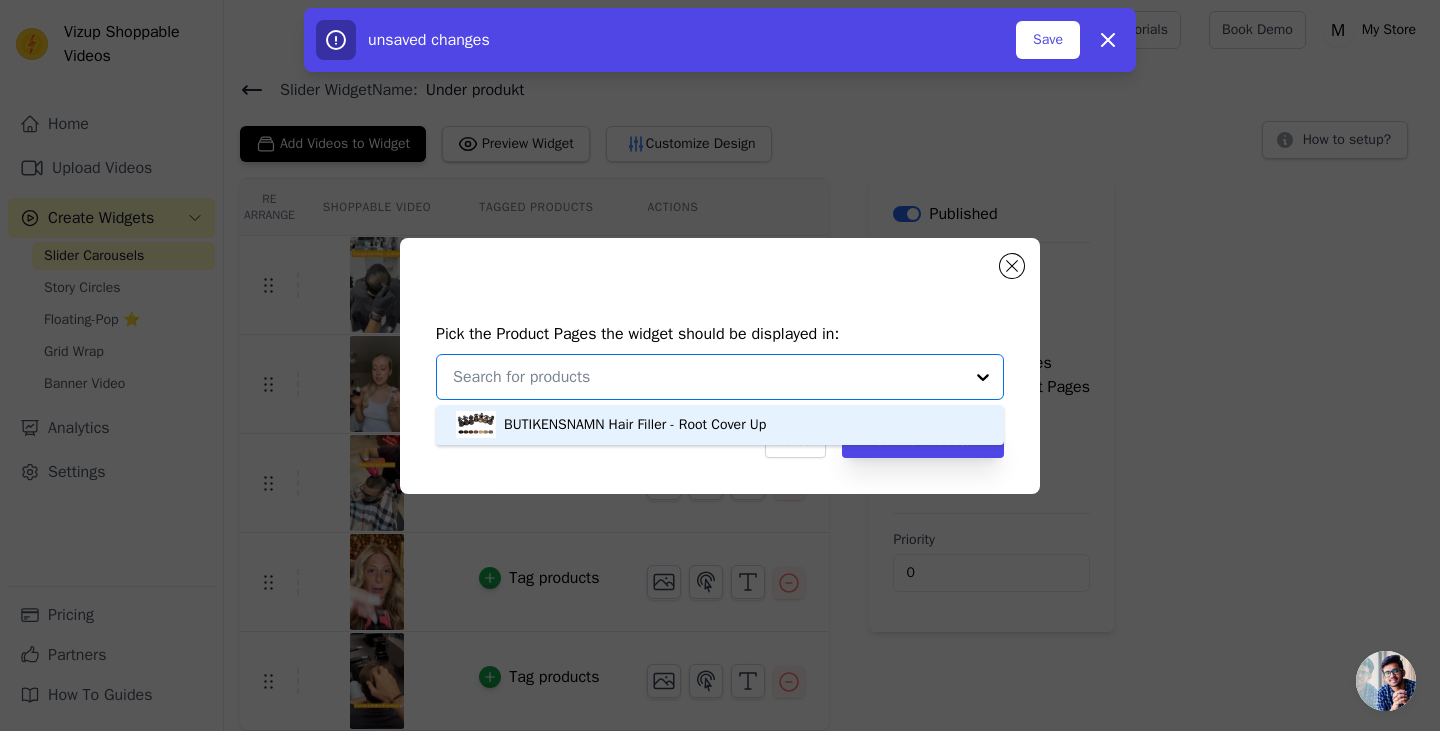click on "BUTIKENSNAMN Hair Filler - Root Cover Up" at bounding box center [720, 425] 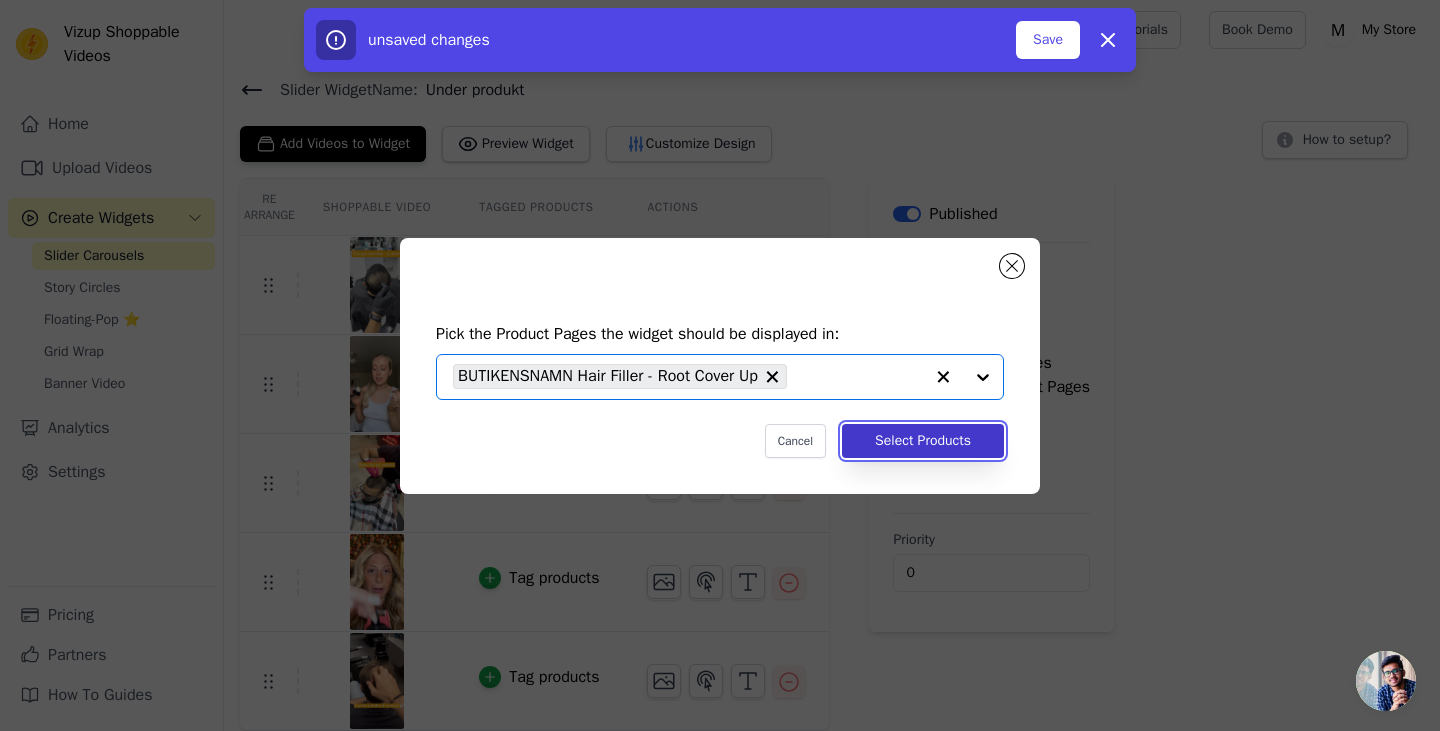 click on "Select Products" at bounding box center (923, 441) 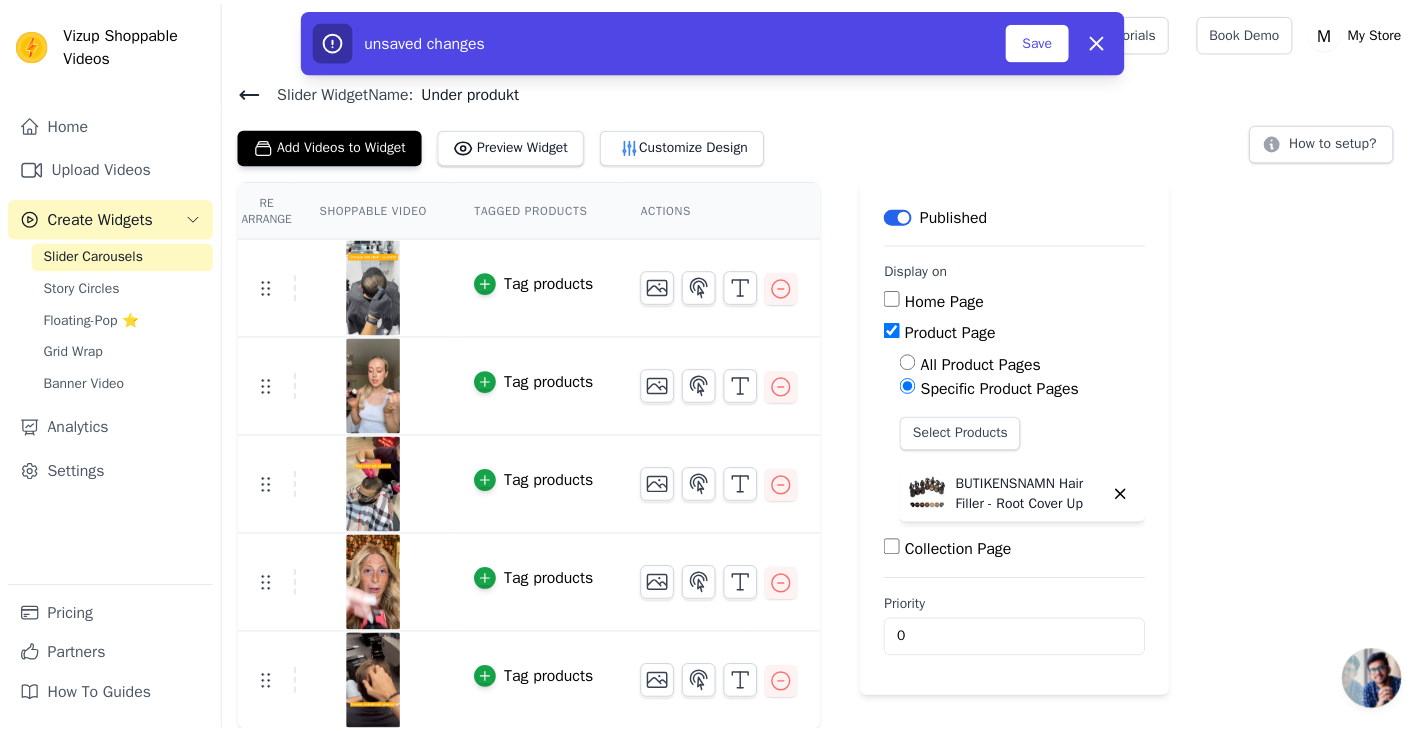 scroll, scrollTop: 2, scrollLeft: 0, axis: vertical 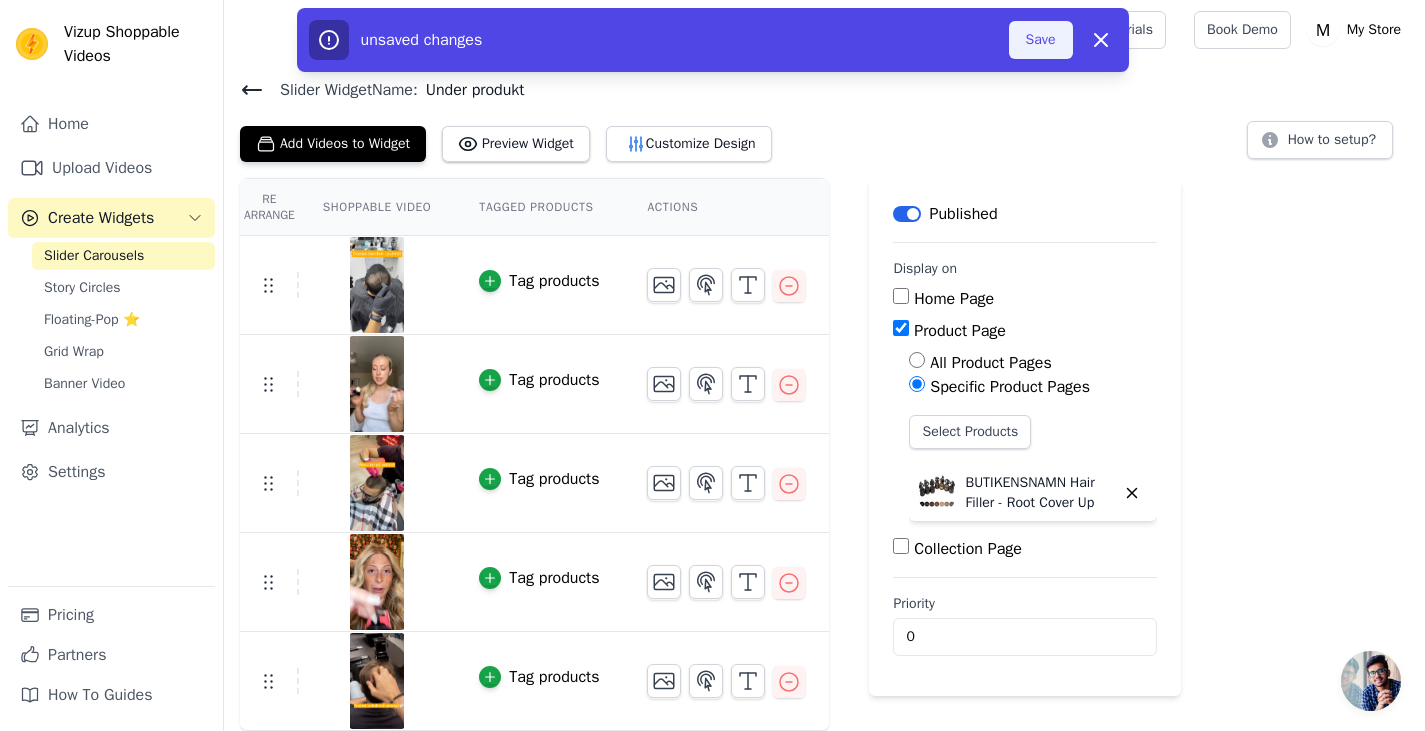 click on "Save" at bounding box center (1041, 40) 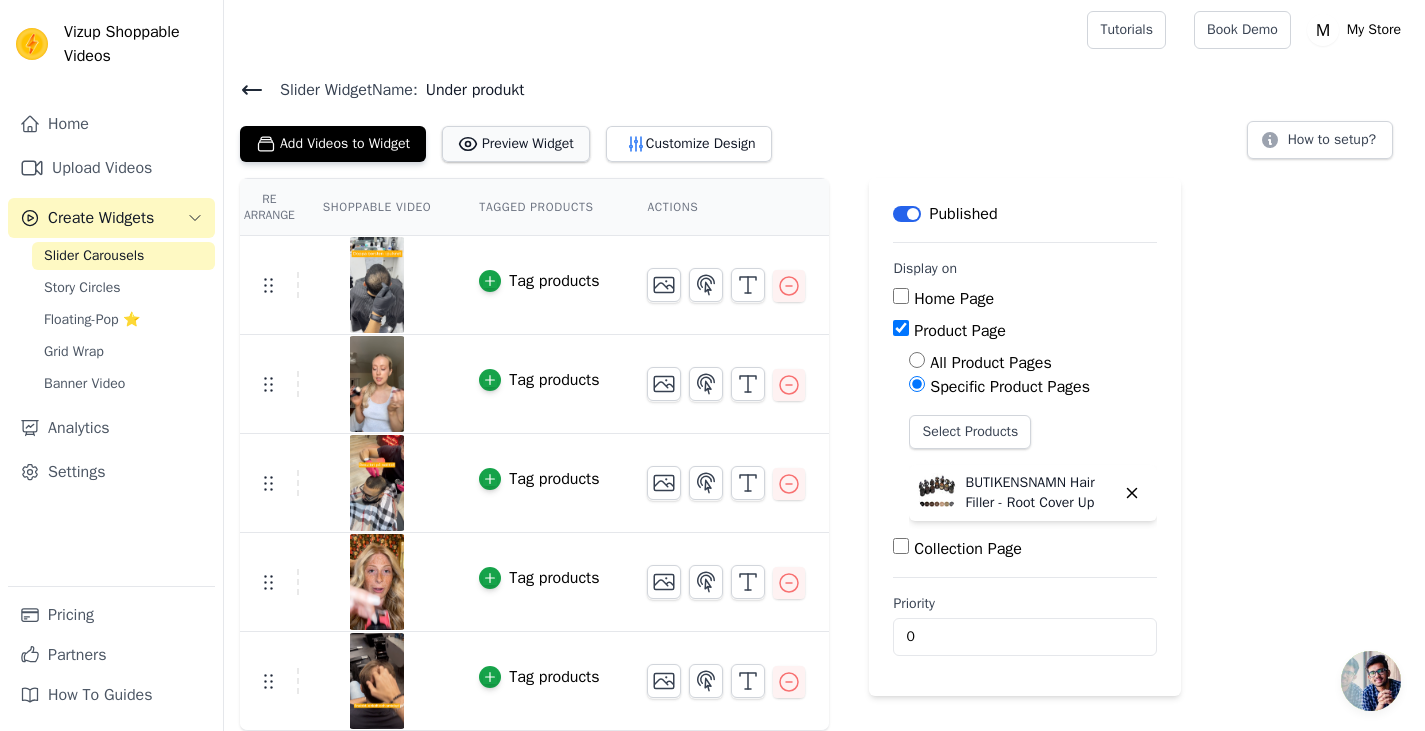 click on "Preview Widget" at bounding box center [516, 144] 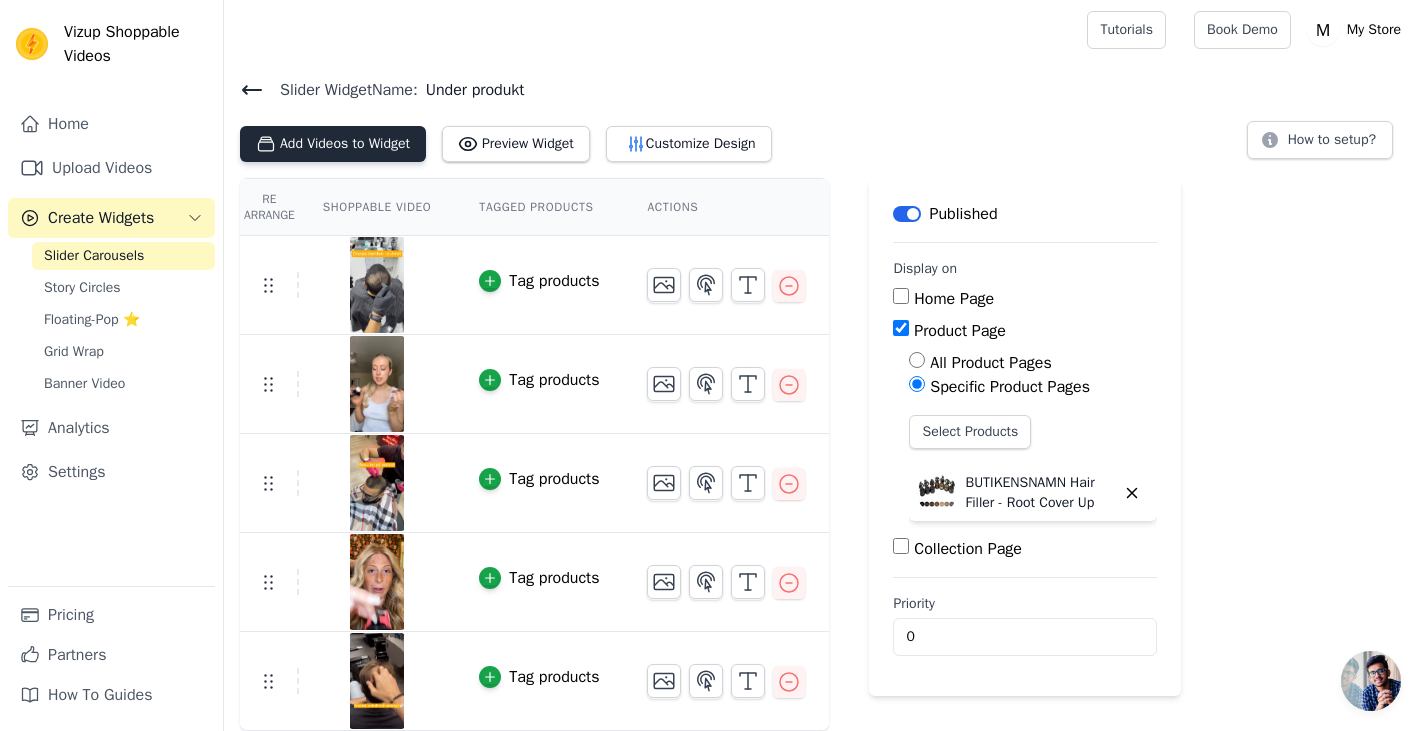 click on "Add Videos to Widget" at bounding box center (333, 144) 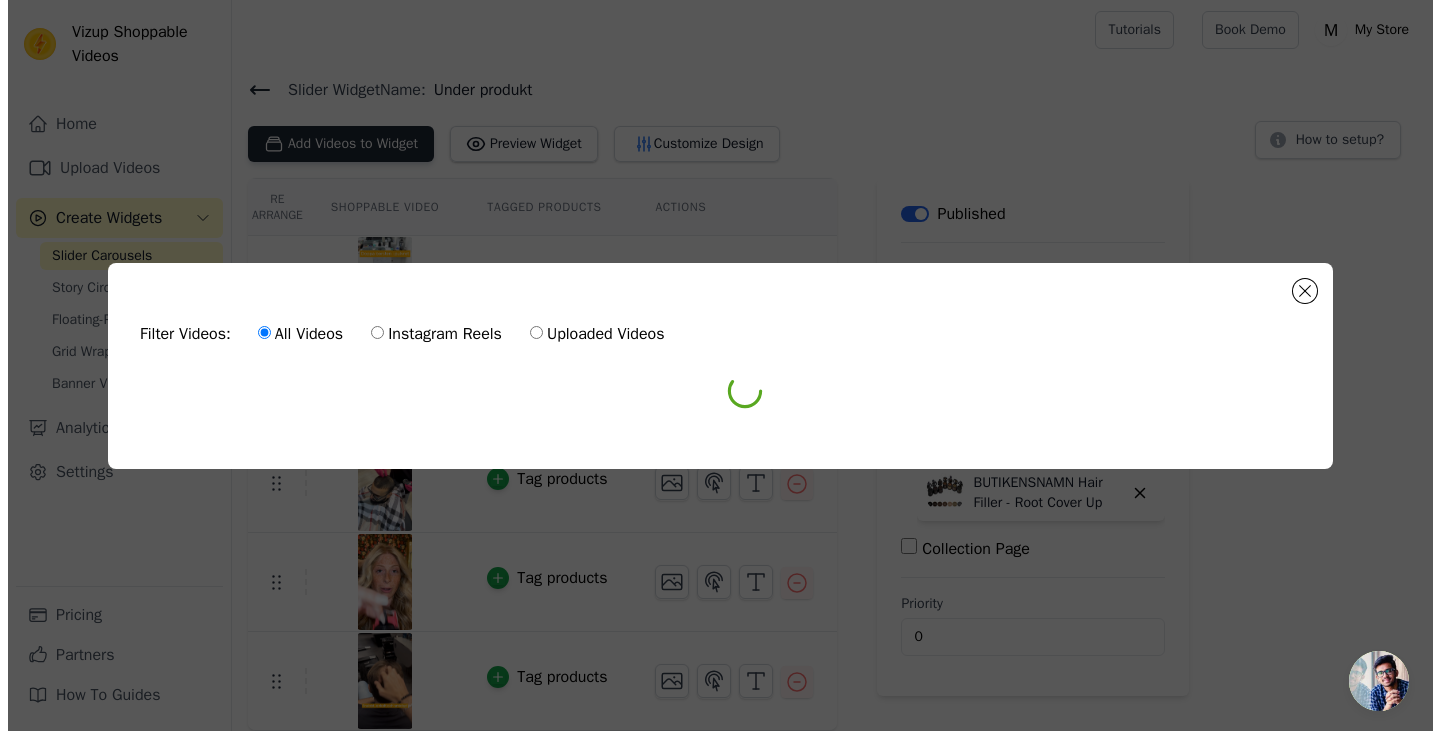 scroll, scrollTop: 0, scrollLeft: 0, axis: both 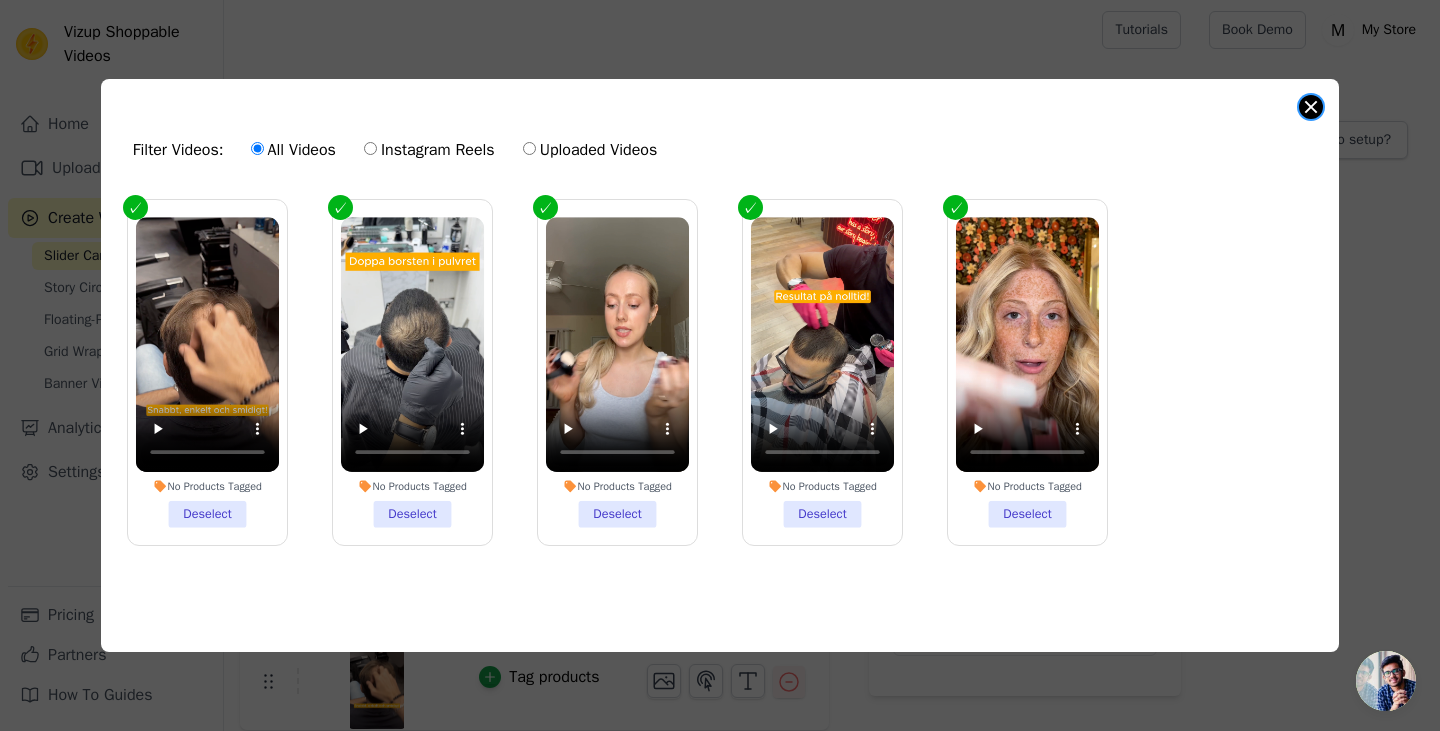 click at bounding box center [1311, 107] 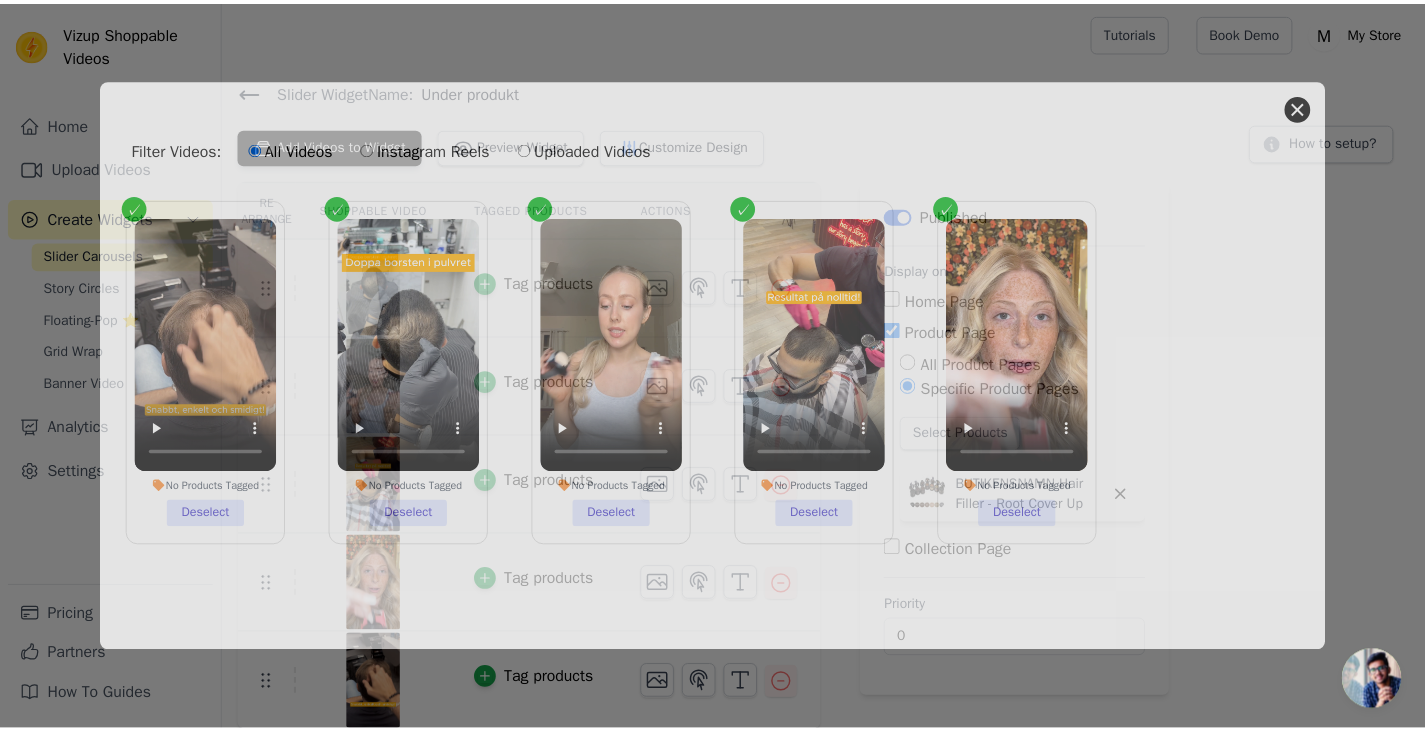 scroll, scrollTop: 2, scrollLeft: 0, axis: vertical 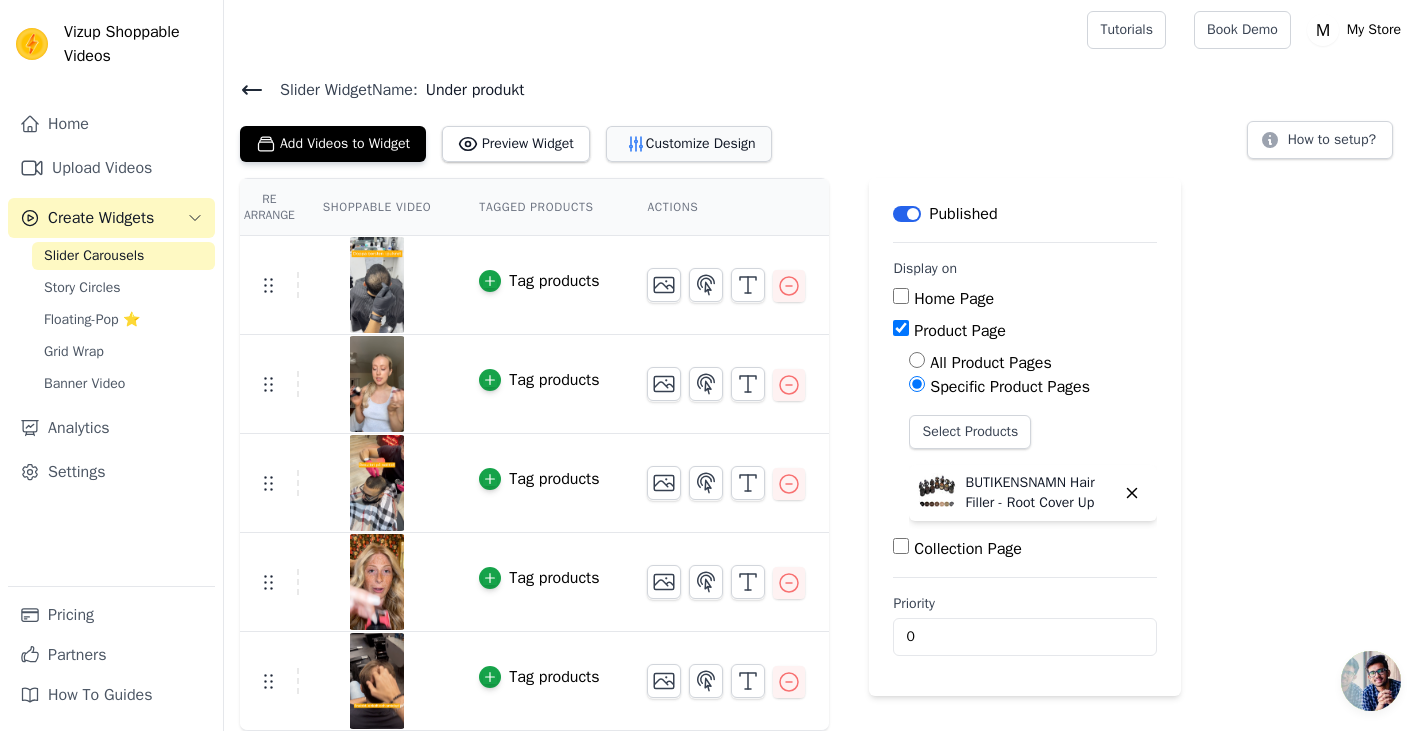 click on "Customize Design" at bounding box center (689, 144) 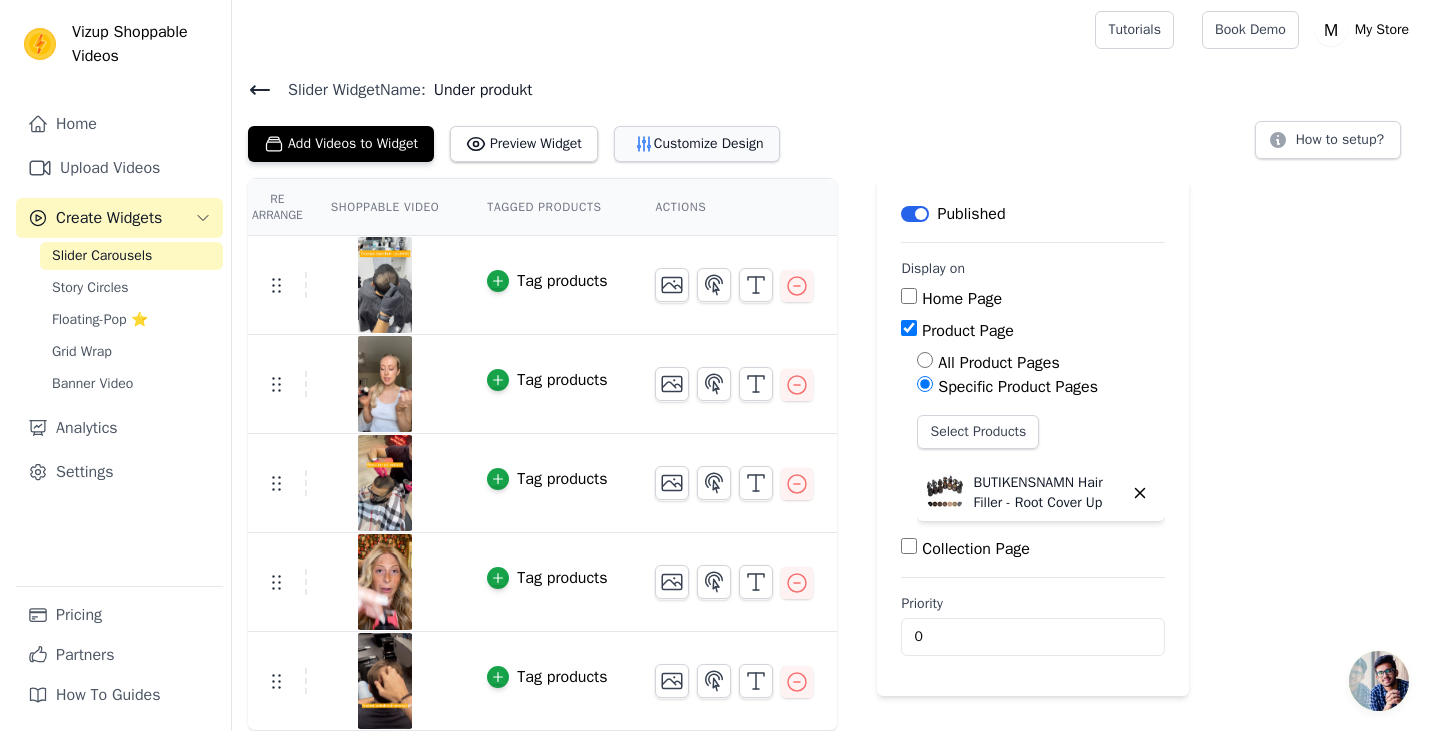 scroll, scrollTop: 0, scrollLeft: 0, axis: both 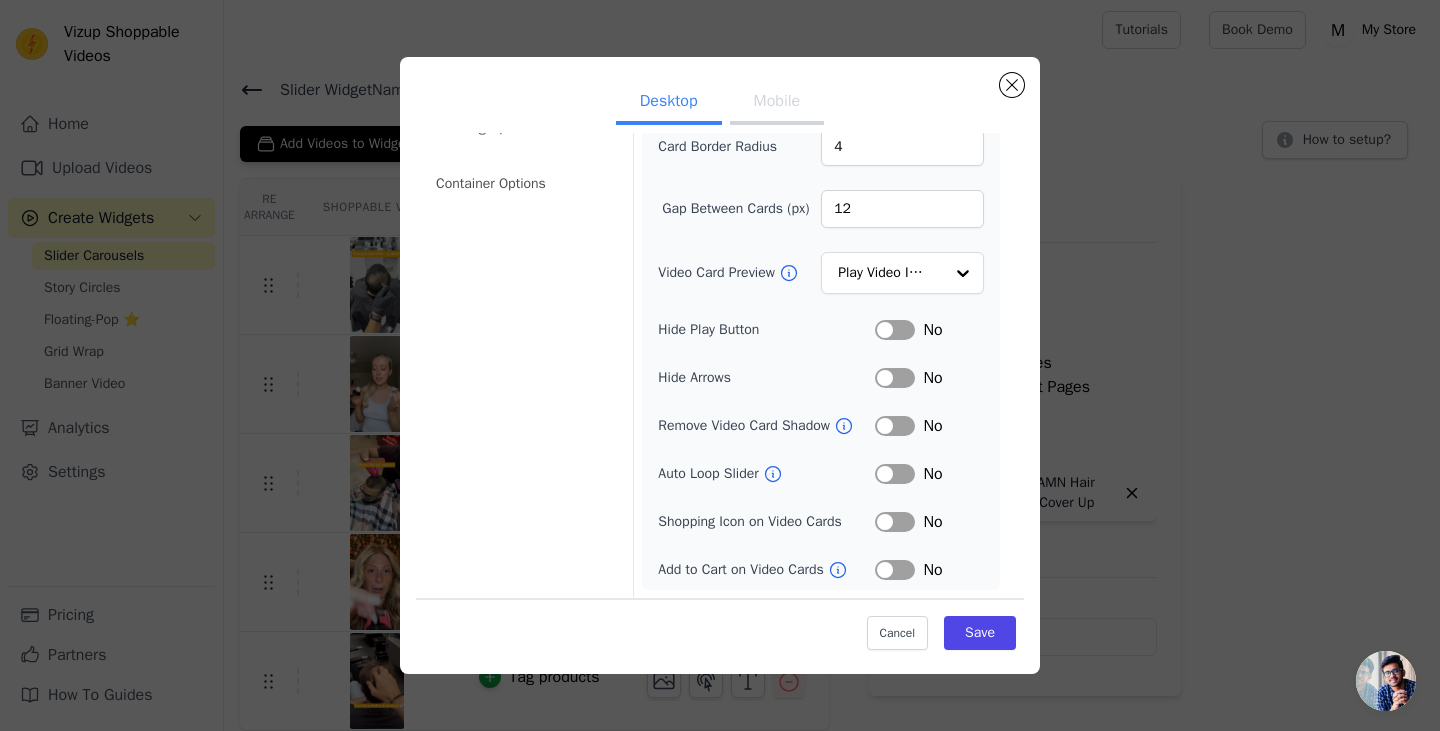 click 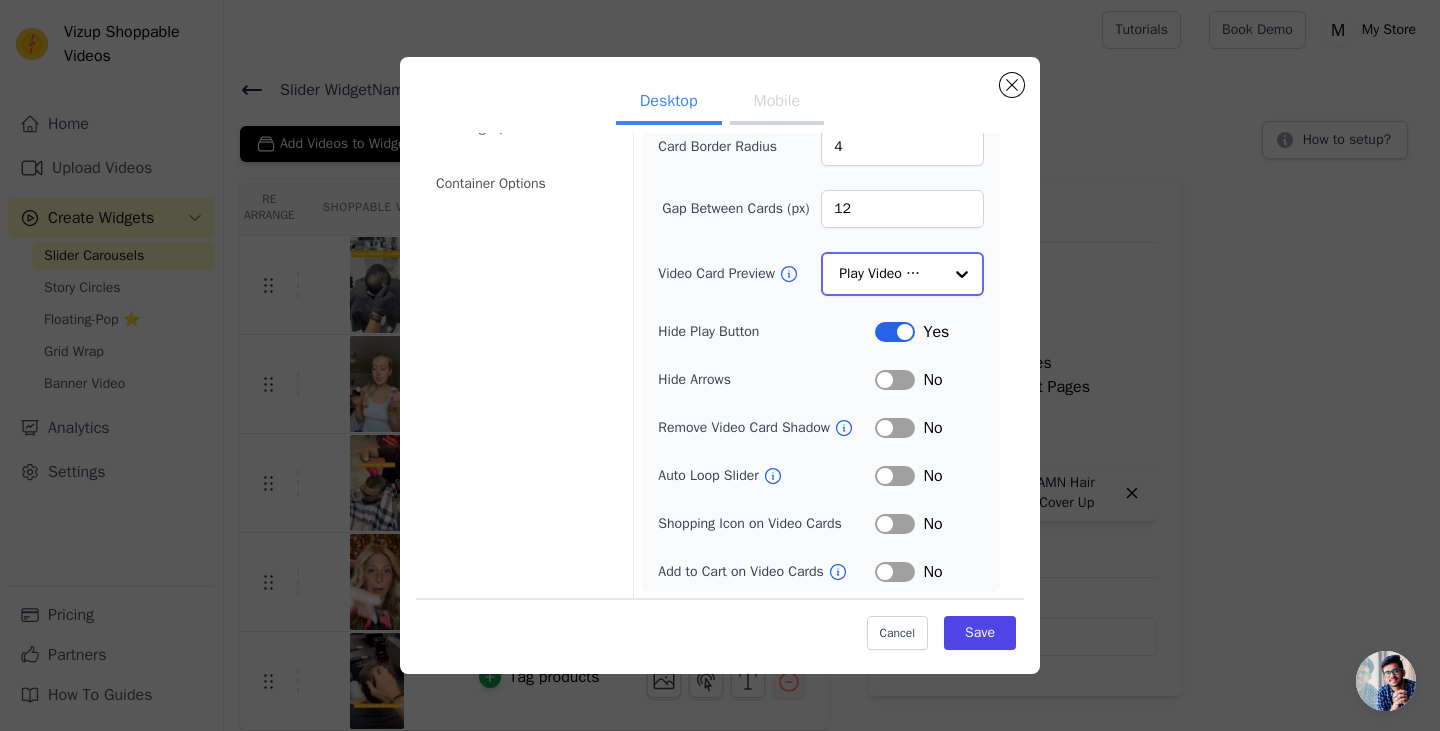 click on "Video Card Preview" 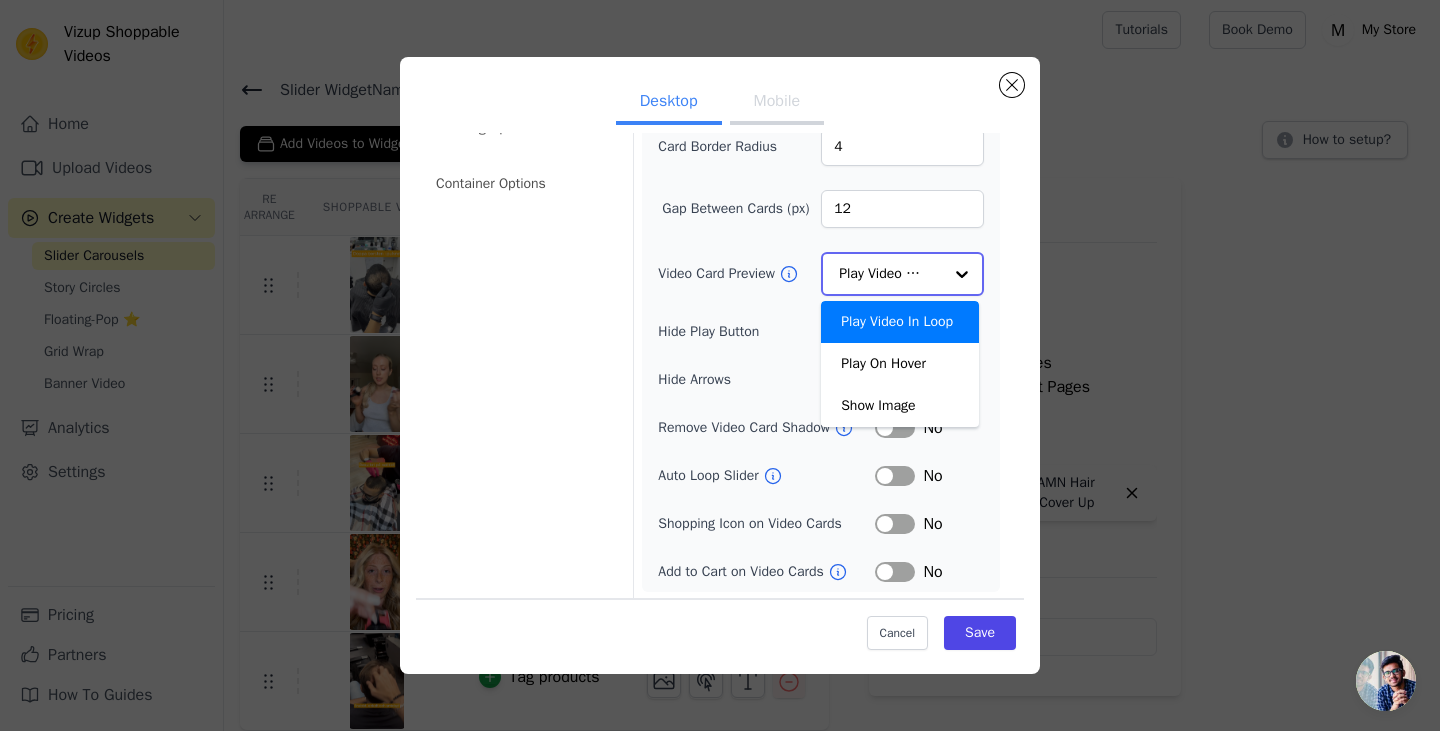 click on "Play Video In Loop" at bounding box center [900, 322] 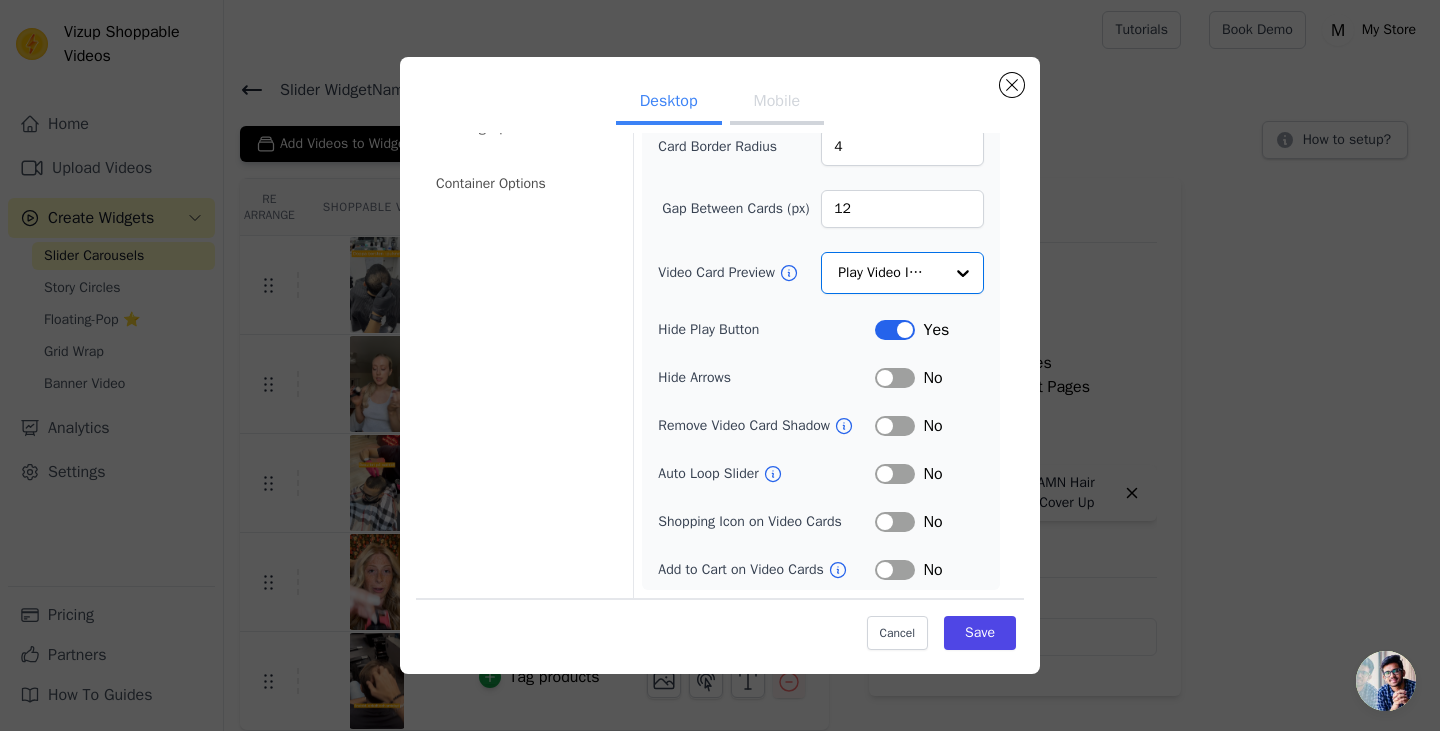 click 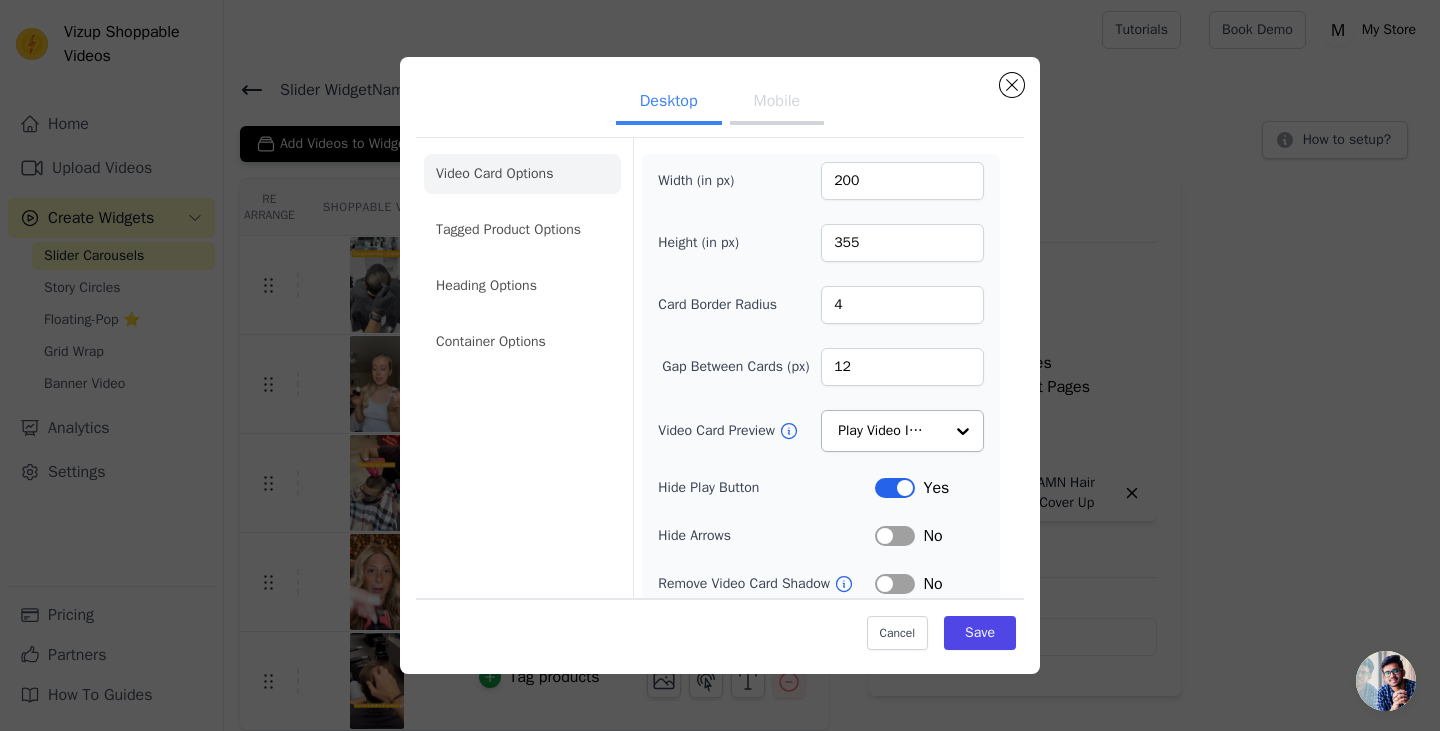 scroll, scrollTop: 158, scrollLeft: 0, axis: vertical 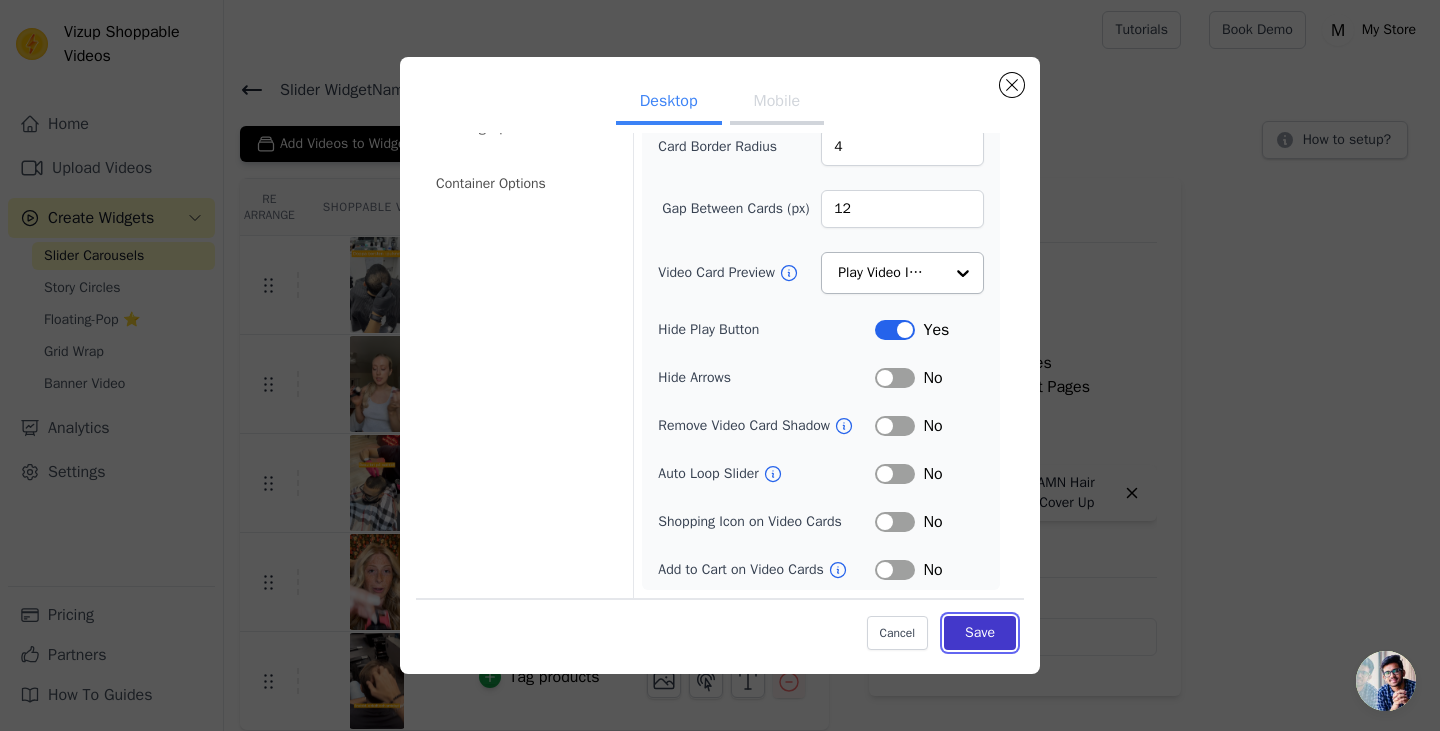 click on "Save" at bounding box center (980, 633) 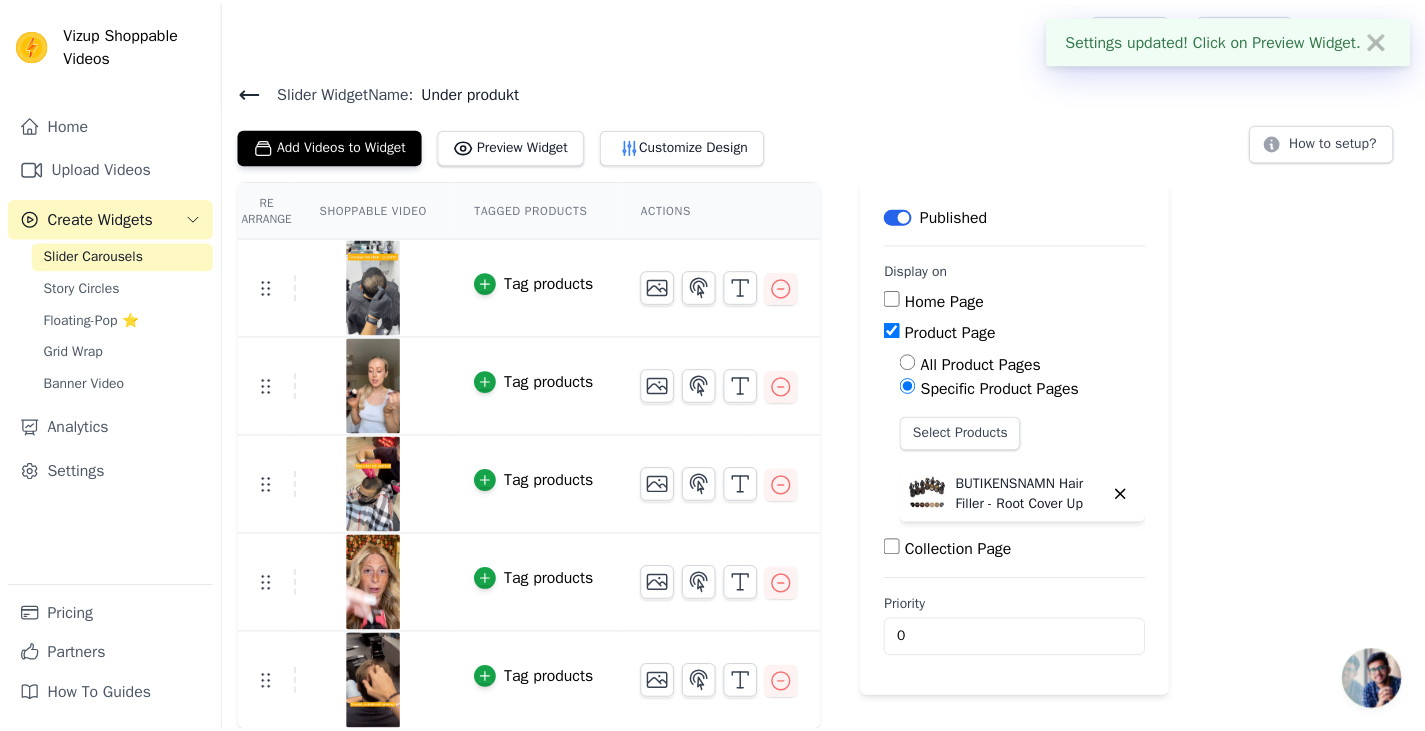 scroll, scrollTop: 2, scrollLeft: 0, axis: vertical 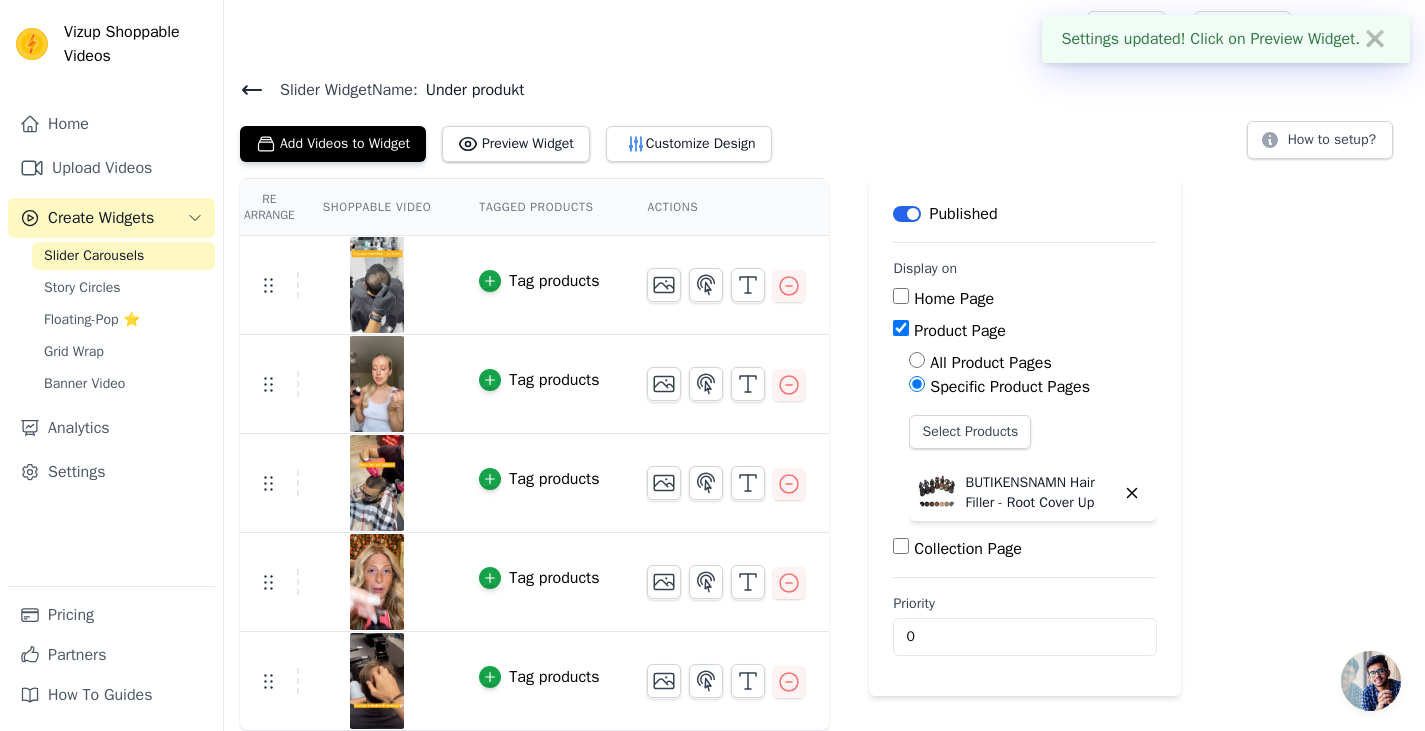 click on "Settings updated! Click on Preview Widget. ✖" at bounding box center [1226, 39] 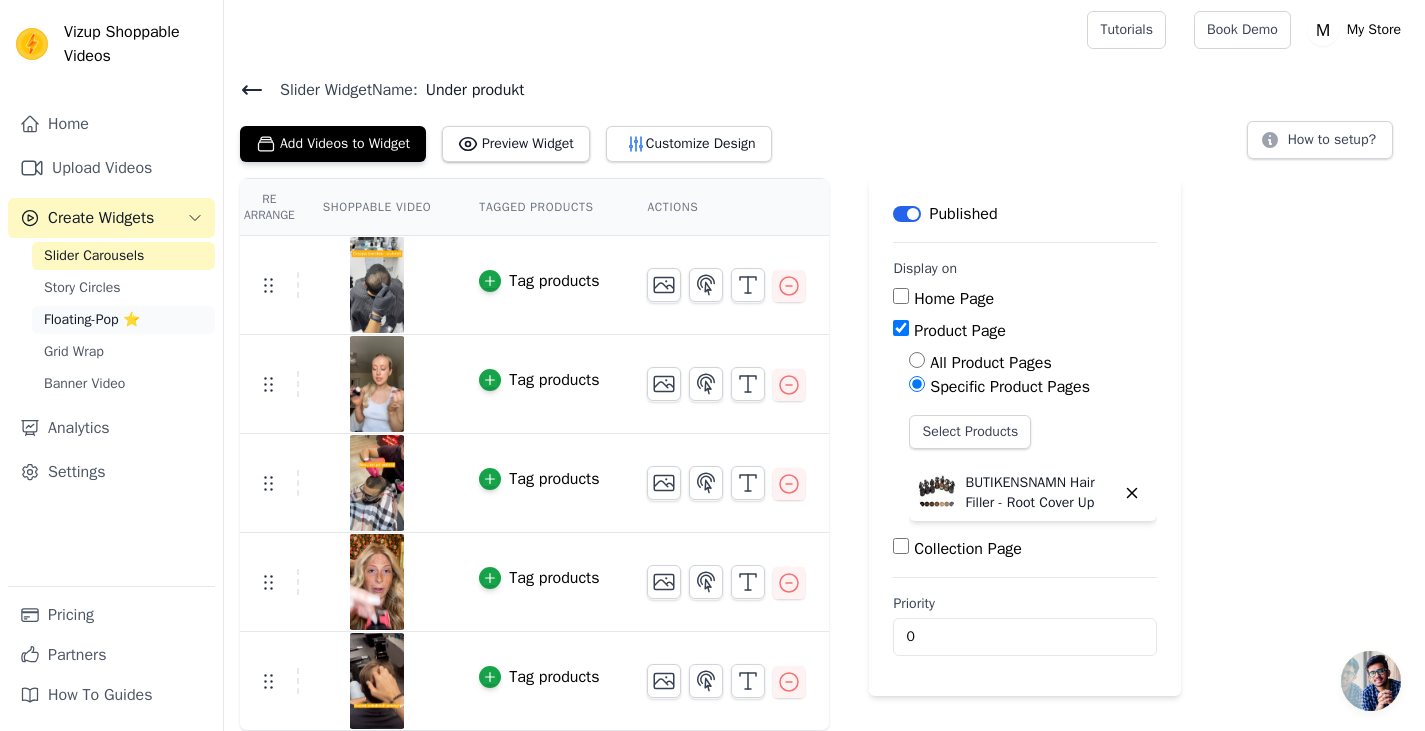 click on "Floating-Pop ⭐" at bounding box center [92, 320] 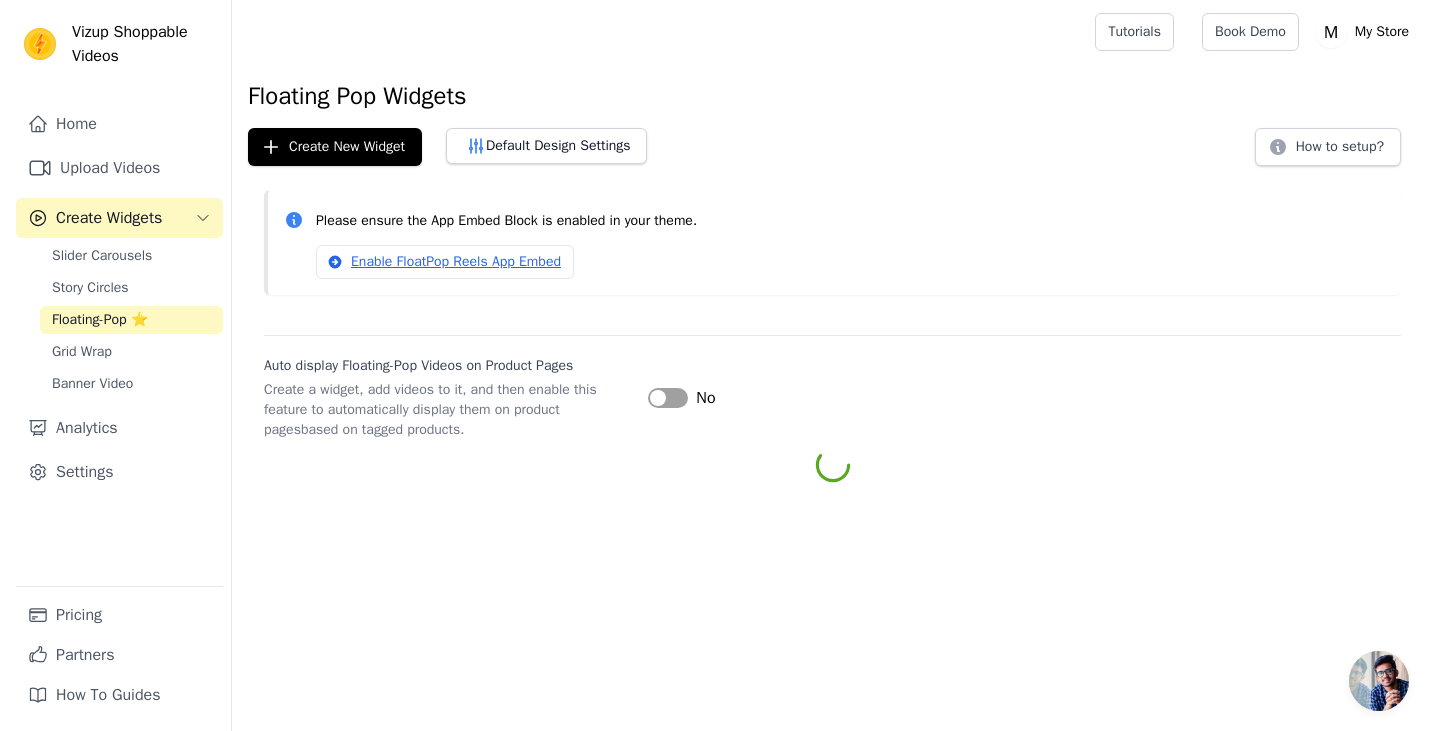 scroll, scrollTop: 0, scrollLeft: 0, axis: both 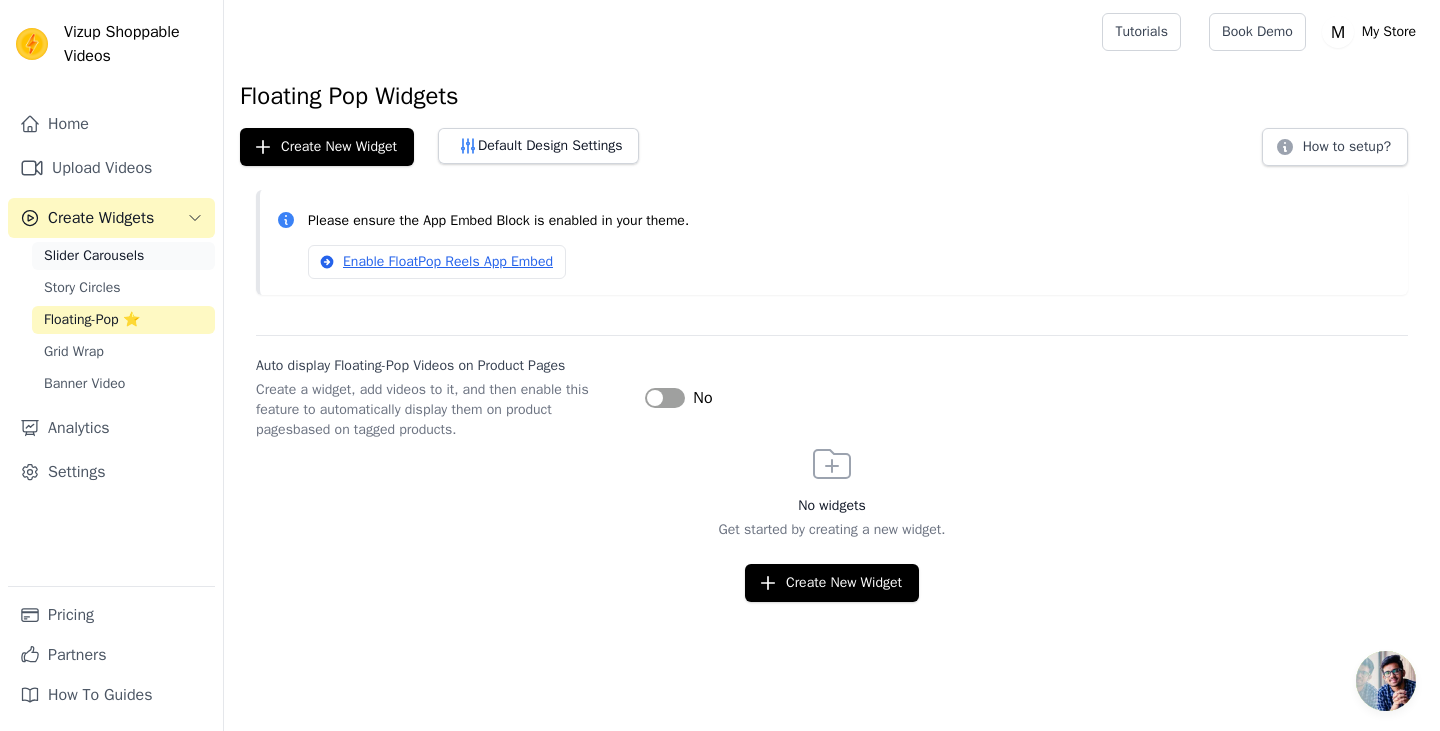 click on "Slider Carousels" at bounding box center [94, 256] 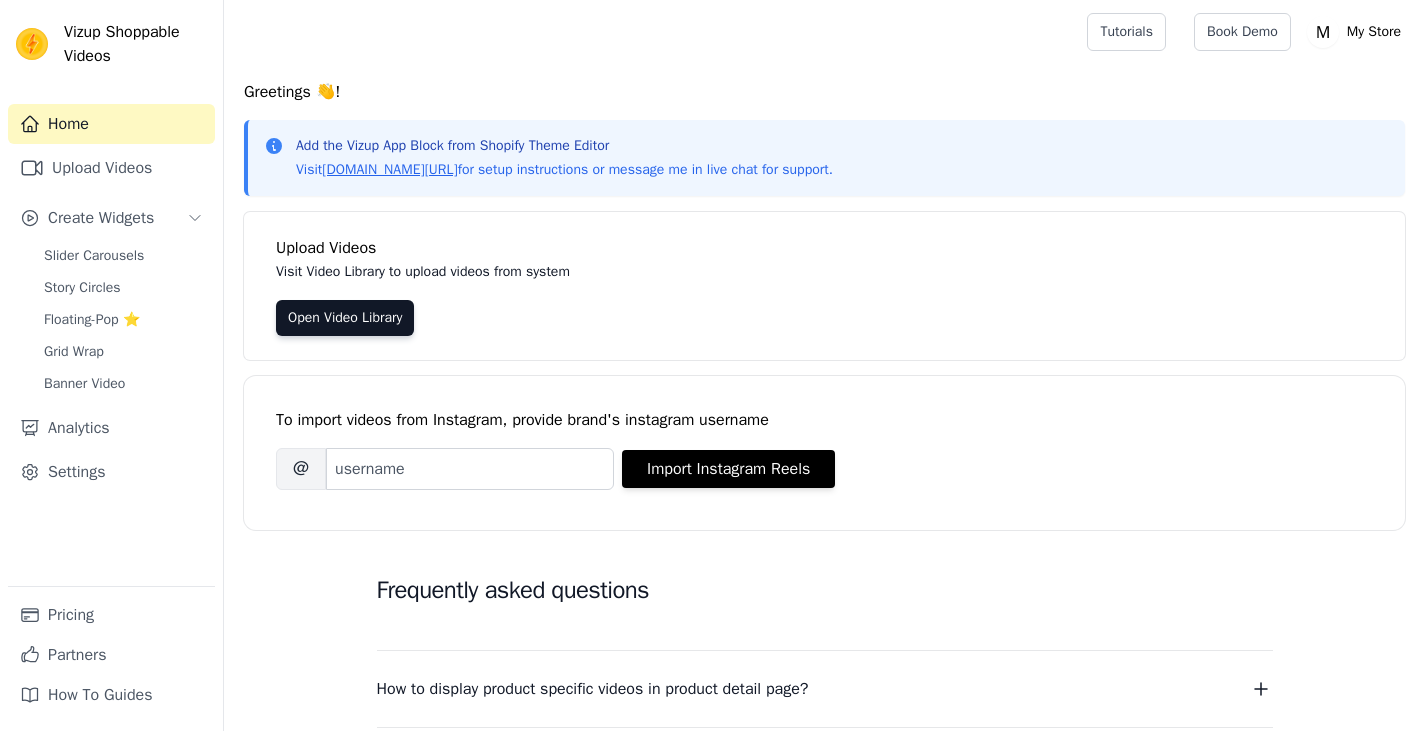 scroll, scrollTop: 0, scrollLeft: 0, axis: both 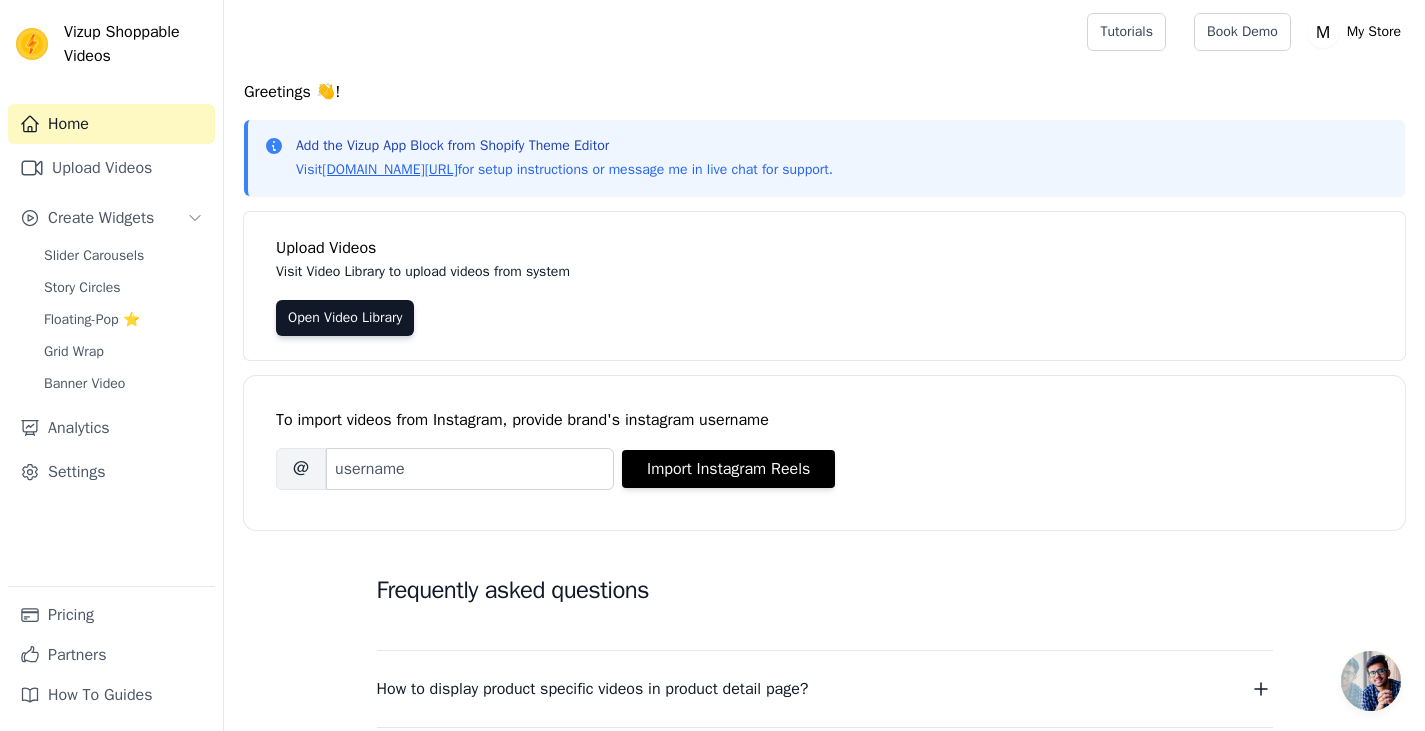 click on "Slider Carousels   Story Circles   Floating-Pop ⭐   Grid Wrap   Banner Video" at bounding box center [123, 320] 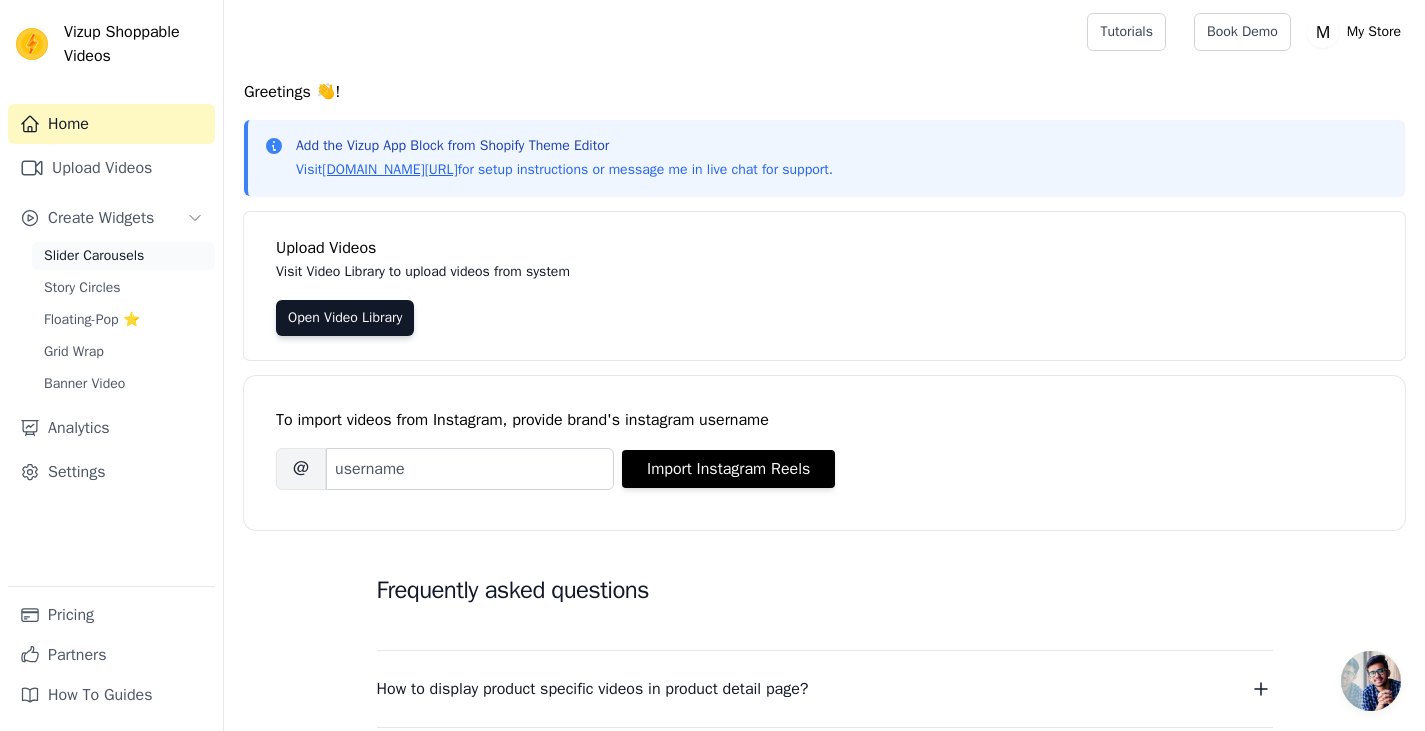 click on "Slider Carousels" at bounding box center (123, 256) 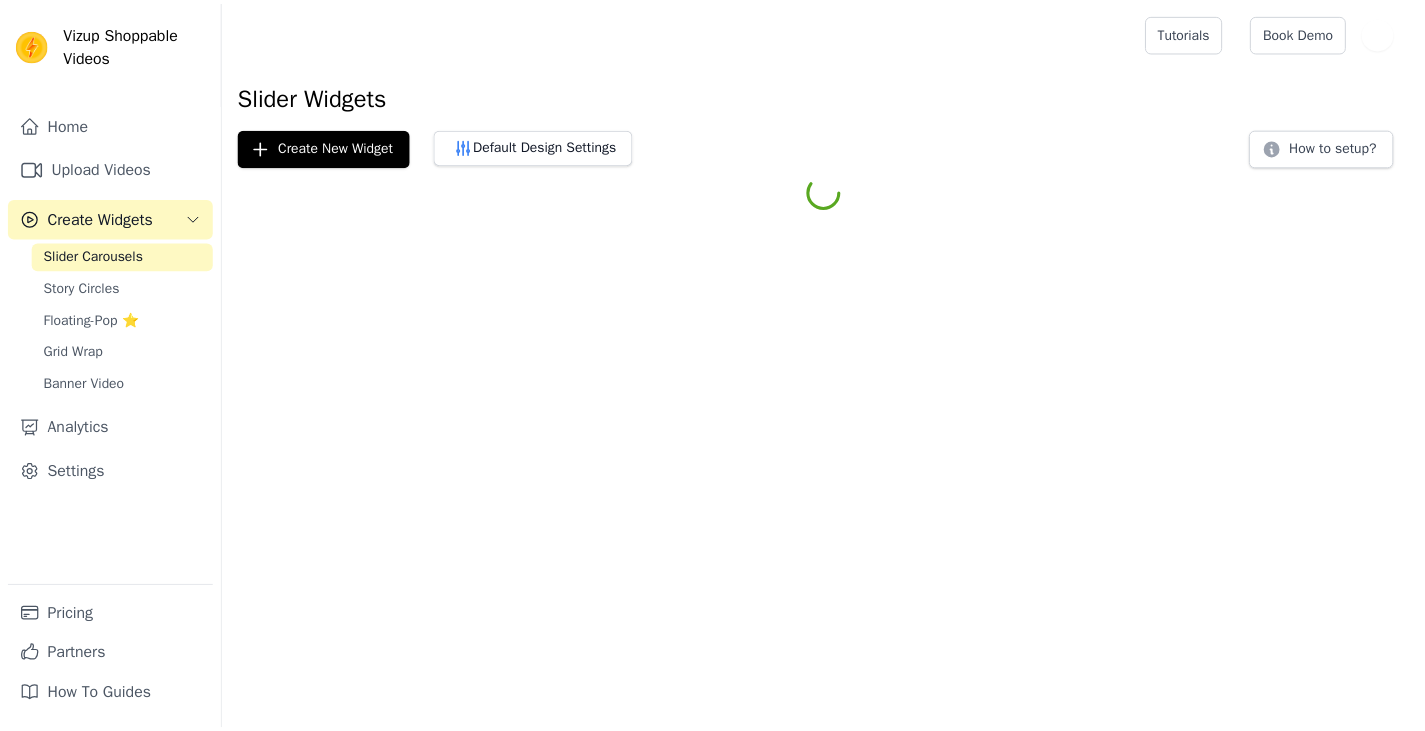 scroll, scrollTop: 0, scrollLeft: 0, axis: both 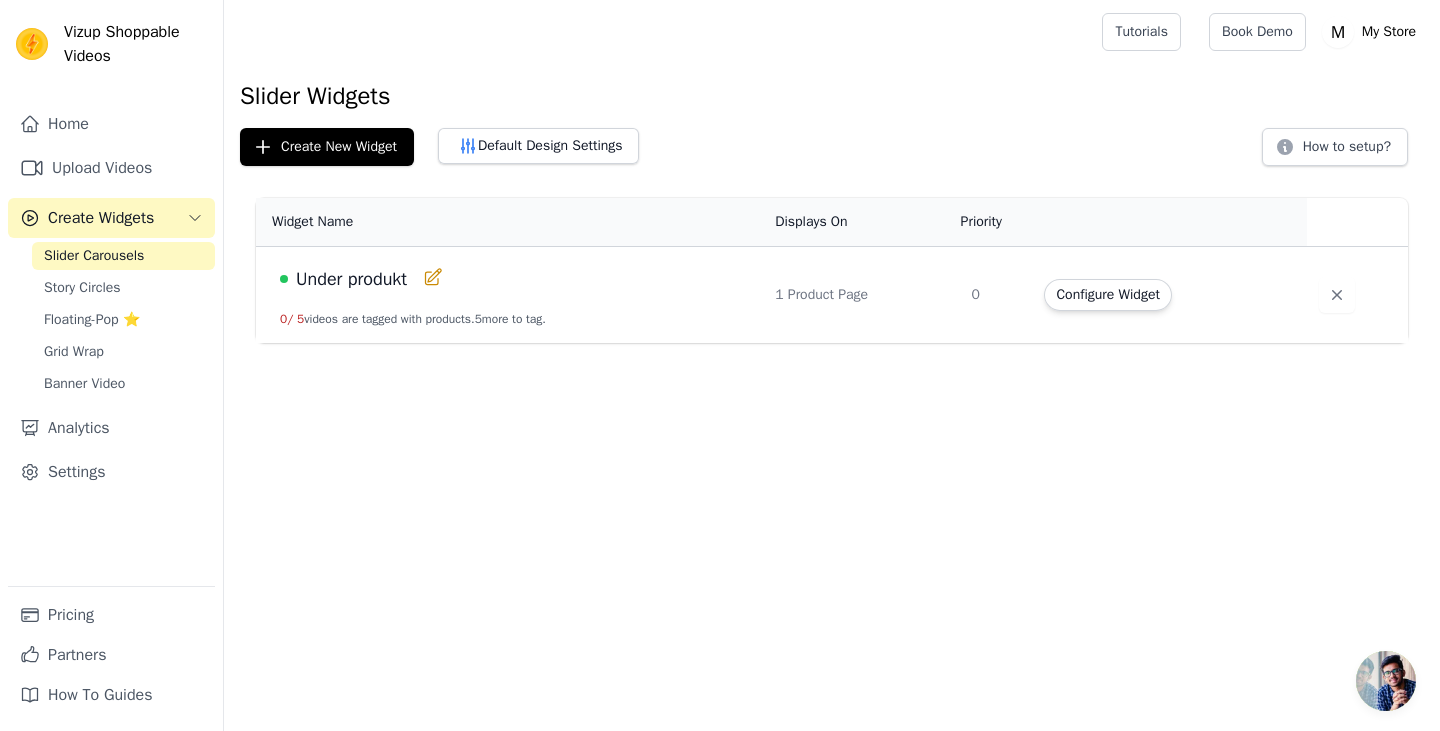 click on "5  more to tag." at bounding box center [510, 319] 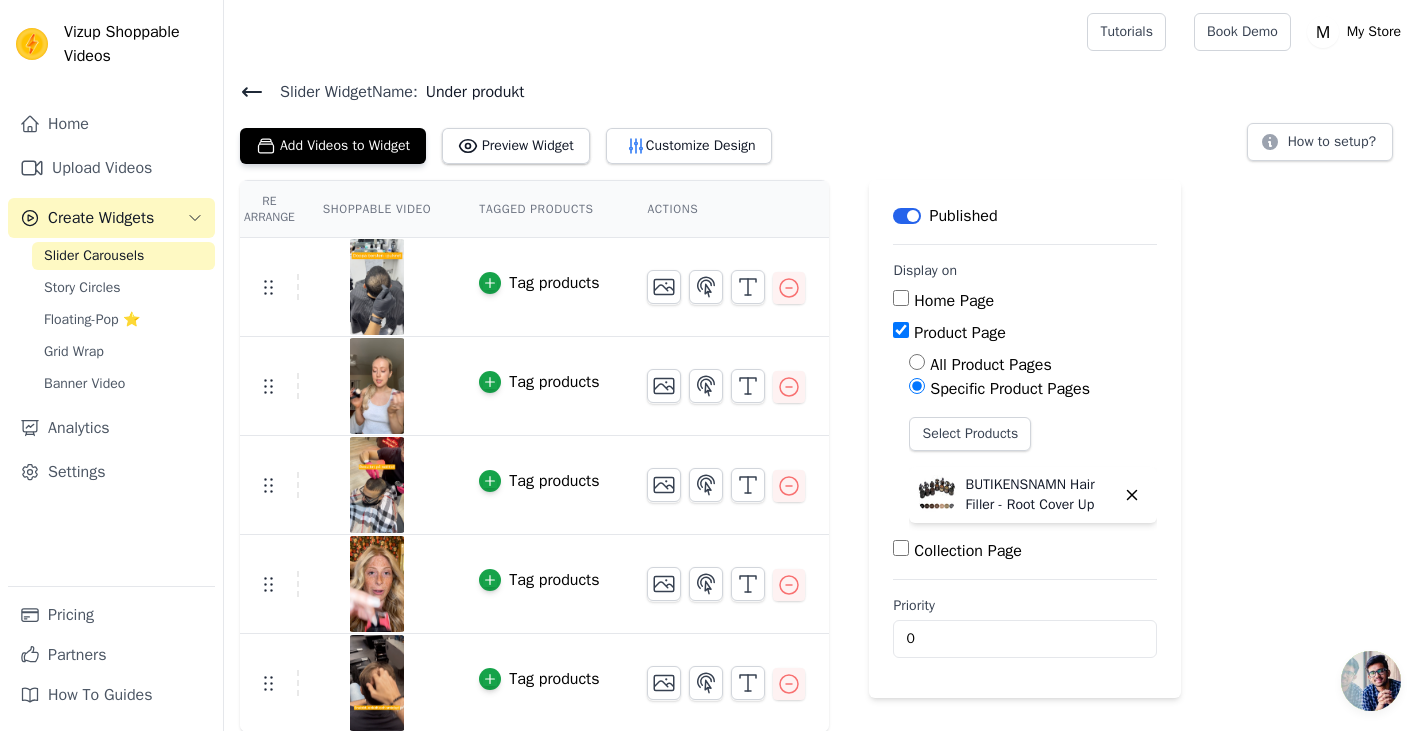 scroll, scrollTop: 2, scrollLeft: 0, axis: vertical 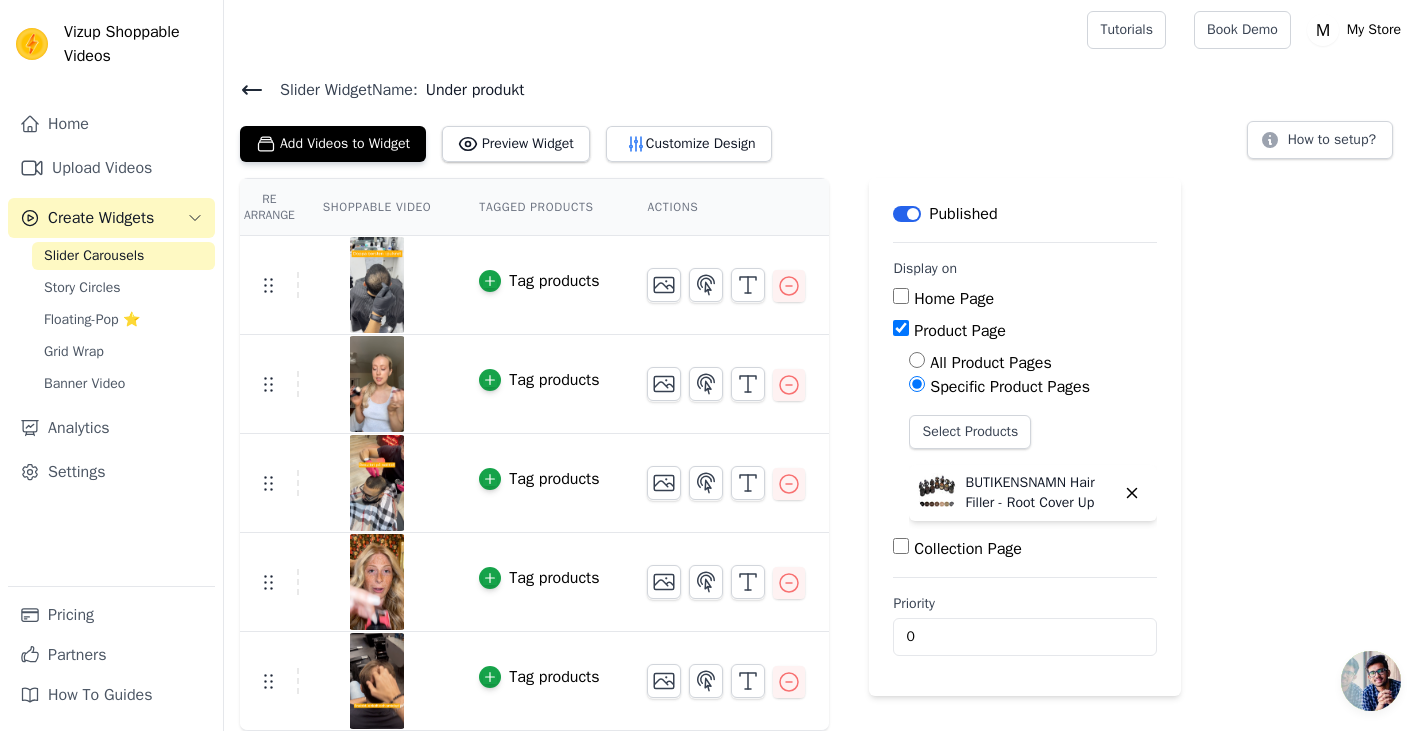 click on "Tag products" at bounding box center (554, 578) 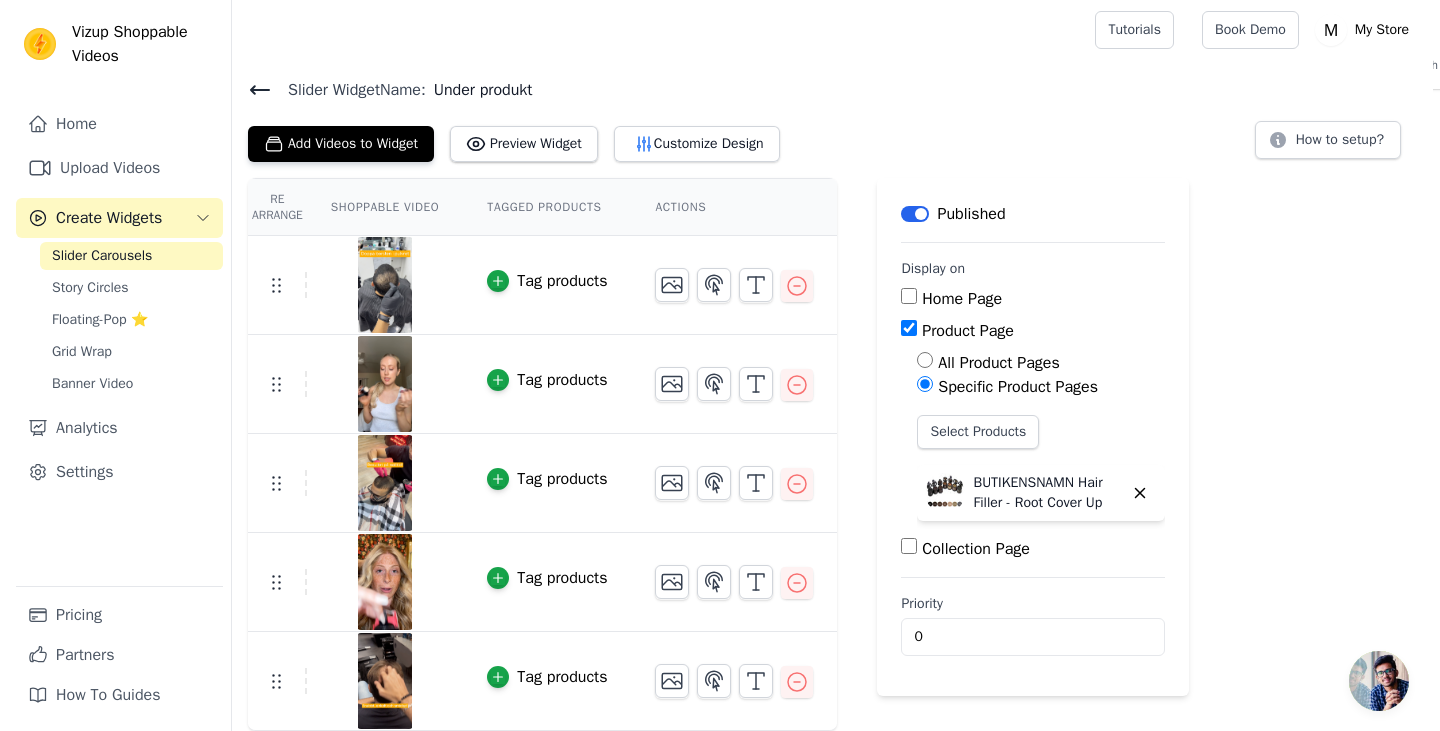 scroll, scrollTop: 0, scrollLeft: 0, axis: both 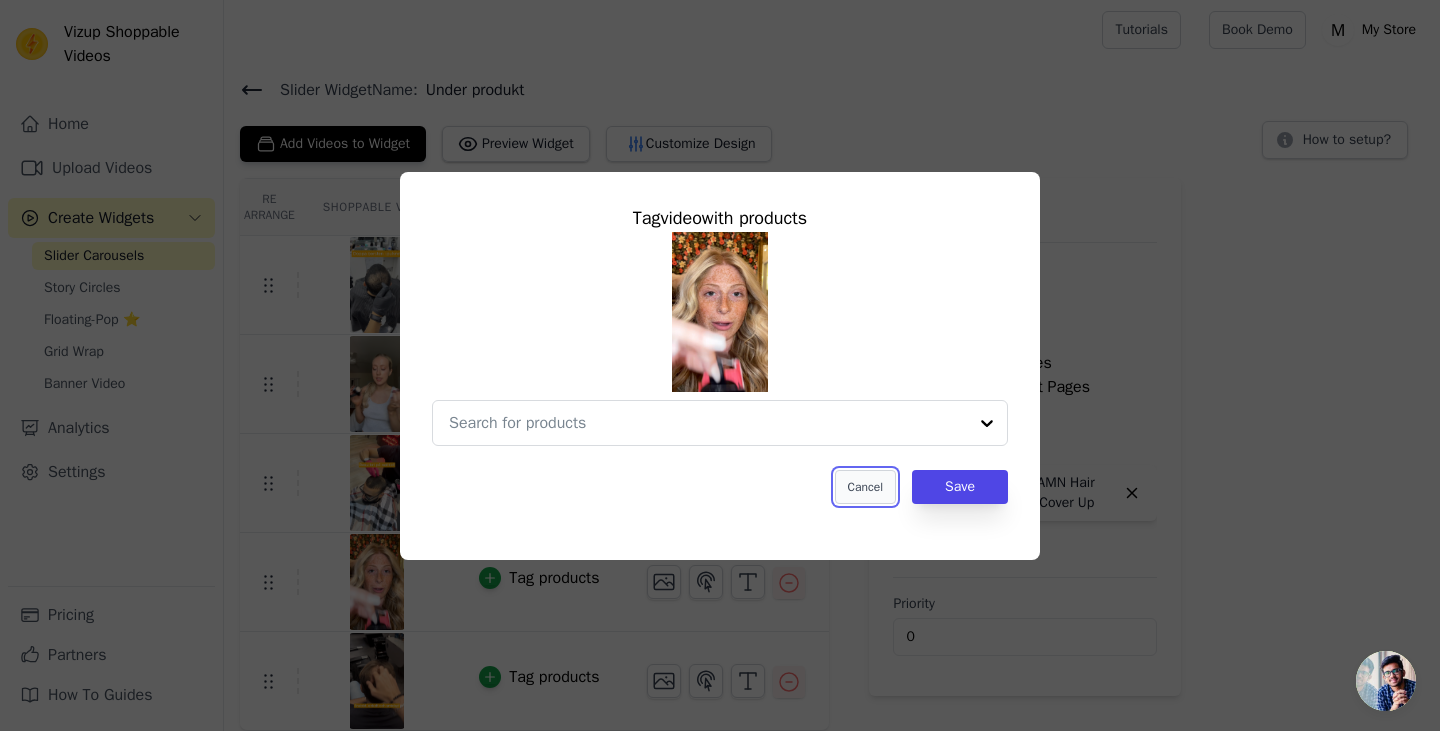 click on "Cancel" at bounding box center [865, 487] 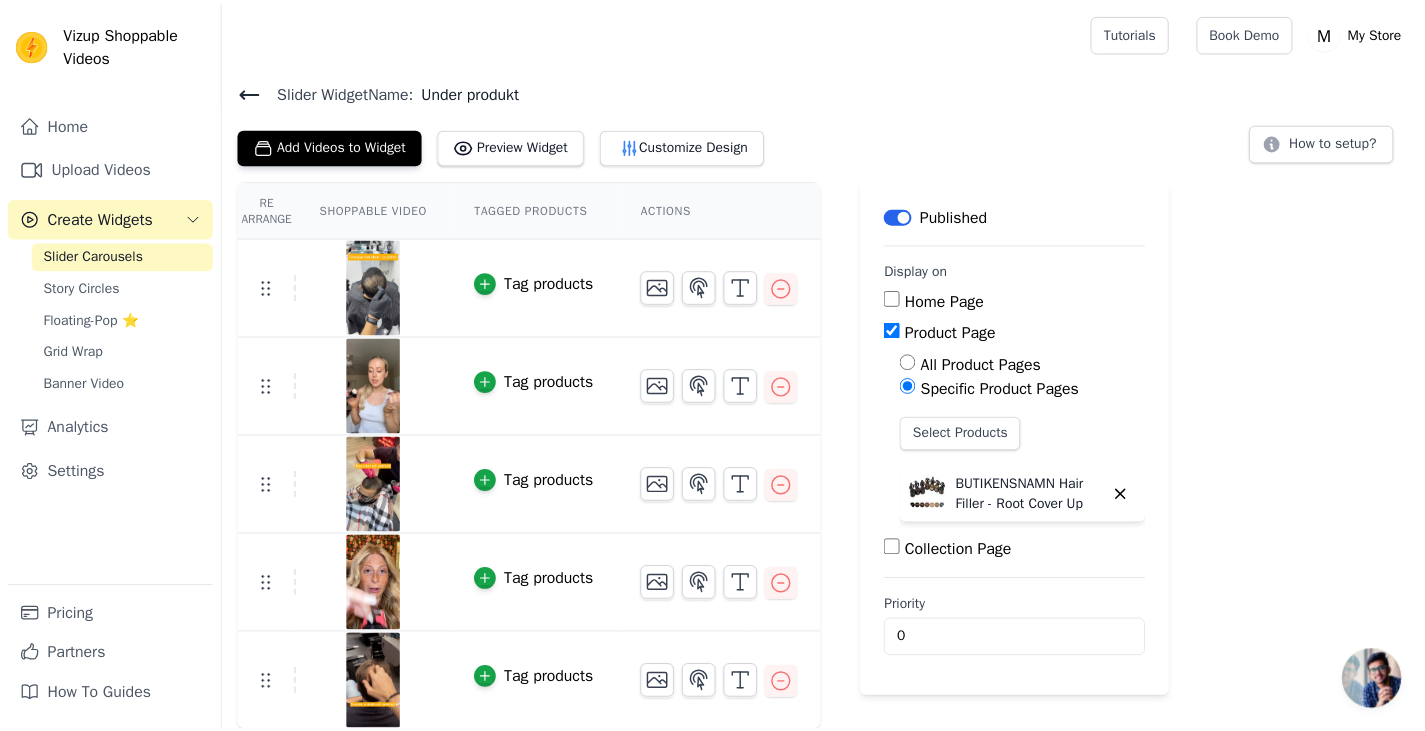 scroll, scrollTop: 2, scrollLeft: 0, axis: vertical 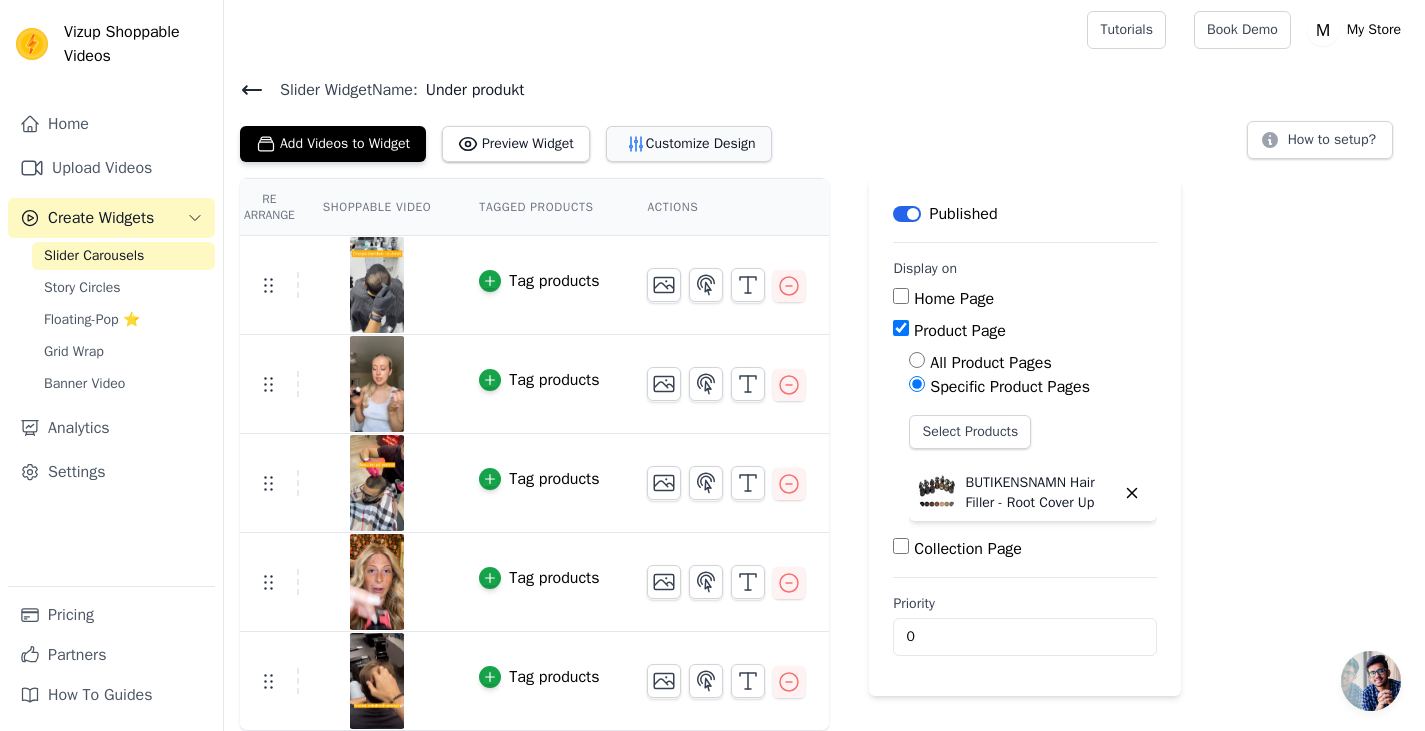 click on "Customize Design" at bounding box center (689, 144) 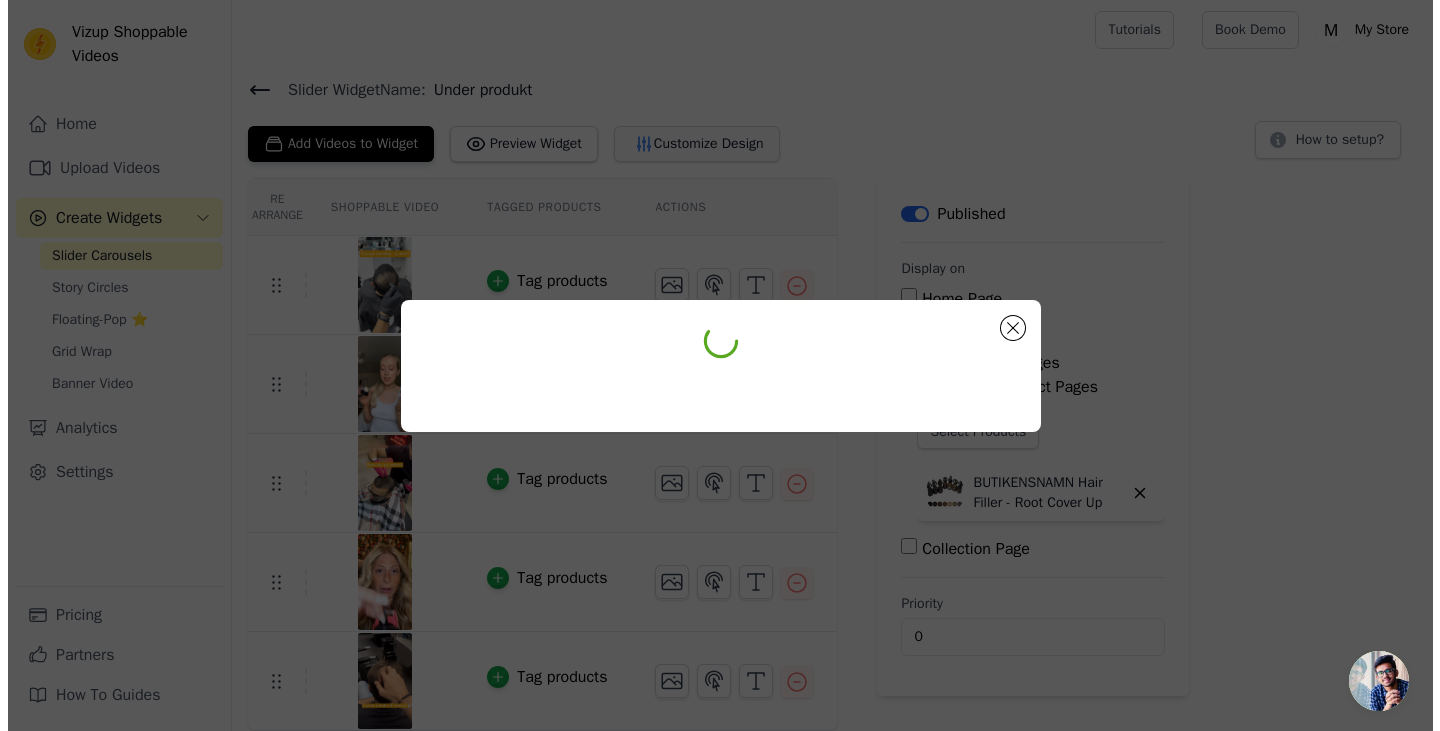 scroll, scrollTop: 0, scrollLeft: 0, axis: both 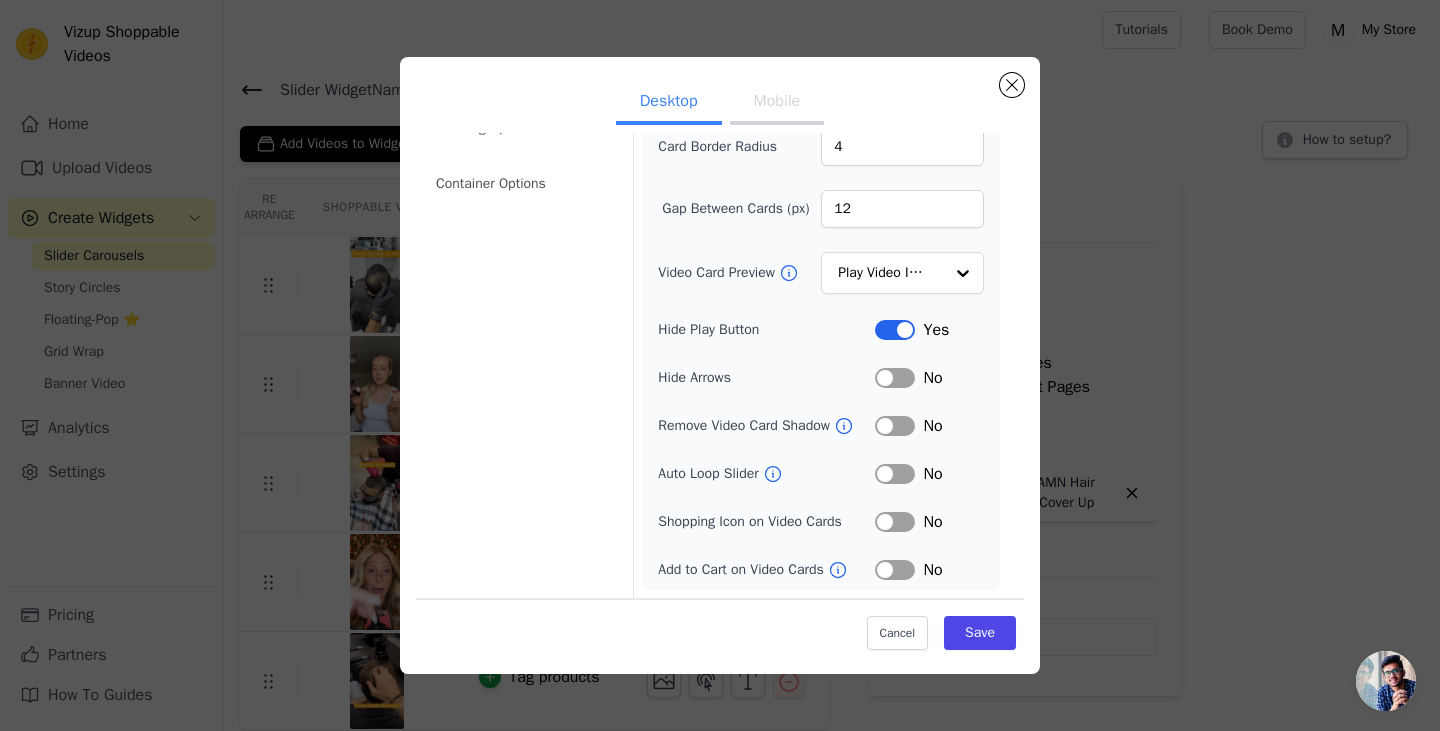 click 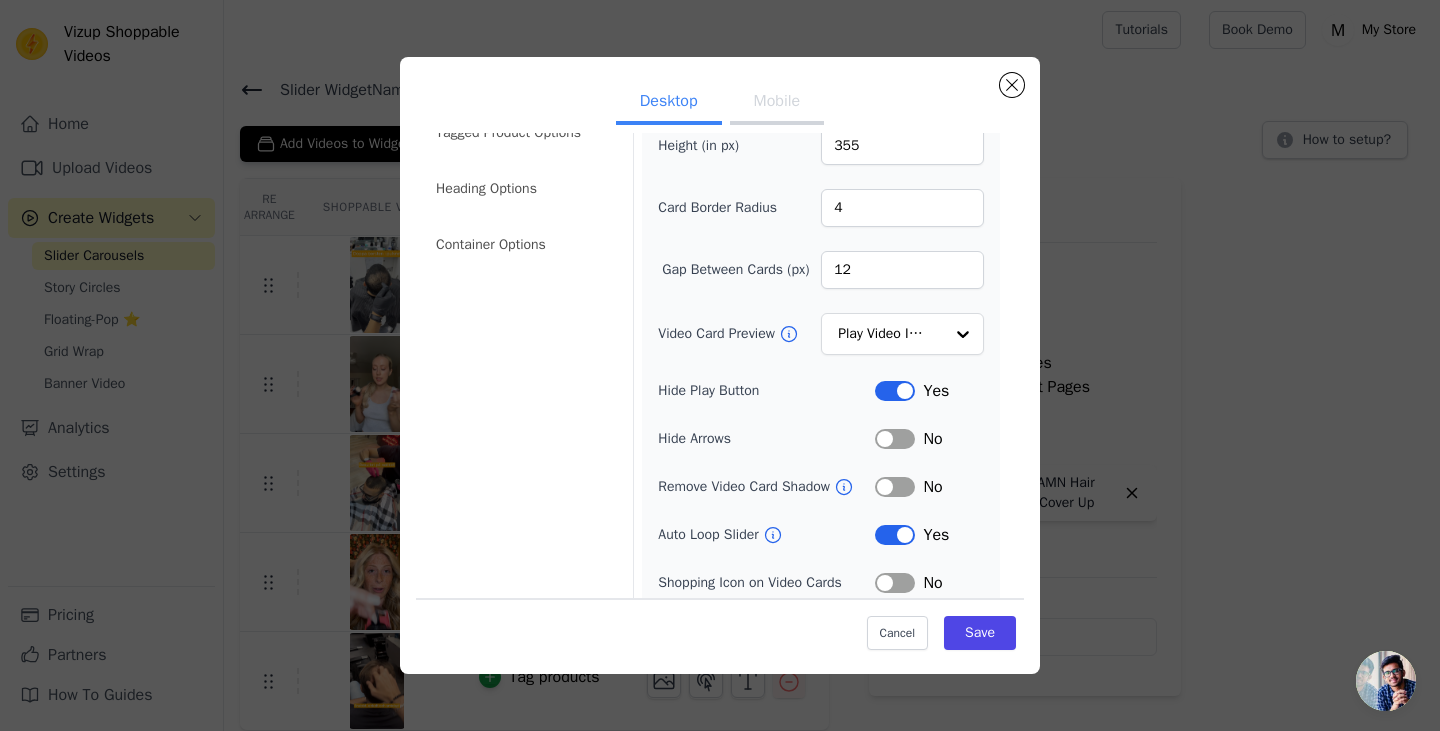 scroll, scrollTop: 0, scrollLeft: 0, axis: both 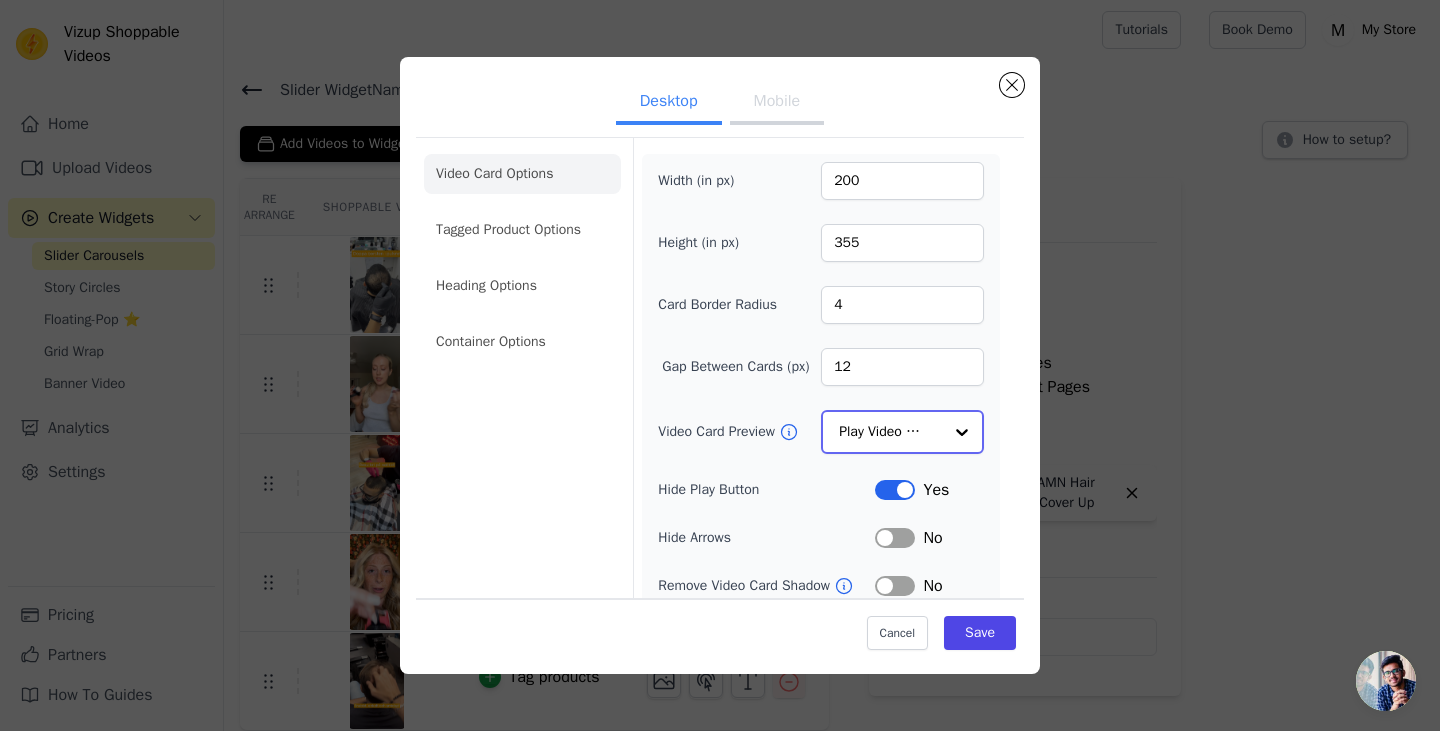 click on "Video Card Preview" 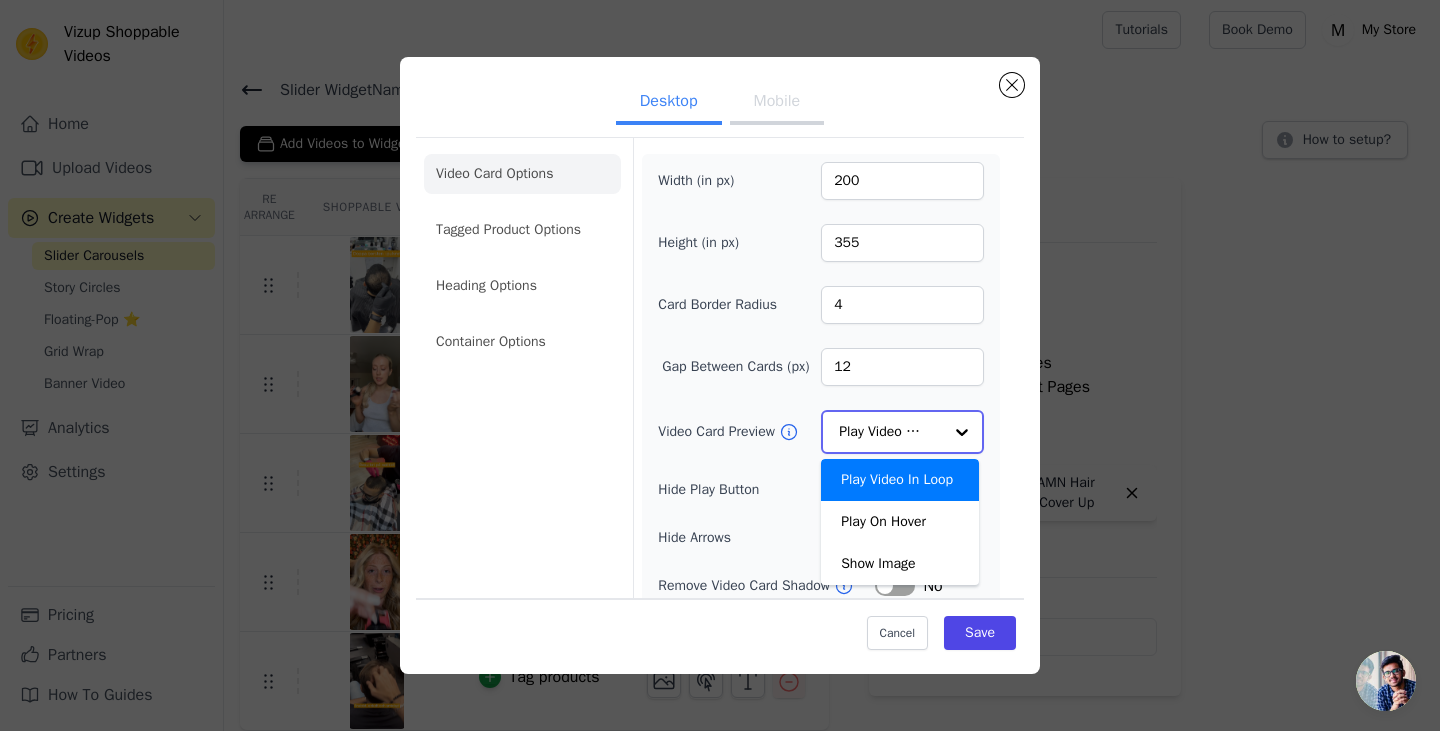 click at bounding box center [962, 432] 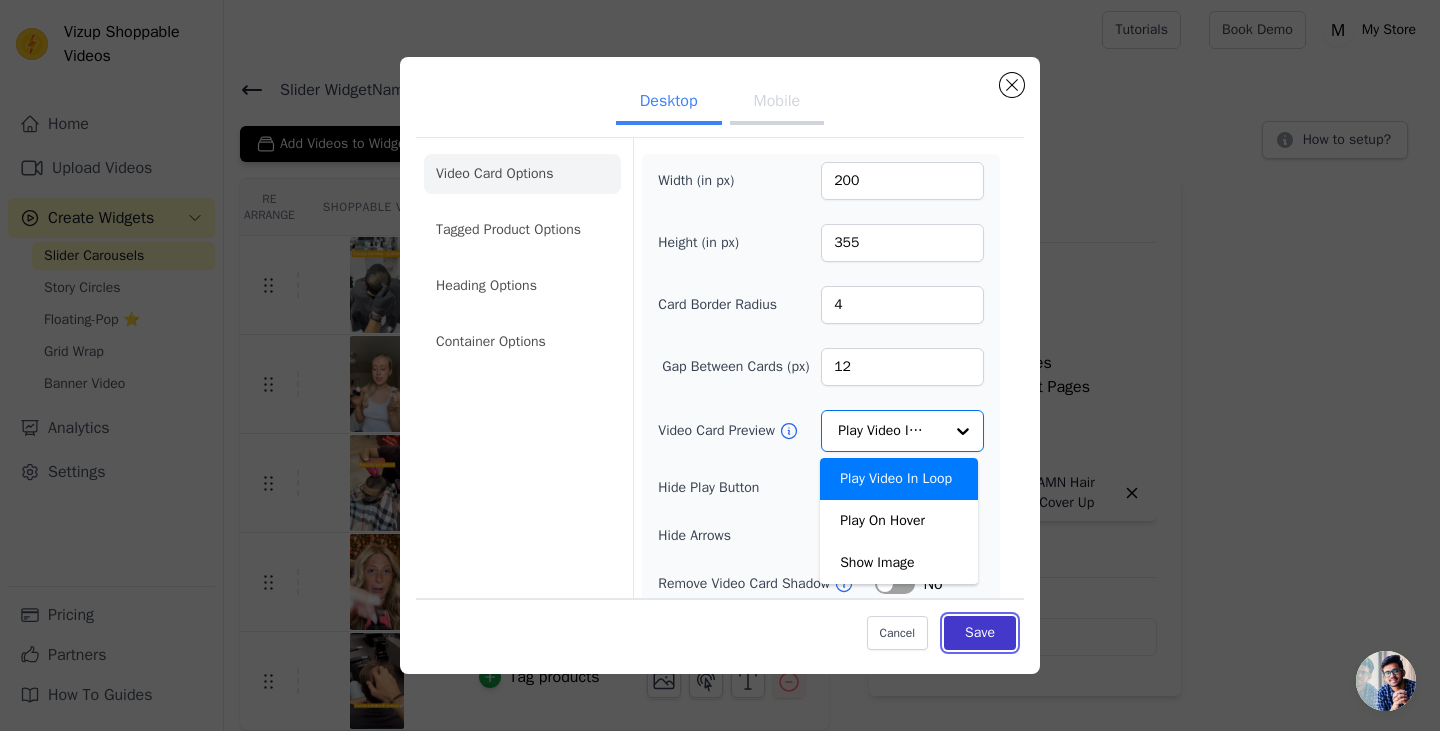 click on "Save" at bounding box center [980, 633] 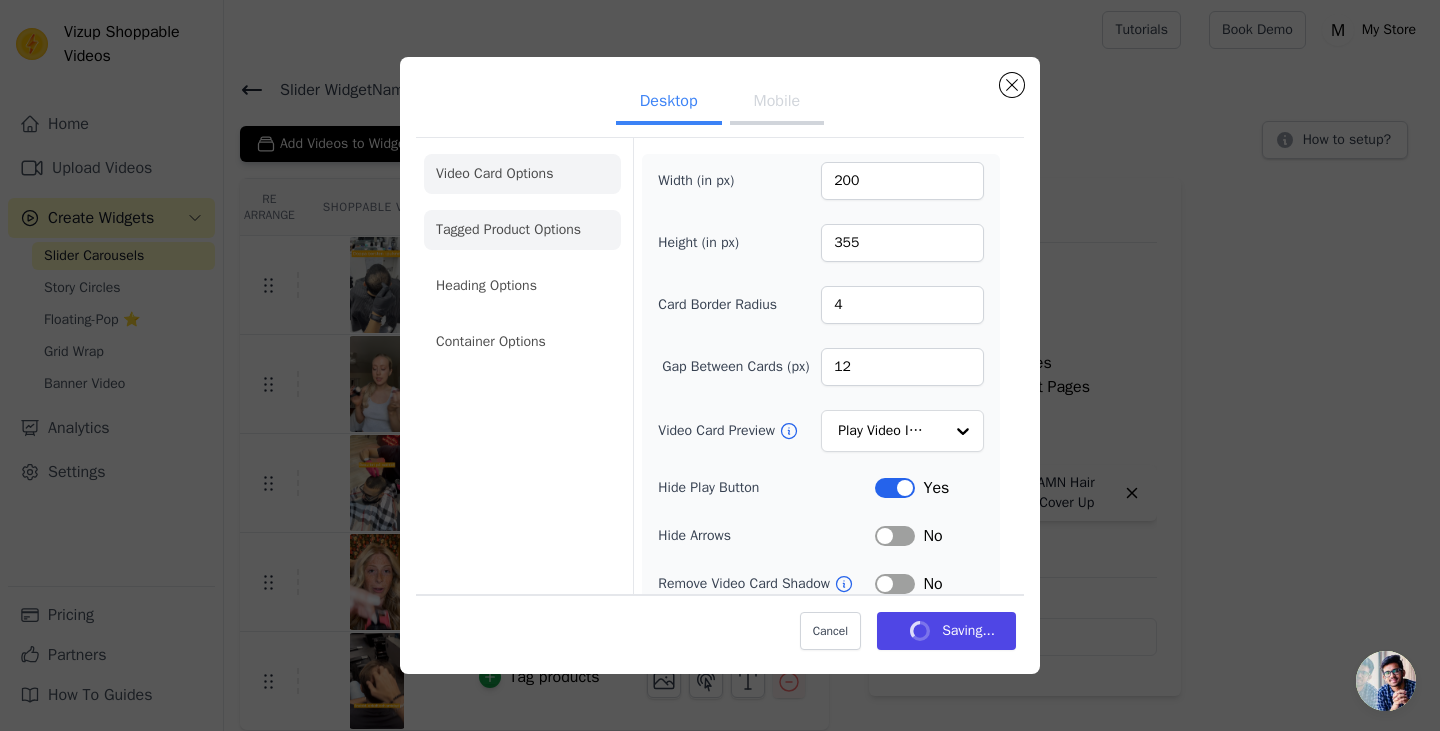 click on "Tagged Product Options" 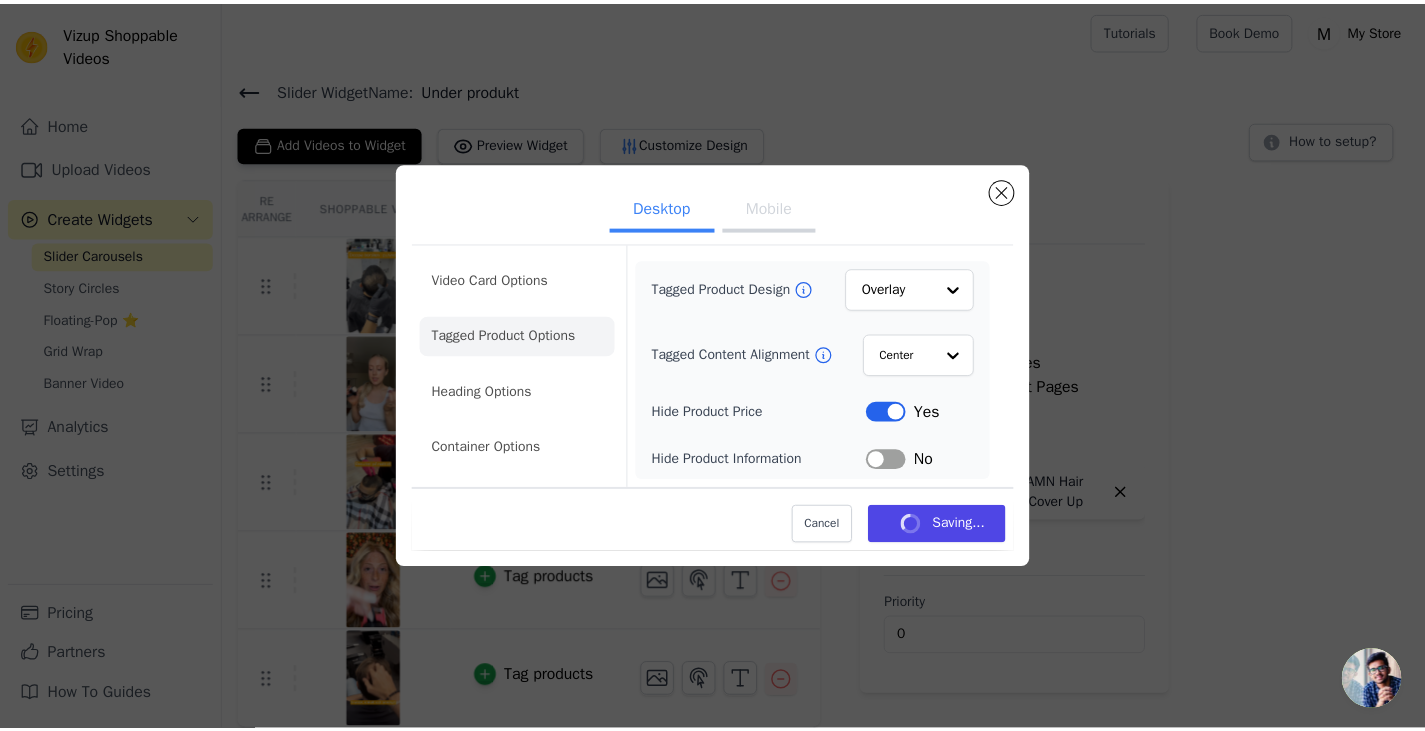 scroll, scrollTop: 2, scrollLeft: 0, axis: vertical 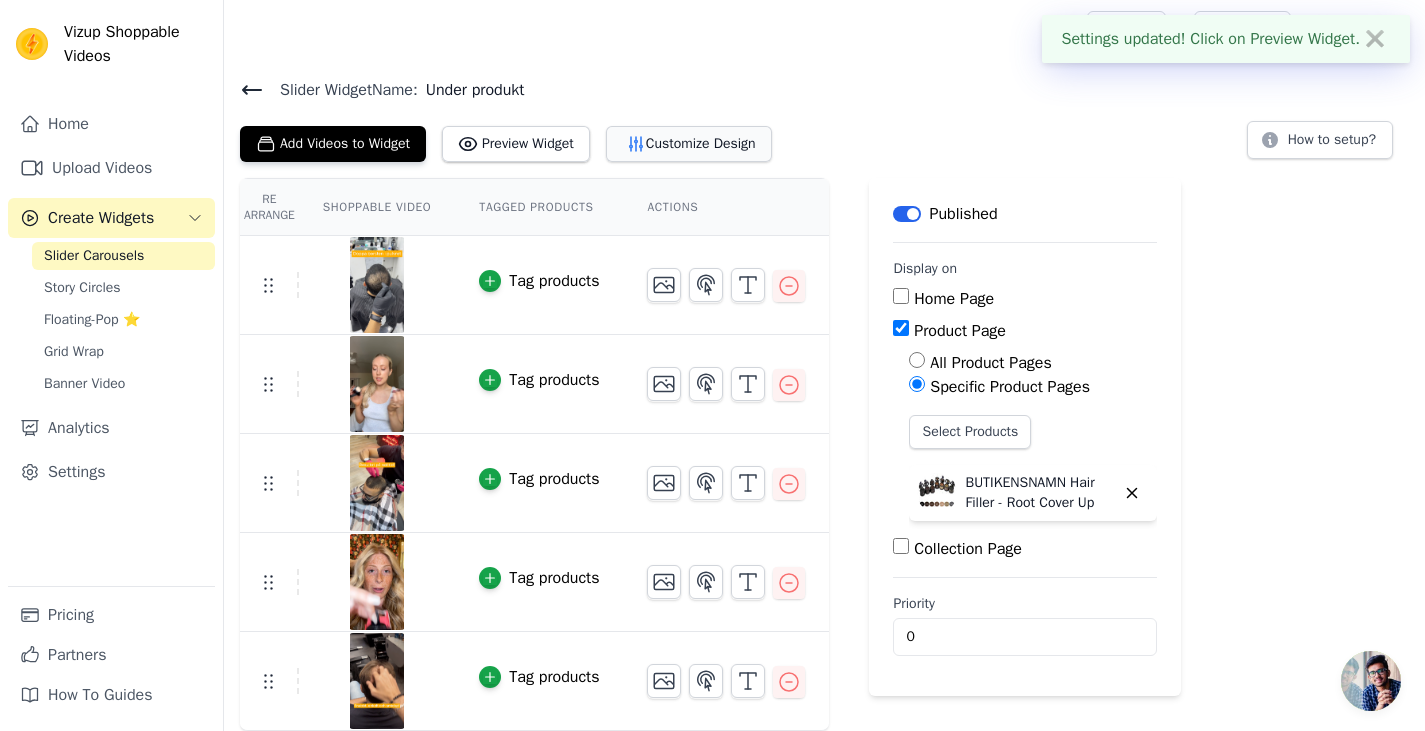 click on "Customize Design" at bounding box center [689, 144] 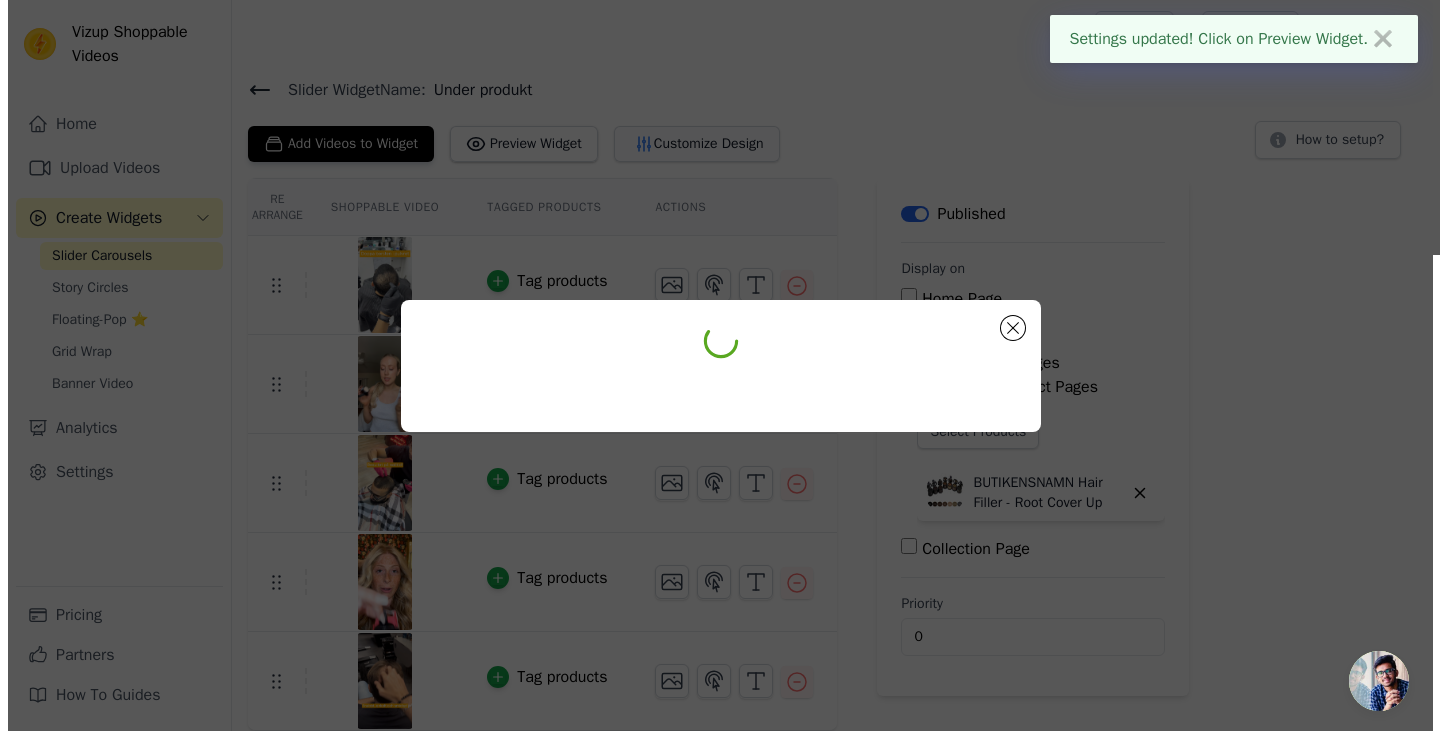 scroll, scrollTop: 0, scrollLeft: 0, axis: both 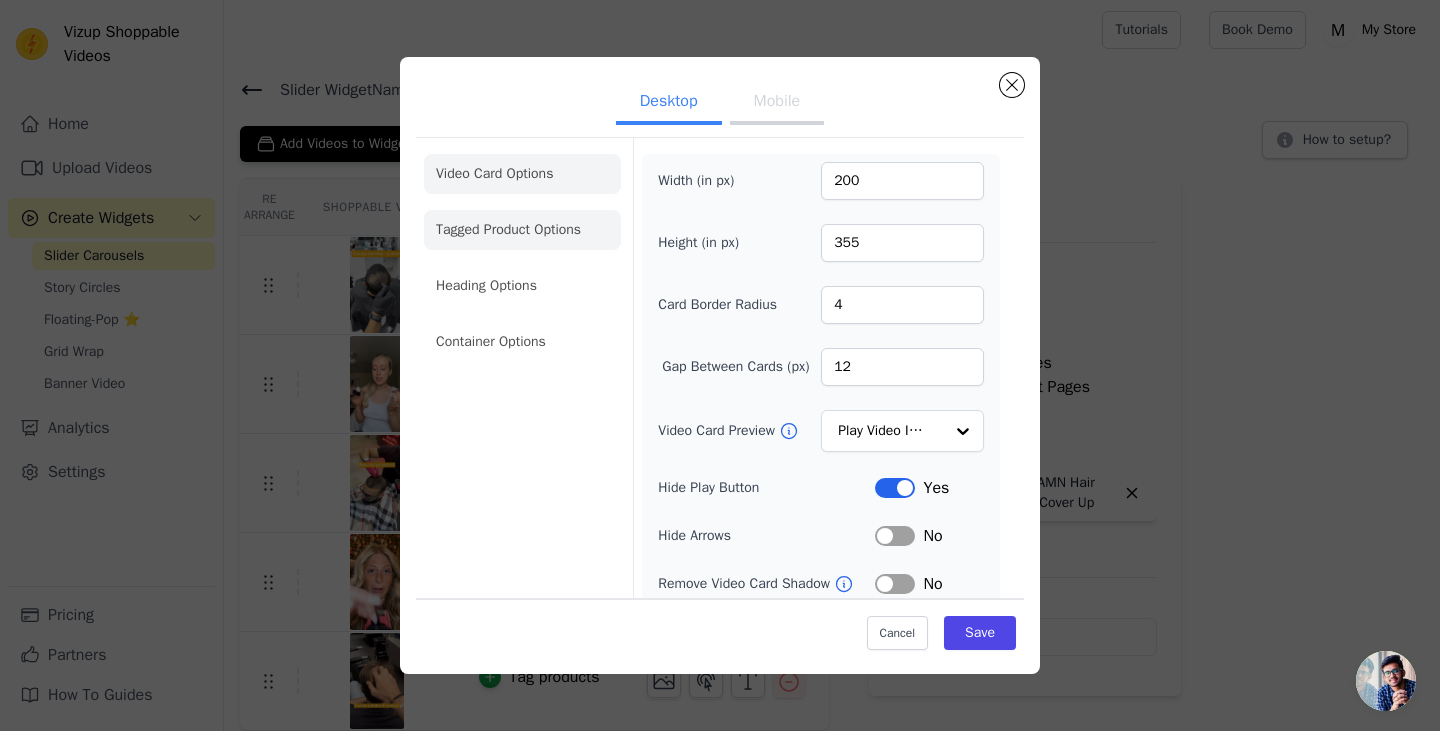click on "Tagged Product Options" 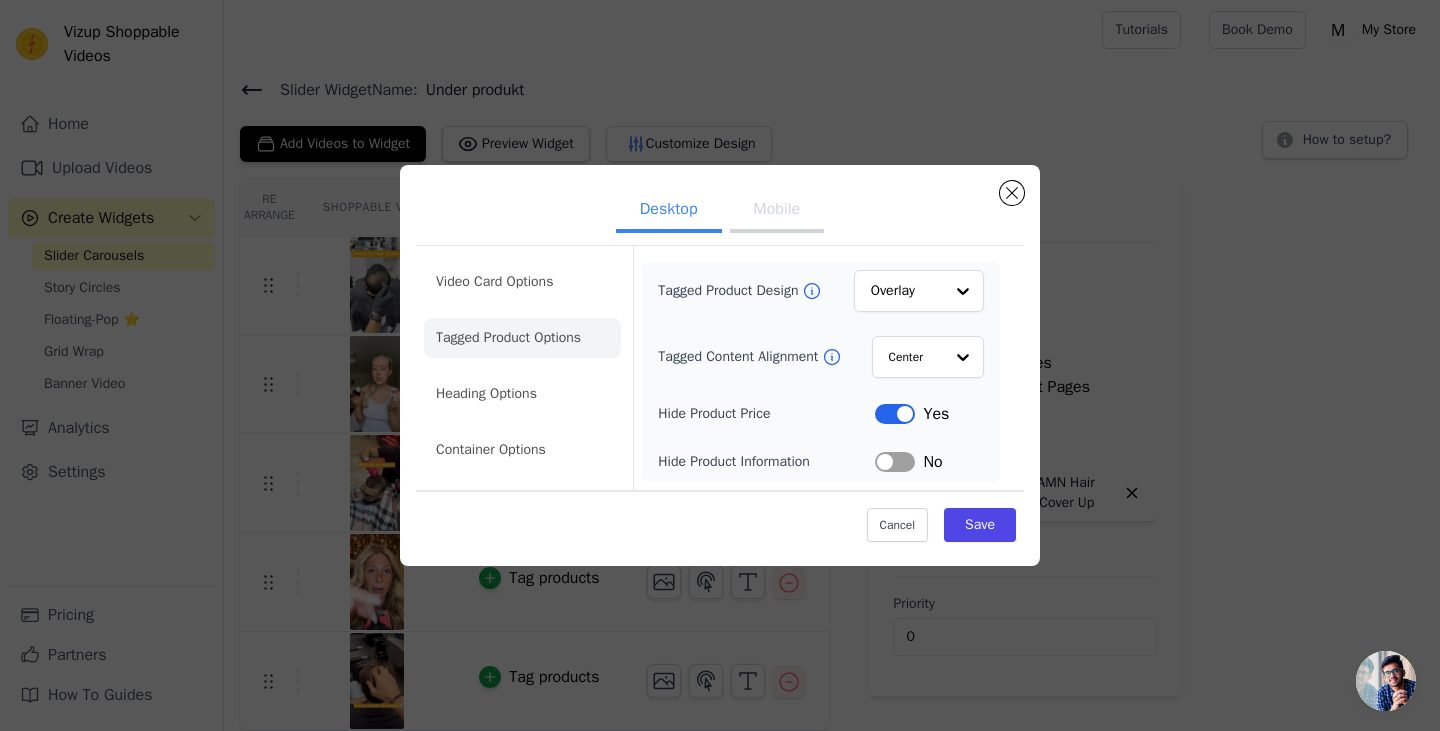 click 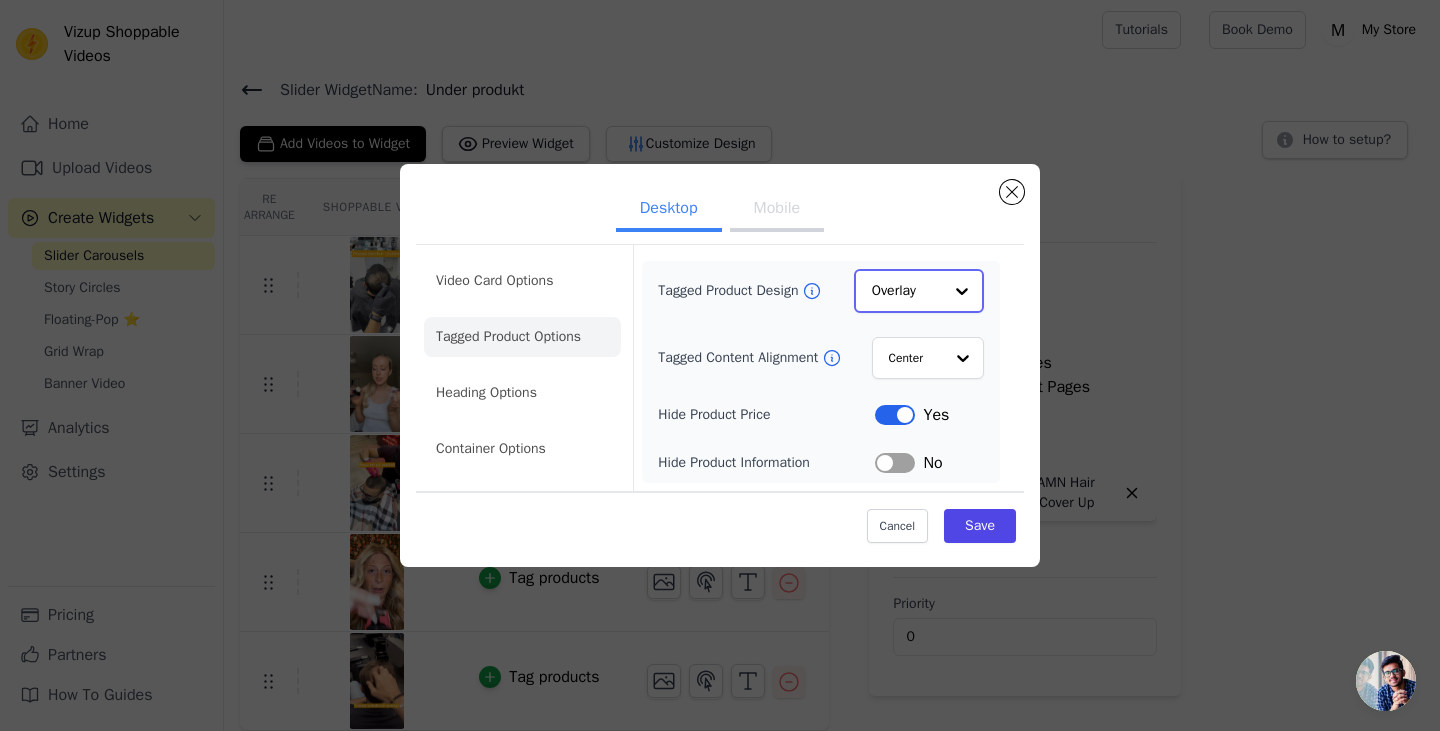 click on "Tagged Product Design" 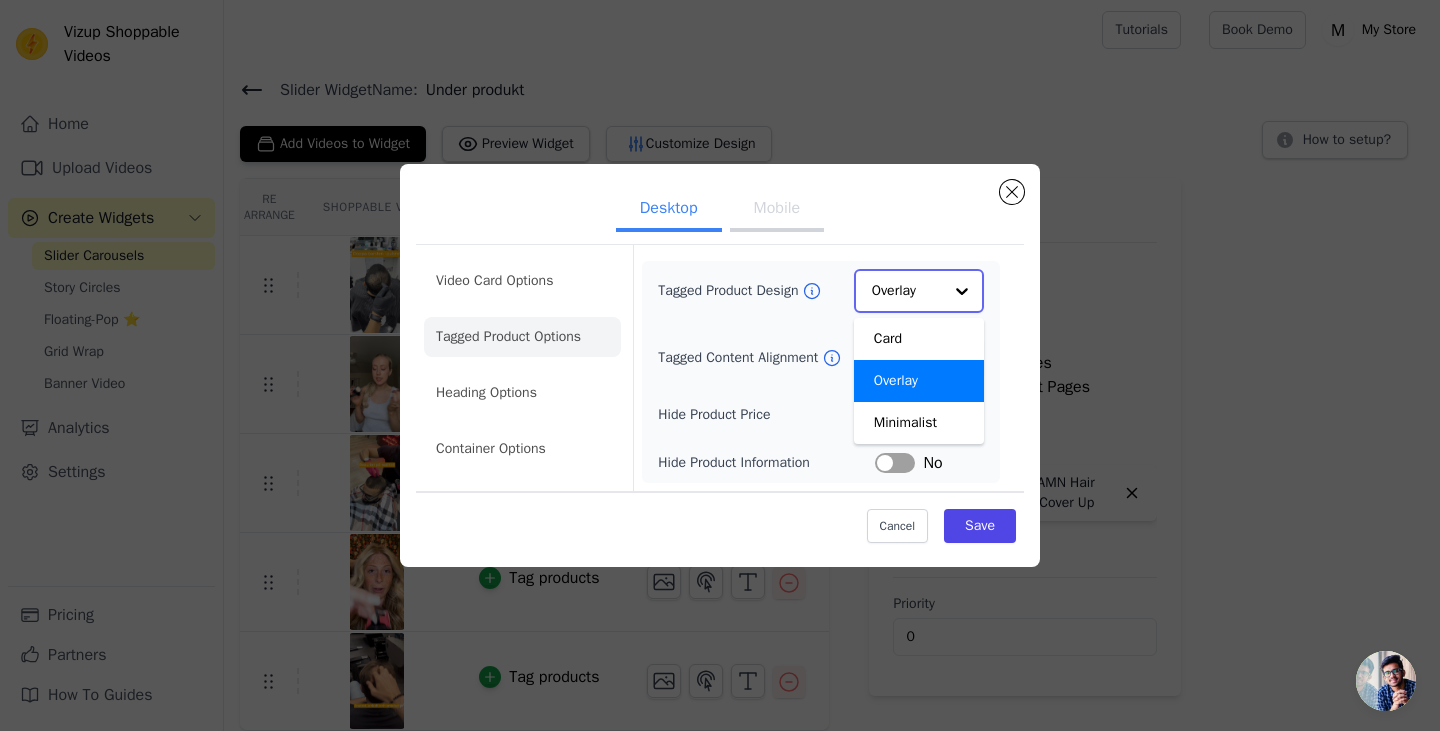 click at bounding box center (962, 291) 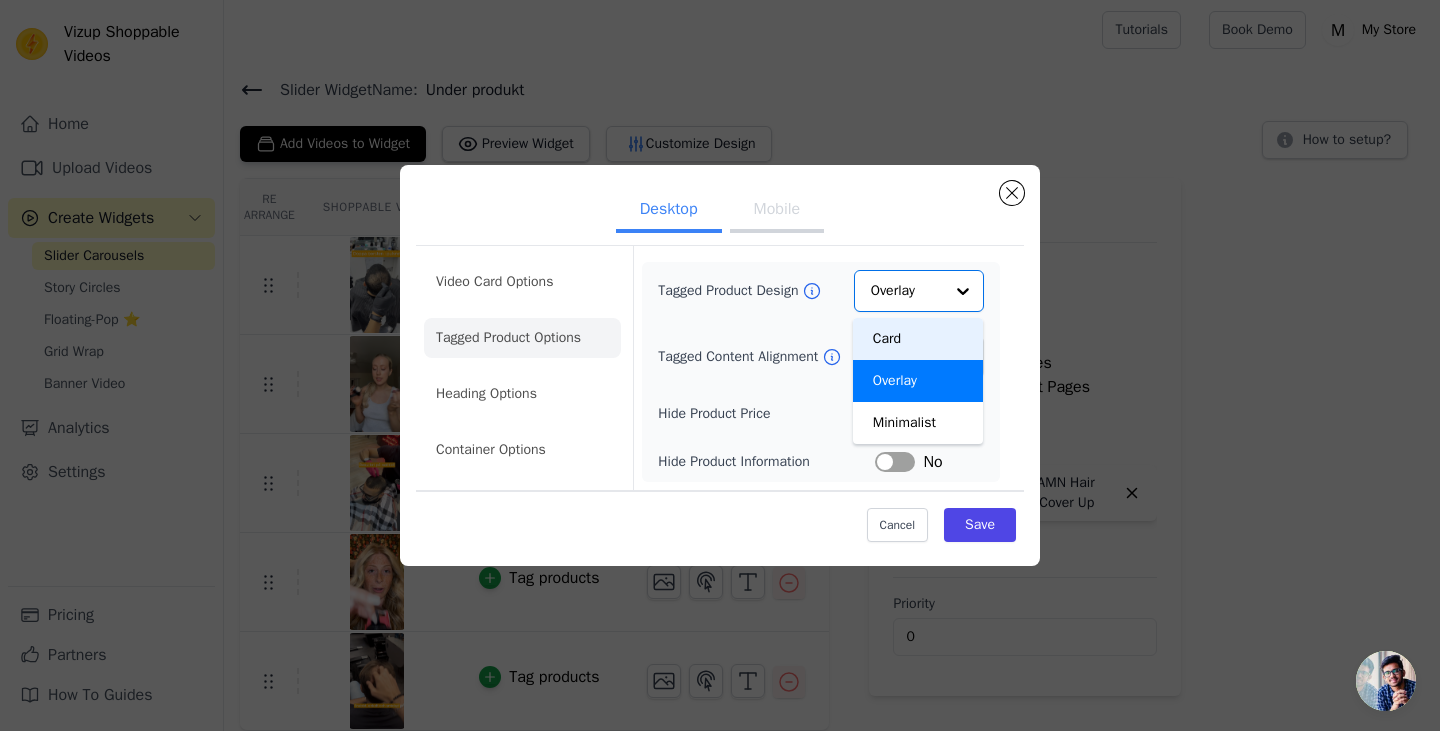 click on "Tagged Product Design       Card   Overlay   Minimalist       Option Overlay, selected.   You are currently focused on option Card. There are 3 results available.     Overlay               Tagged Content Alignment           Center               Hide Product Price   Label     Yes   Hide Product Information   Label     No" at bounding box center (820, 368) 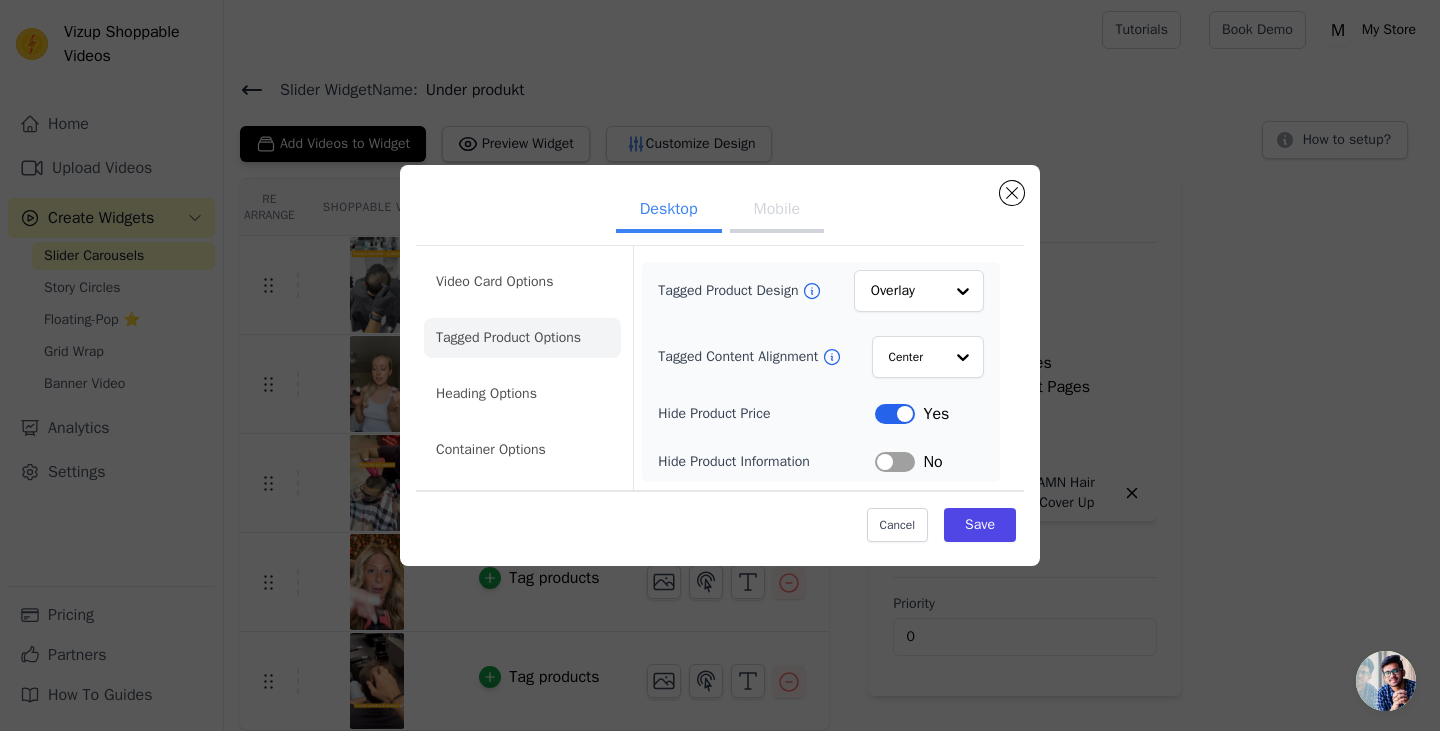 click 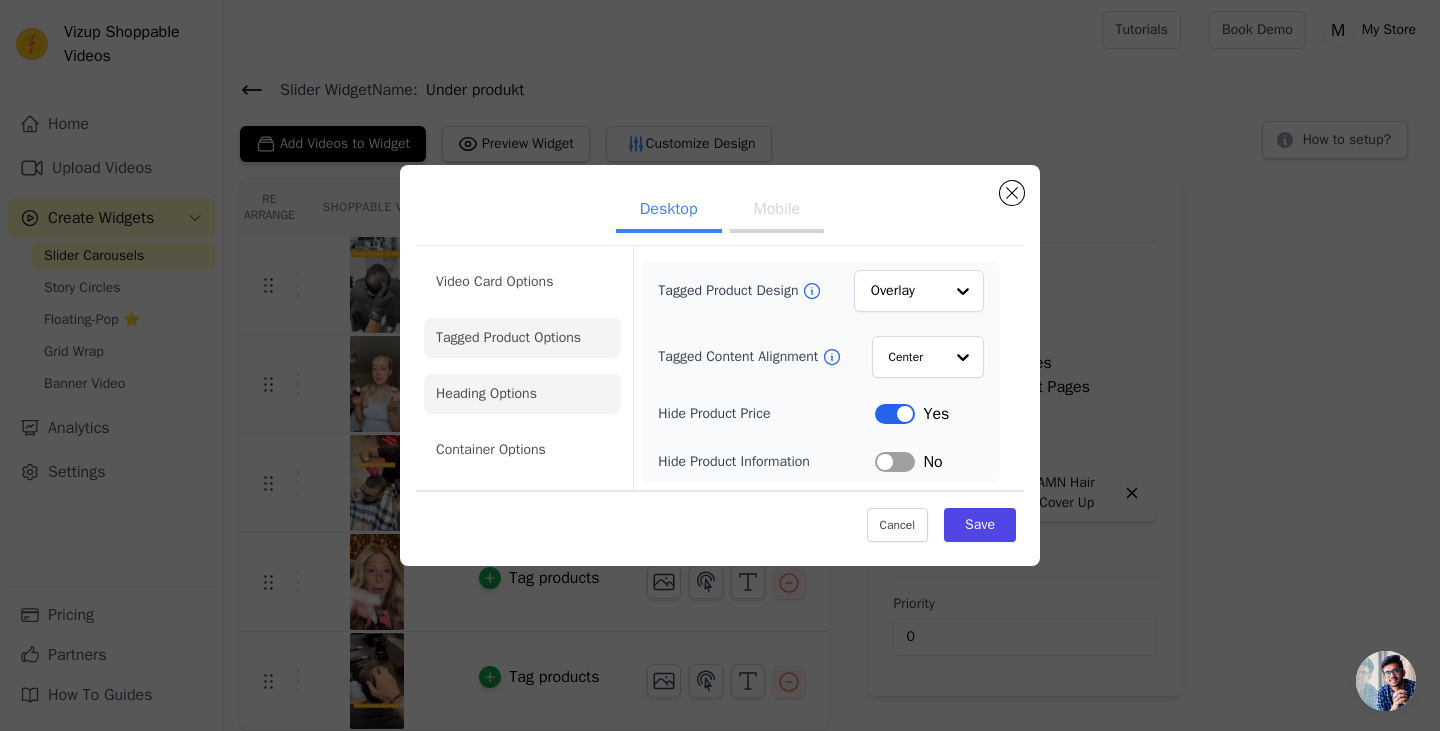 click on "Heading Options" 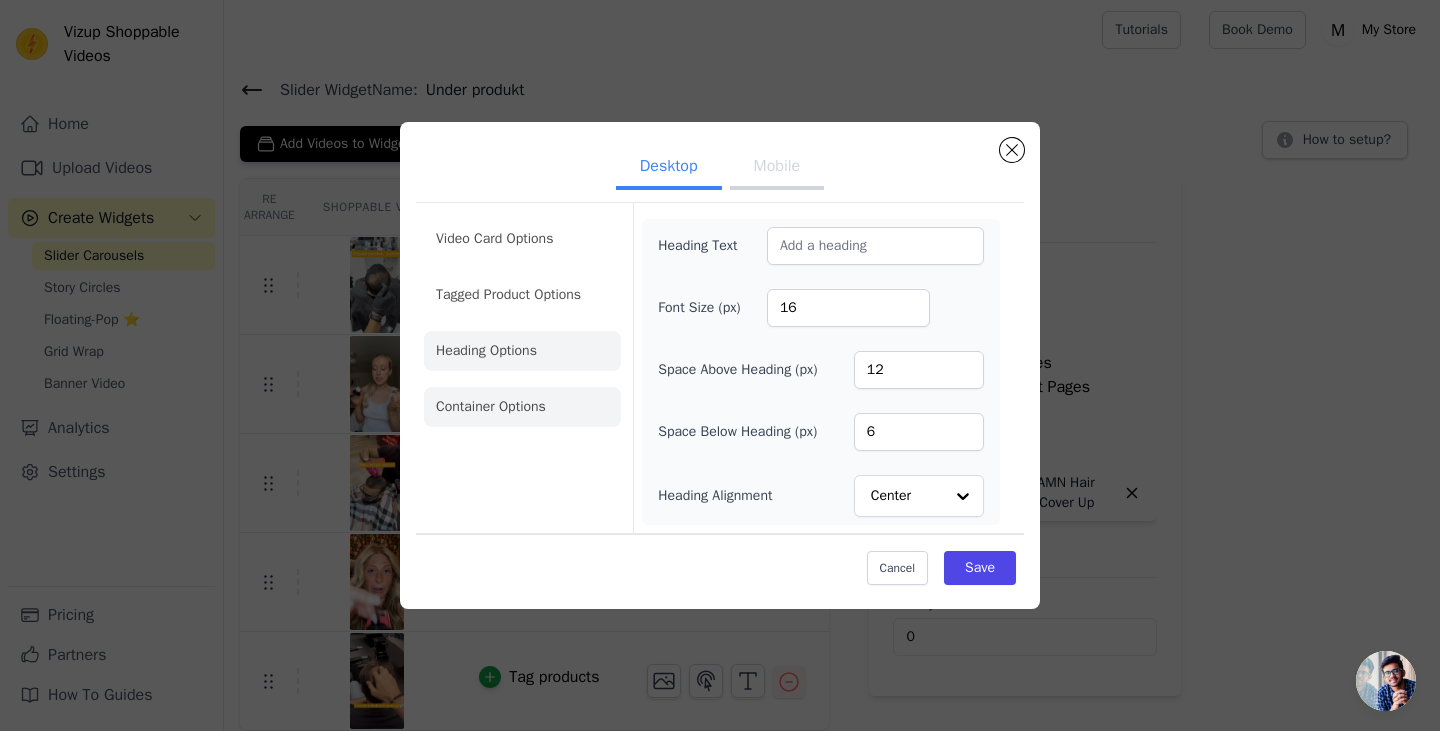 click on "Container Options" 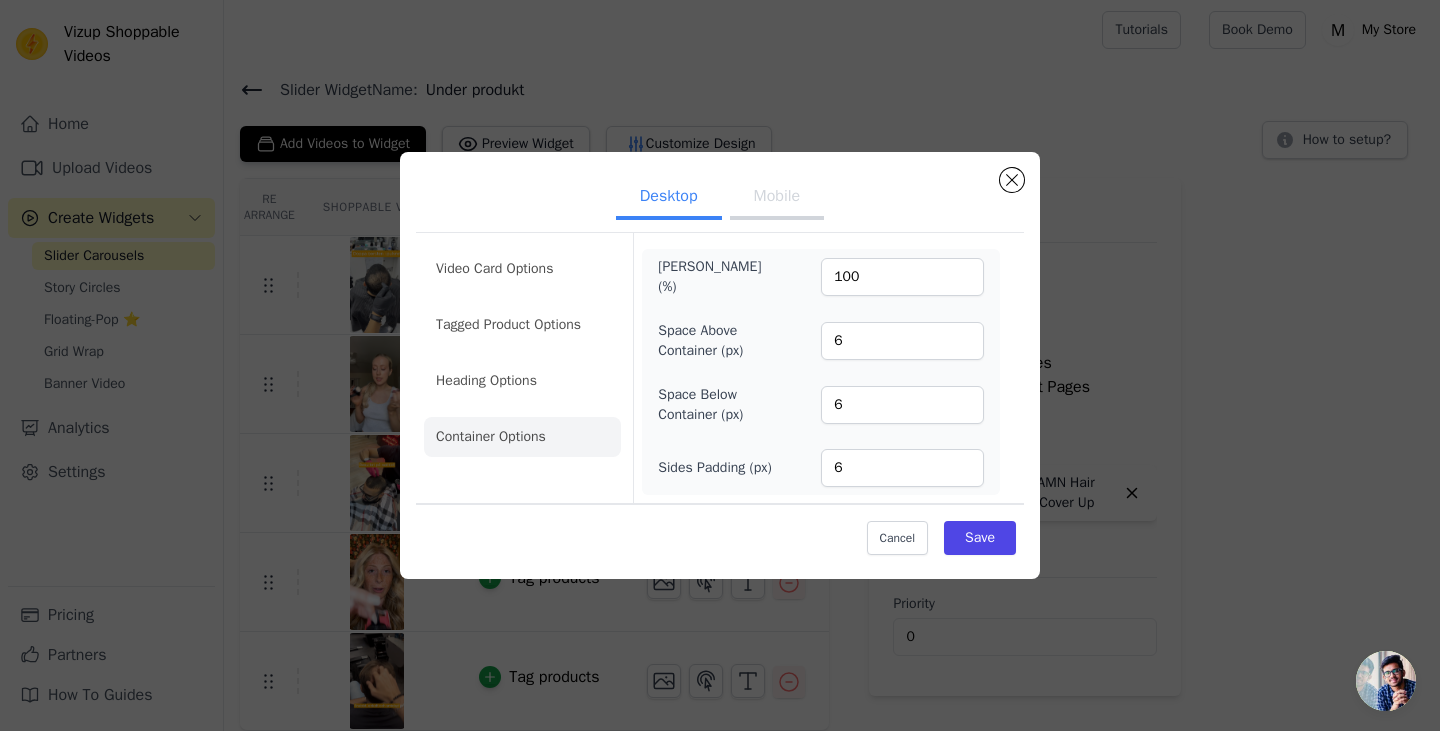click on "Mobile" at bounding box center (777, 198) 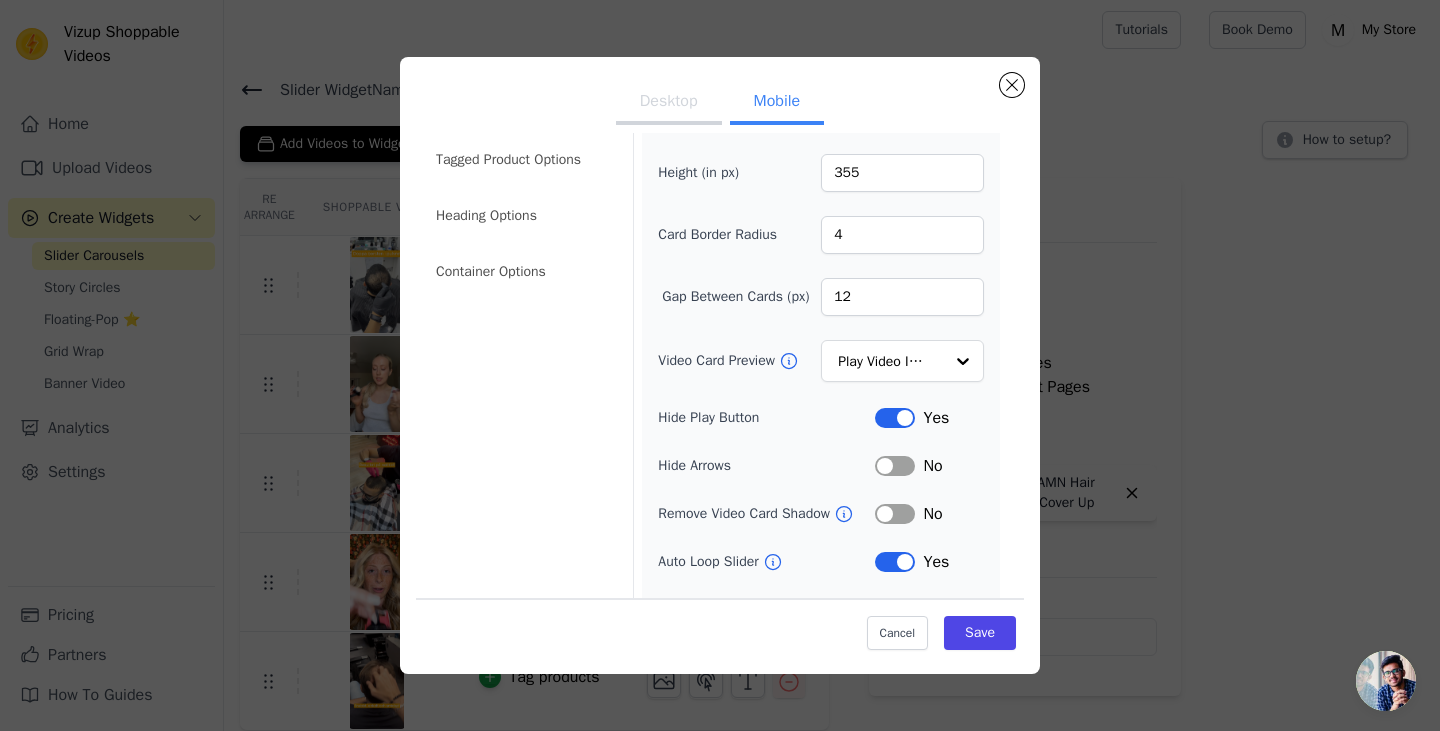 scroll, scrollTop: 0, scrollLeft: 0, axis: both 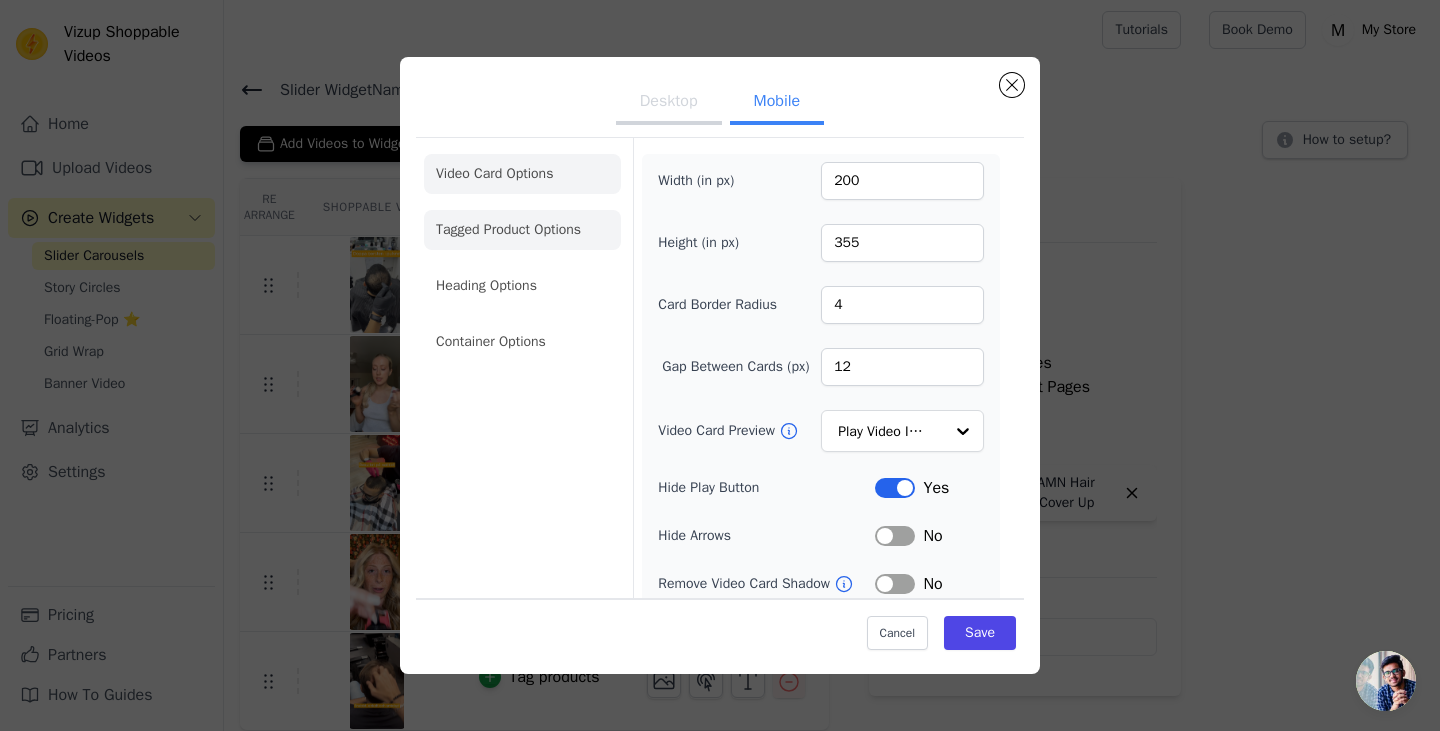 click on "Tagged Product Options" 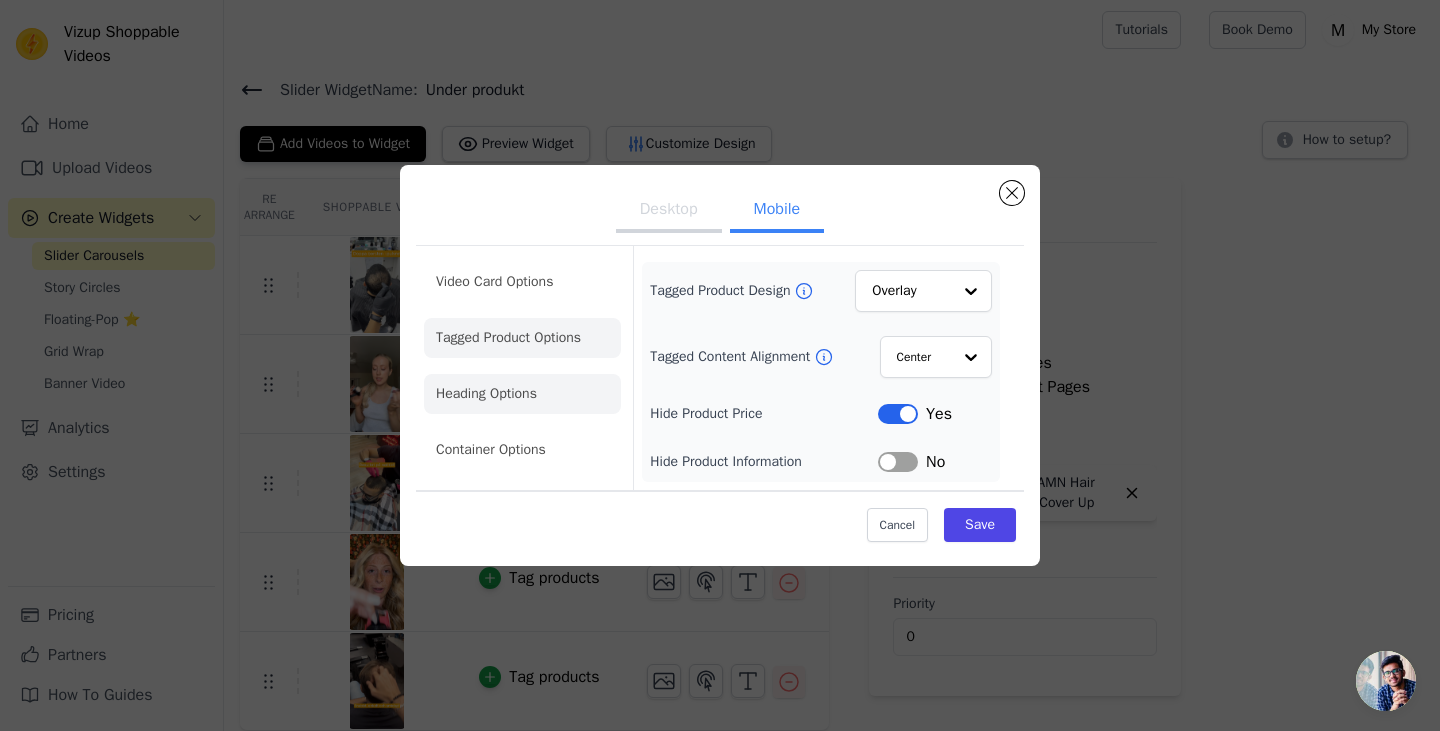 click on "Heading Options" 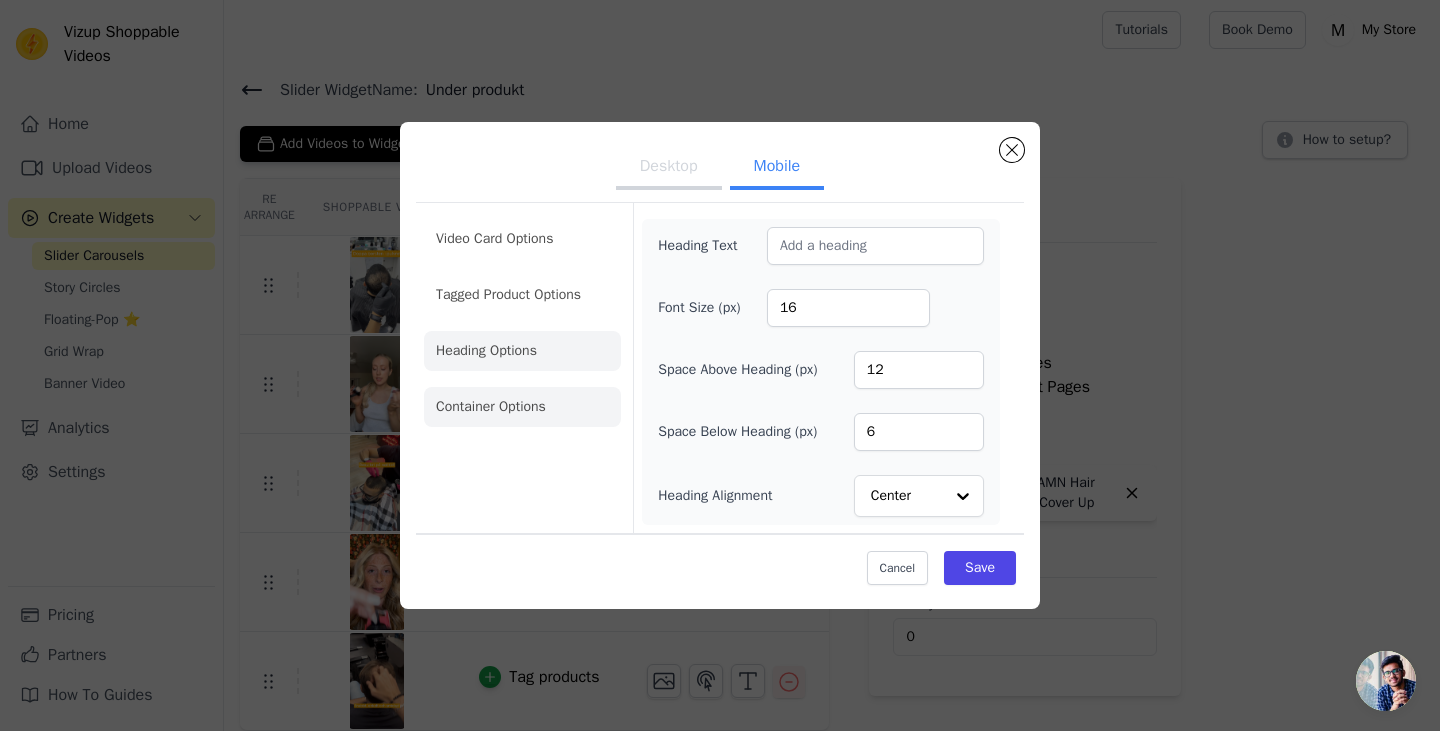 click on "Container Options" 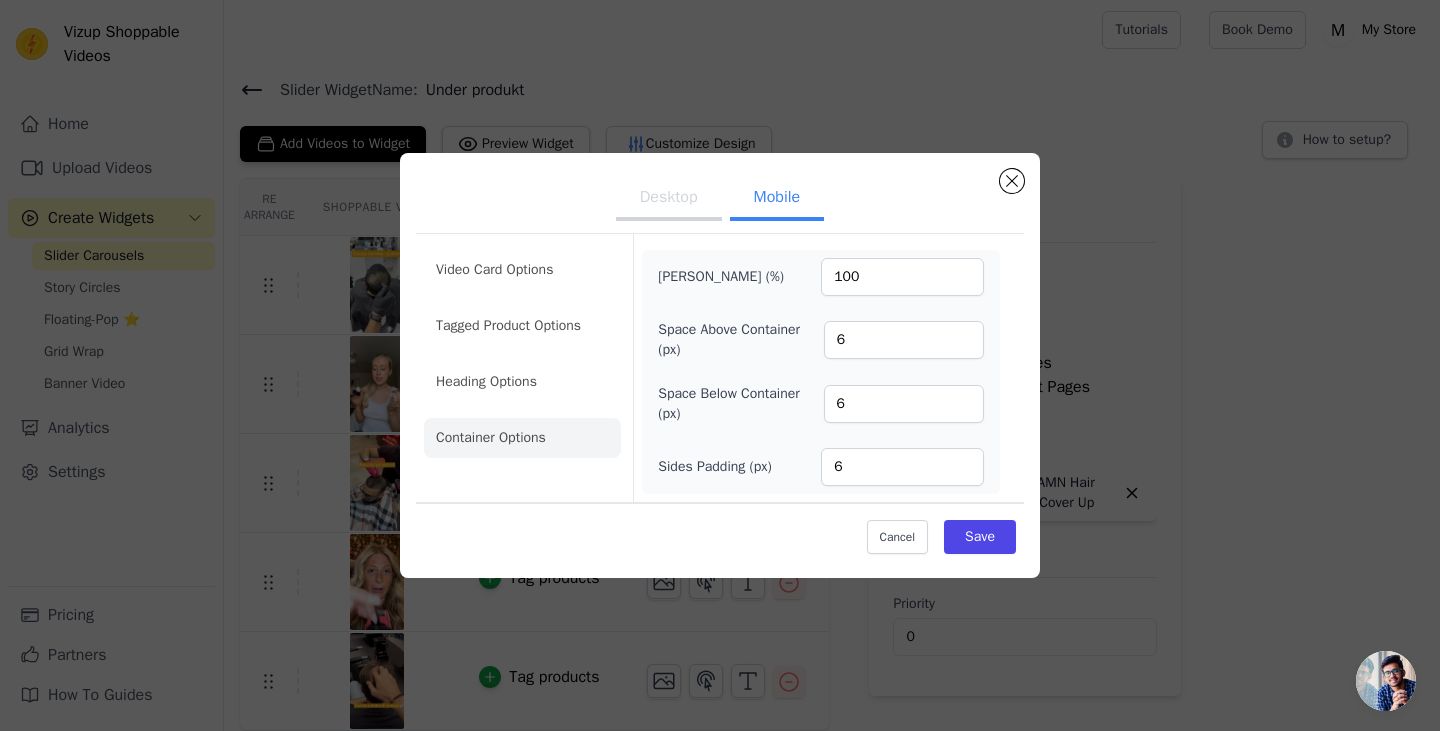 click on "Desktop Mobile   Video Card Options Tagged Product Options Heading Options Container Options   Max Width (%)   100   Space Above Container (px)   6   Space Below Container (px)   6   Sides Padding (px)   6   Cancel     Save" 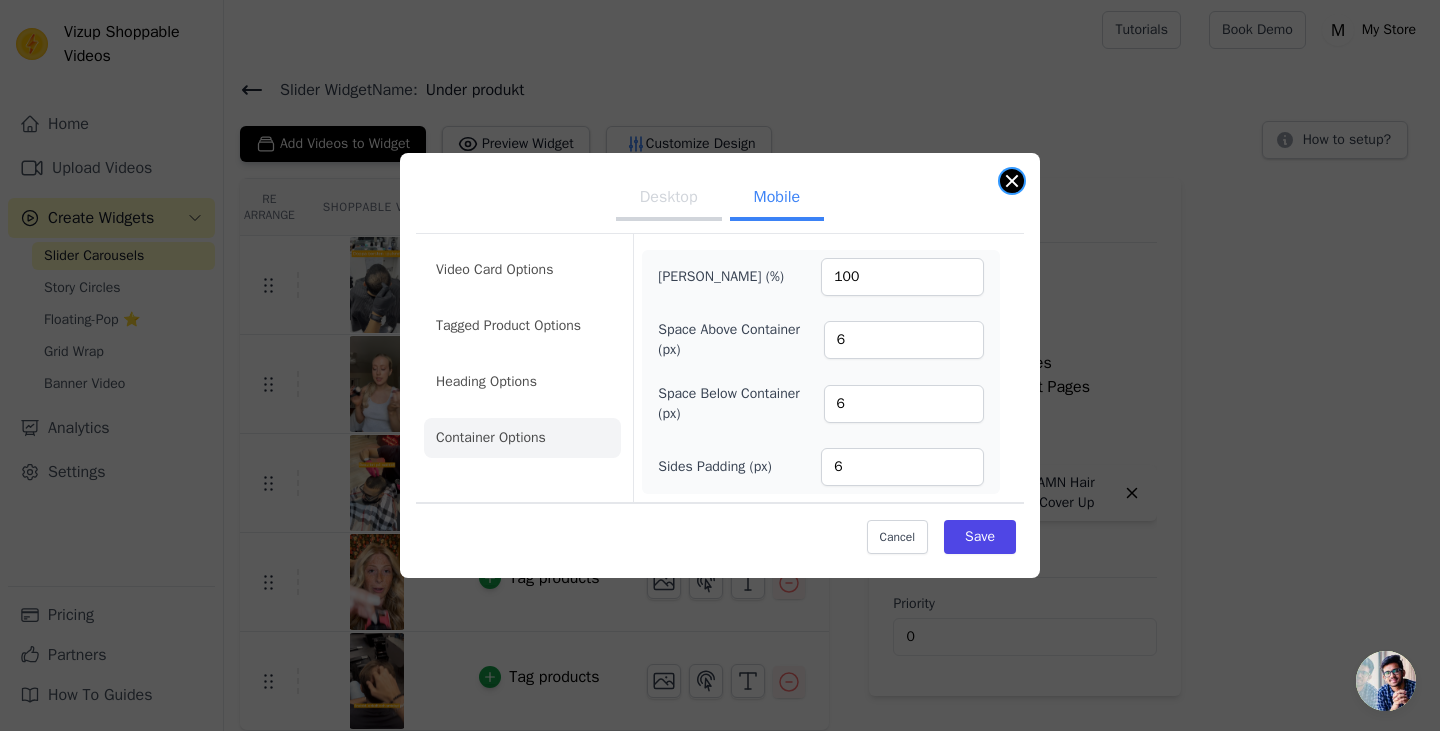 click at bounding box center (1012, 181) 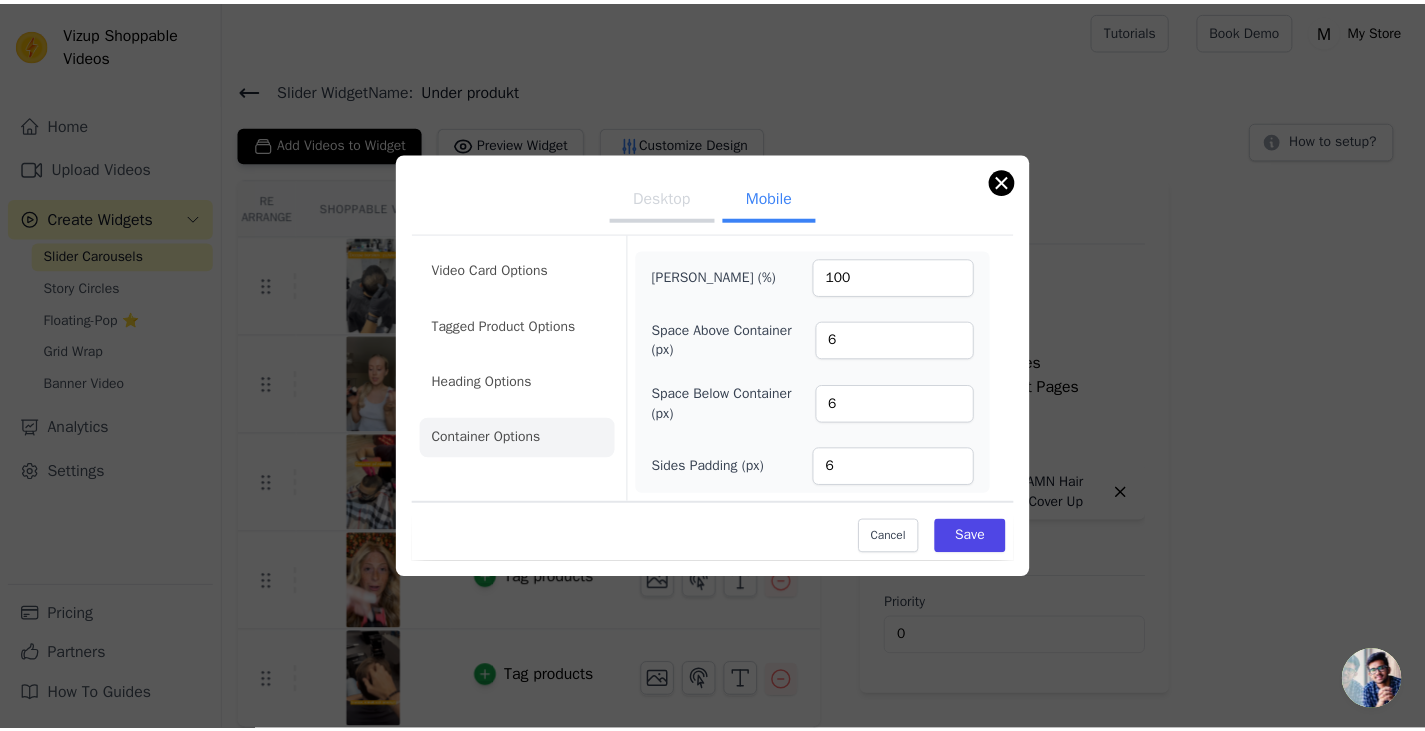 scroll, scrollTop: 2, scrollLeft: 0, axis: vertical 